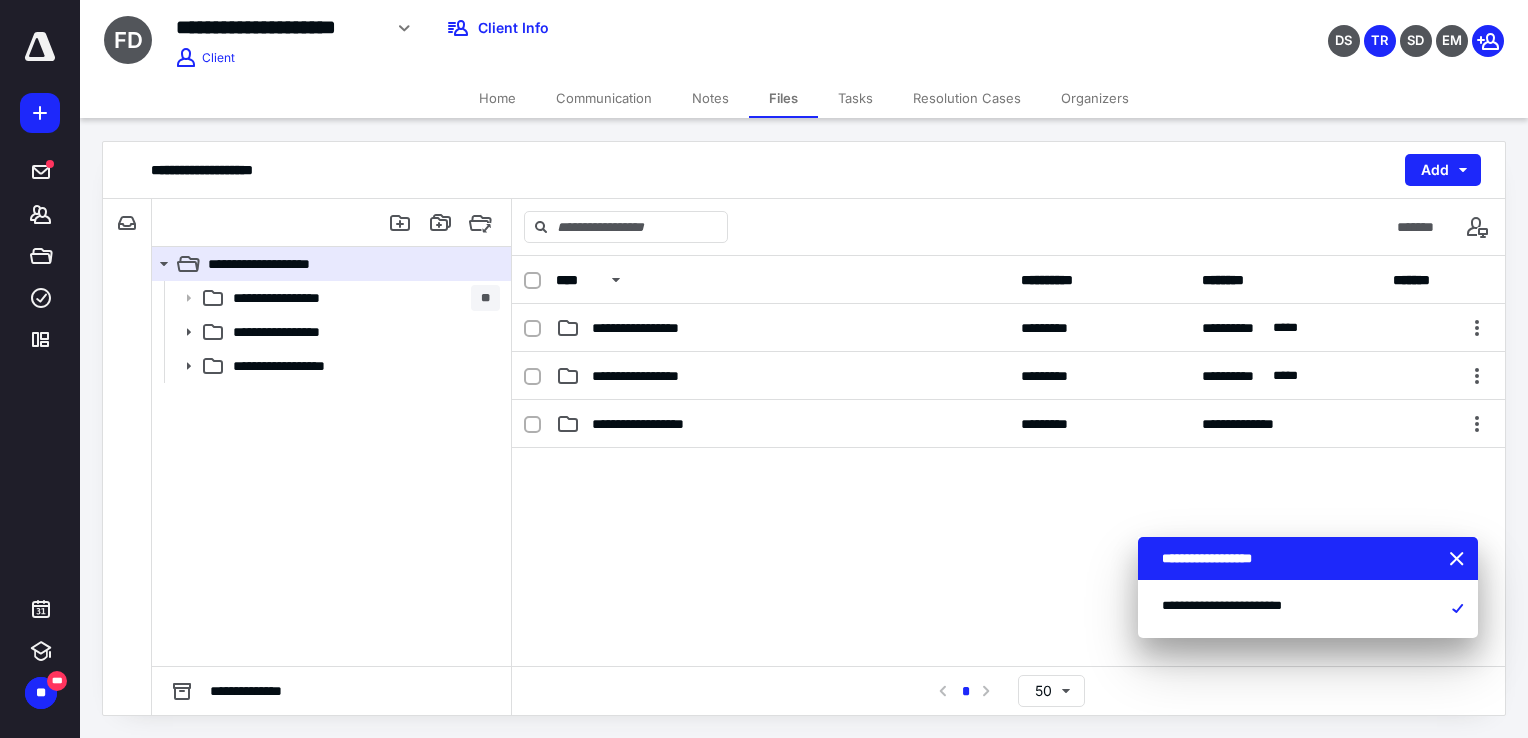 scroll, scrollTop: 0, scrollLeft: 0, axis: both 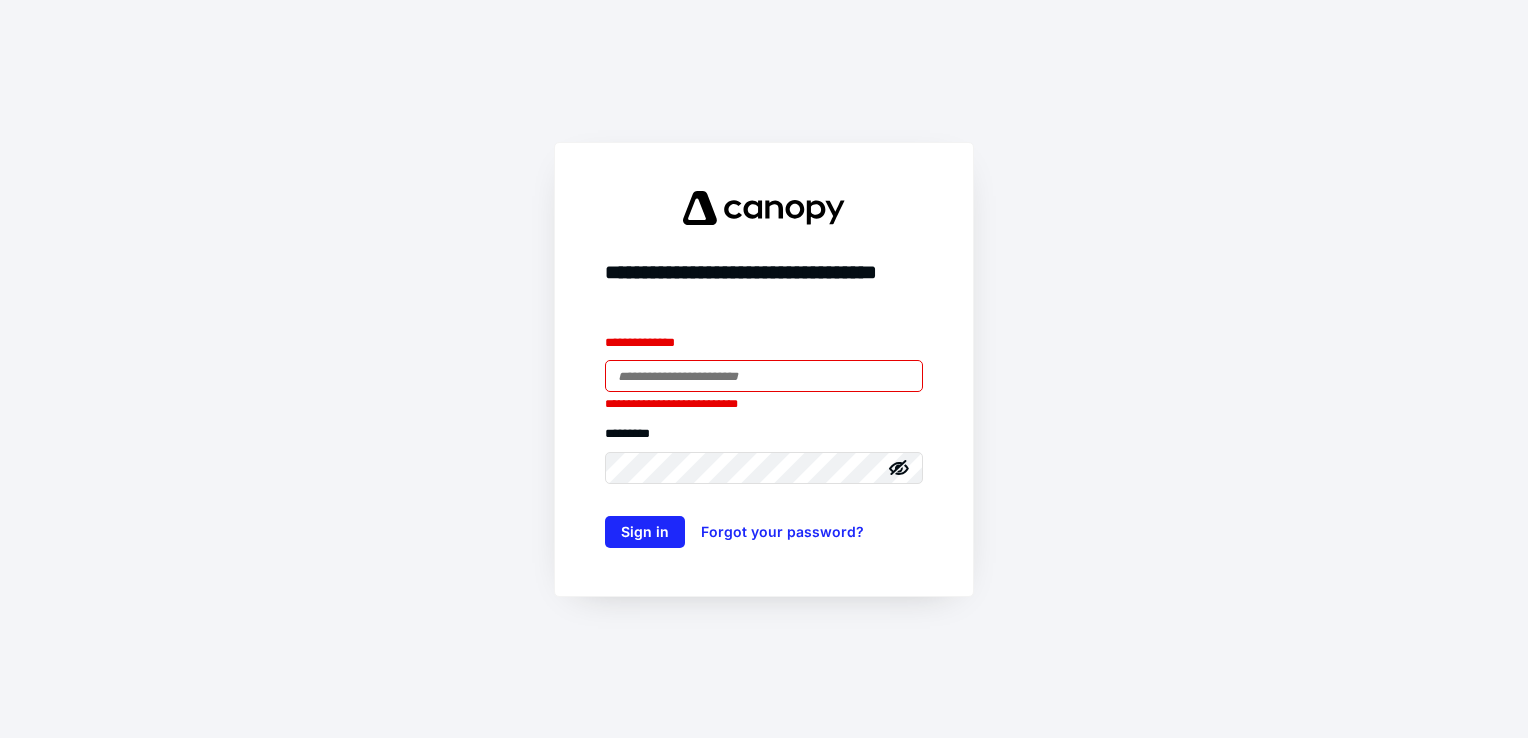 type on "**********" 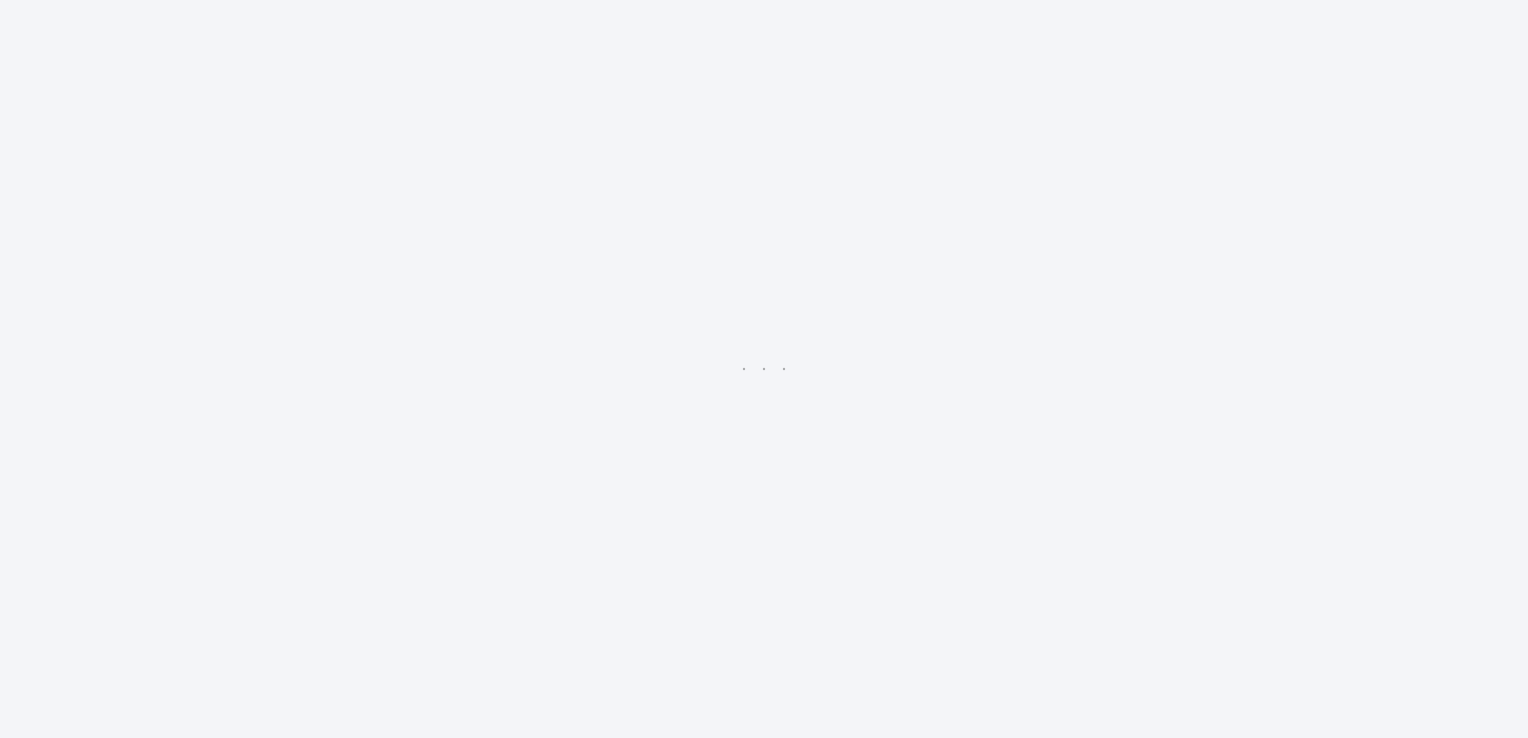 drag, startPoint x: 952, startPoint y: 349, endPoint x: 1108, endPoint y: 270, distance: 174.86281 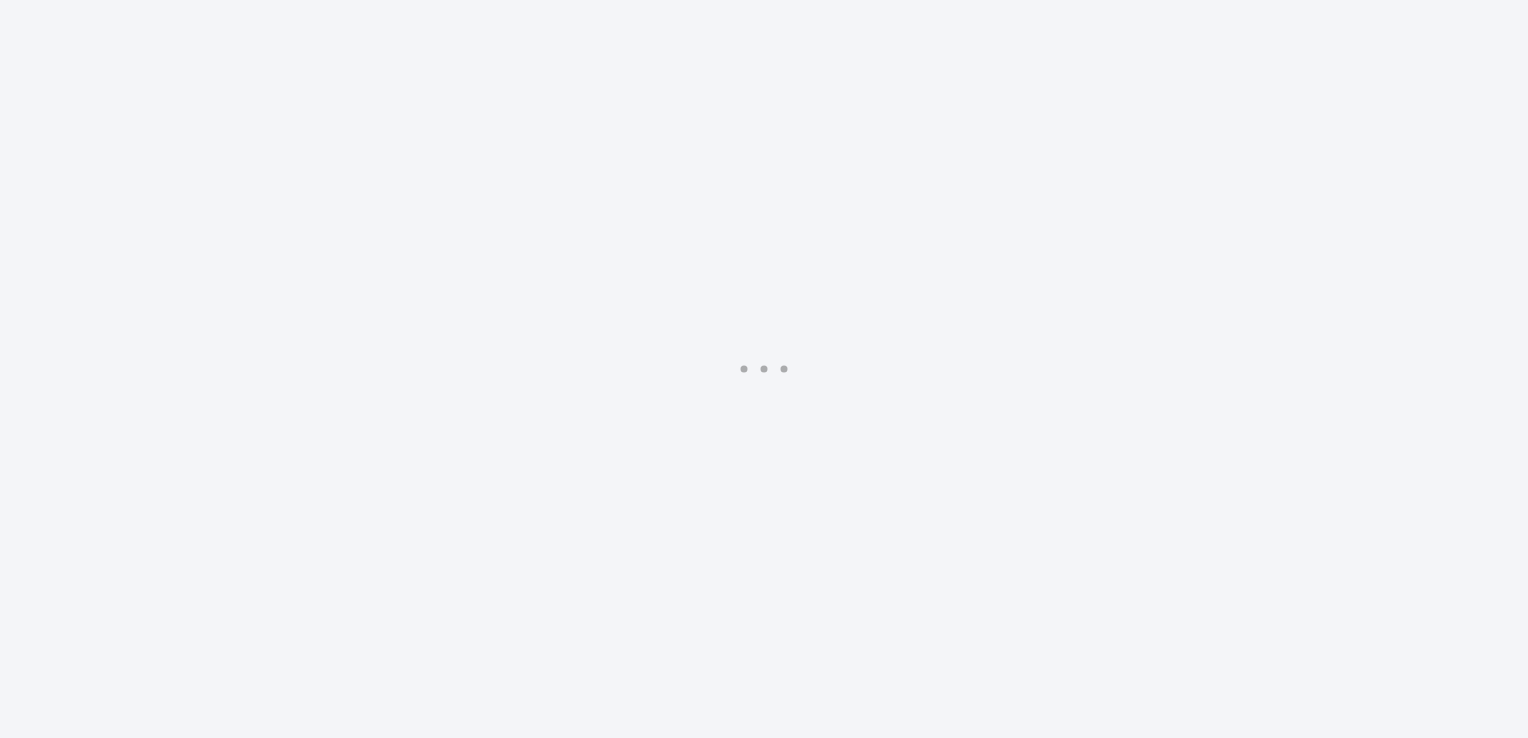 click at bounding box center [764, 369] 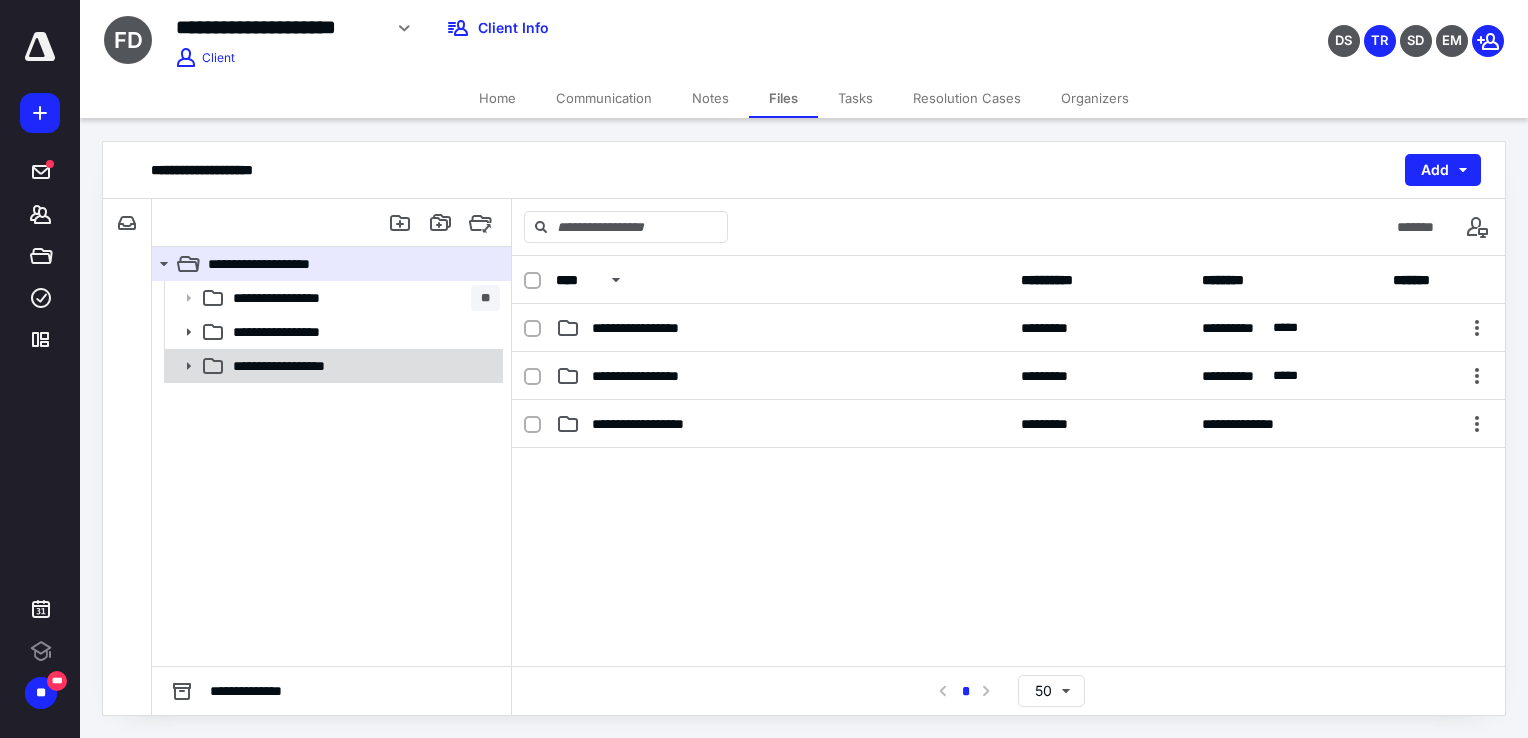 scroll, scrollTop: 0, scrollLeft: 0, axis: both 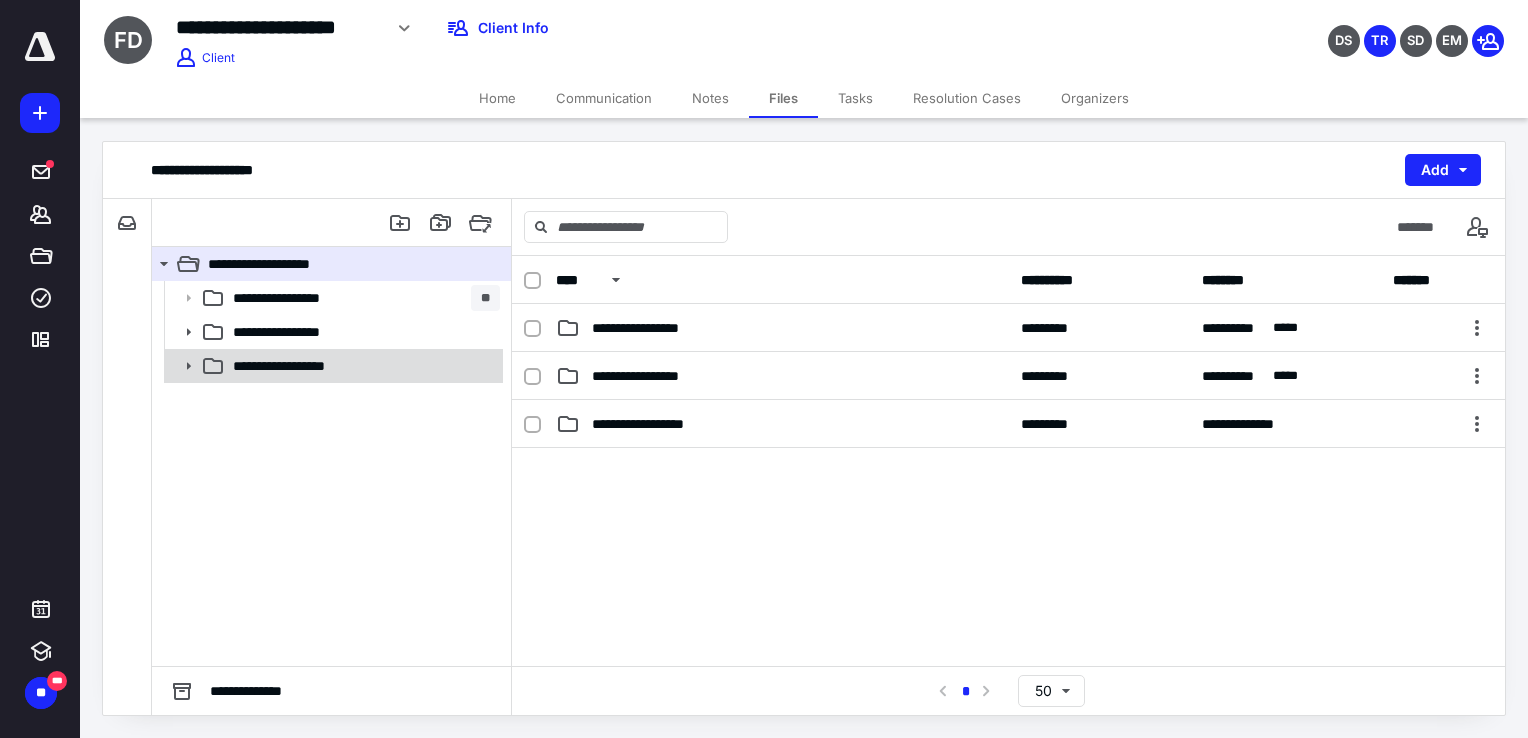 click 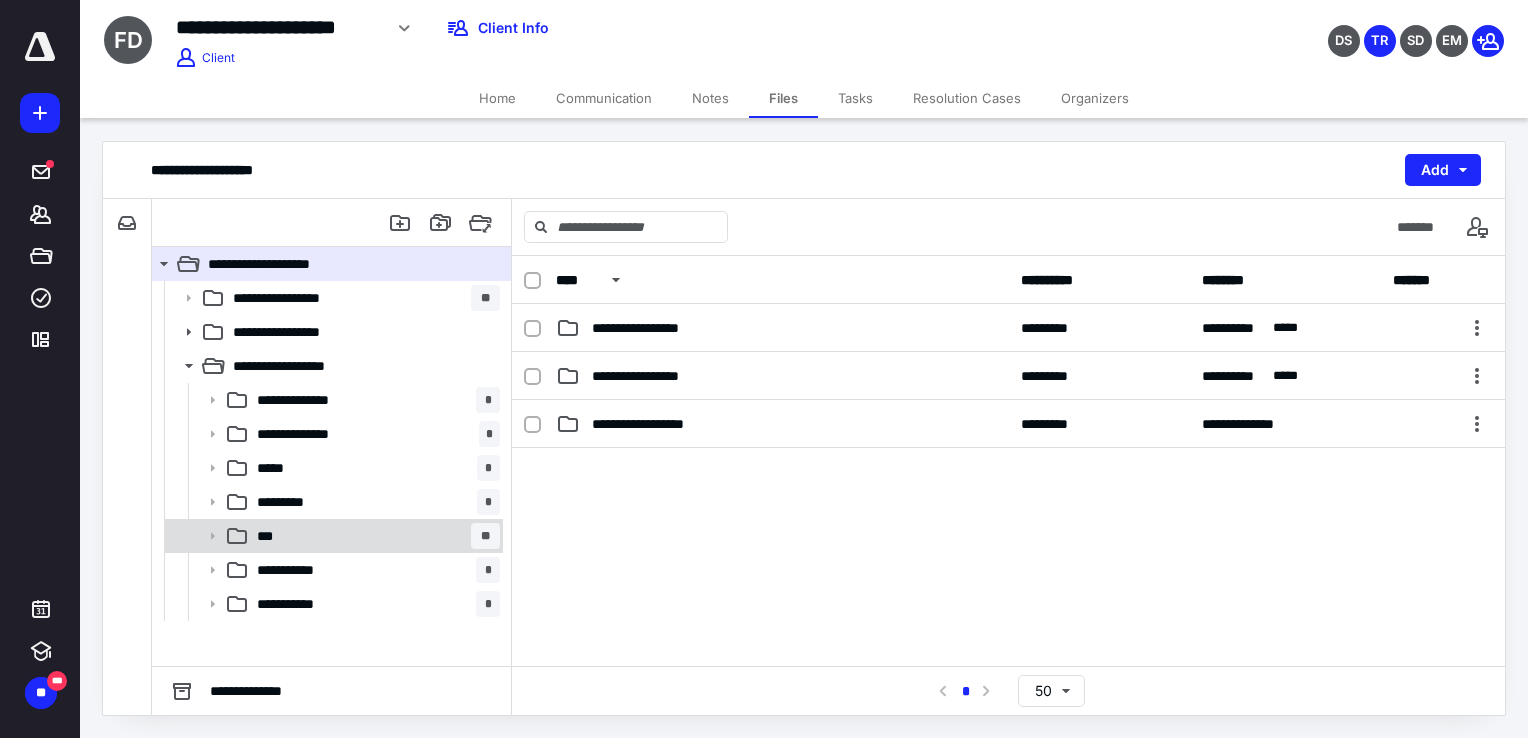 click on "*** **" at bounding box center (374, 536) 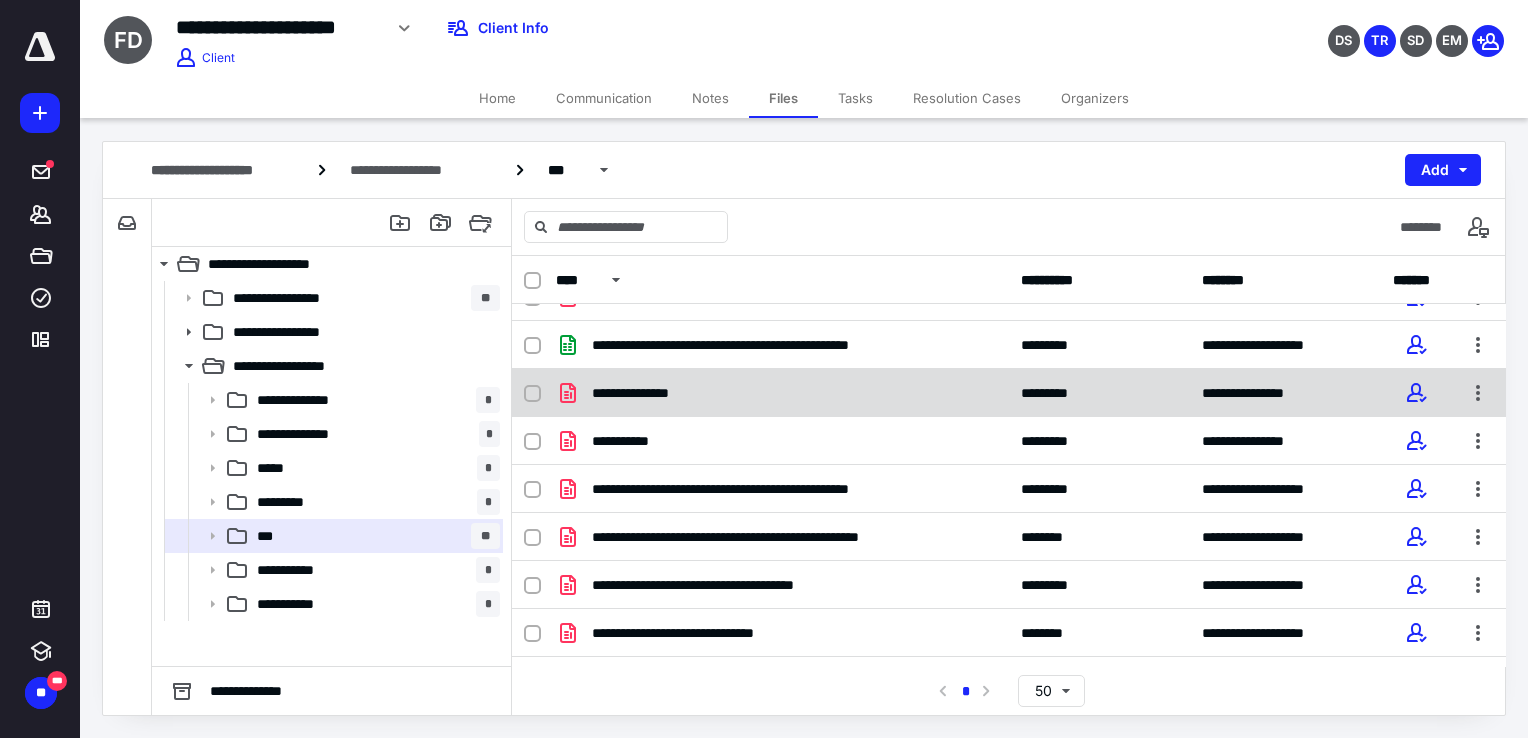 scroll, scrollTop: 0, scrollLeft: 0, axis: both 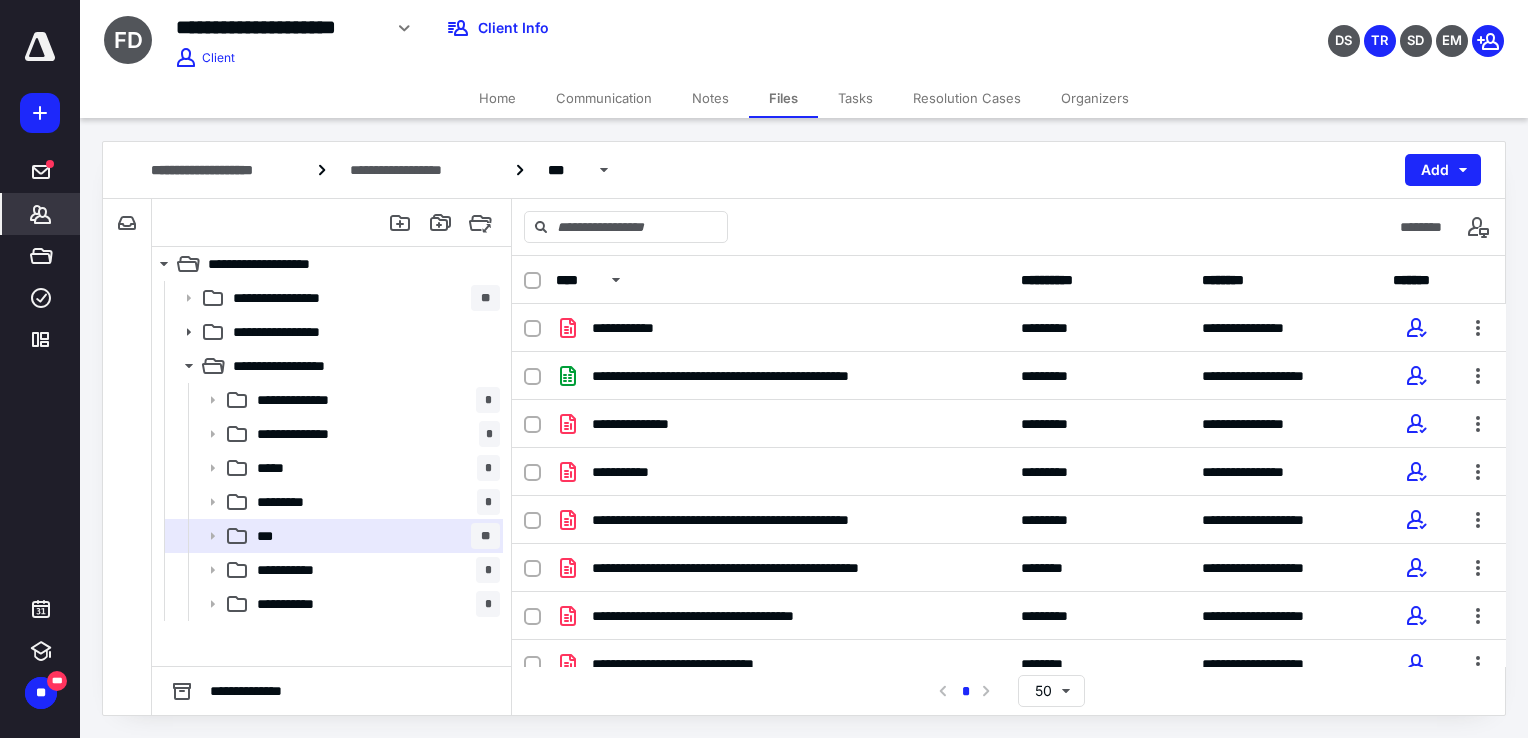 click 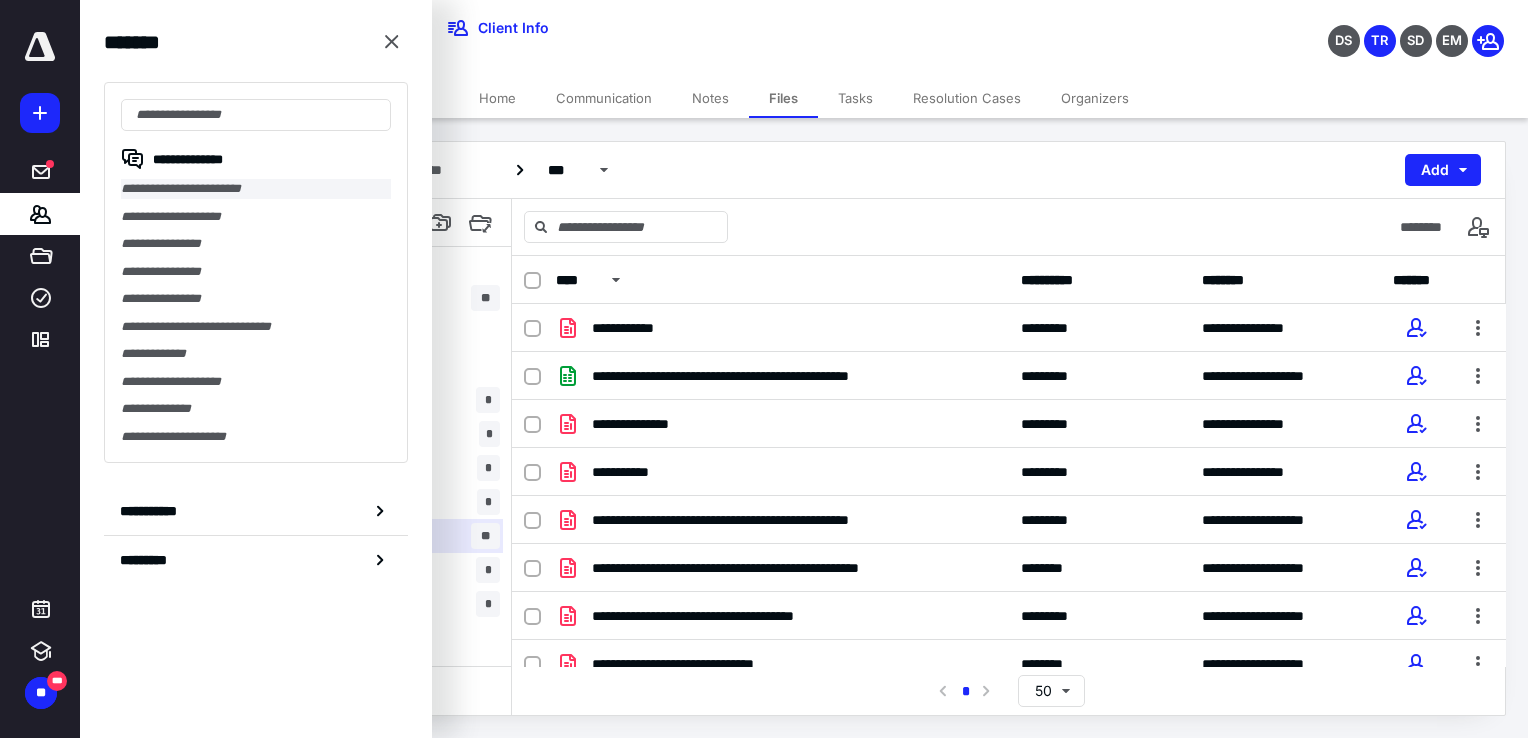 type on "*******" 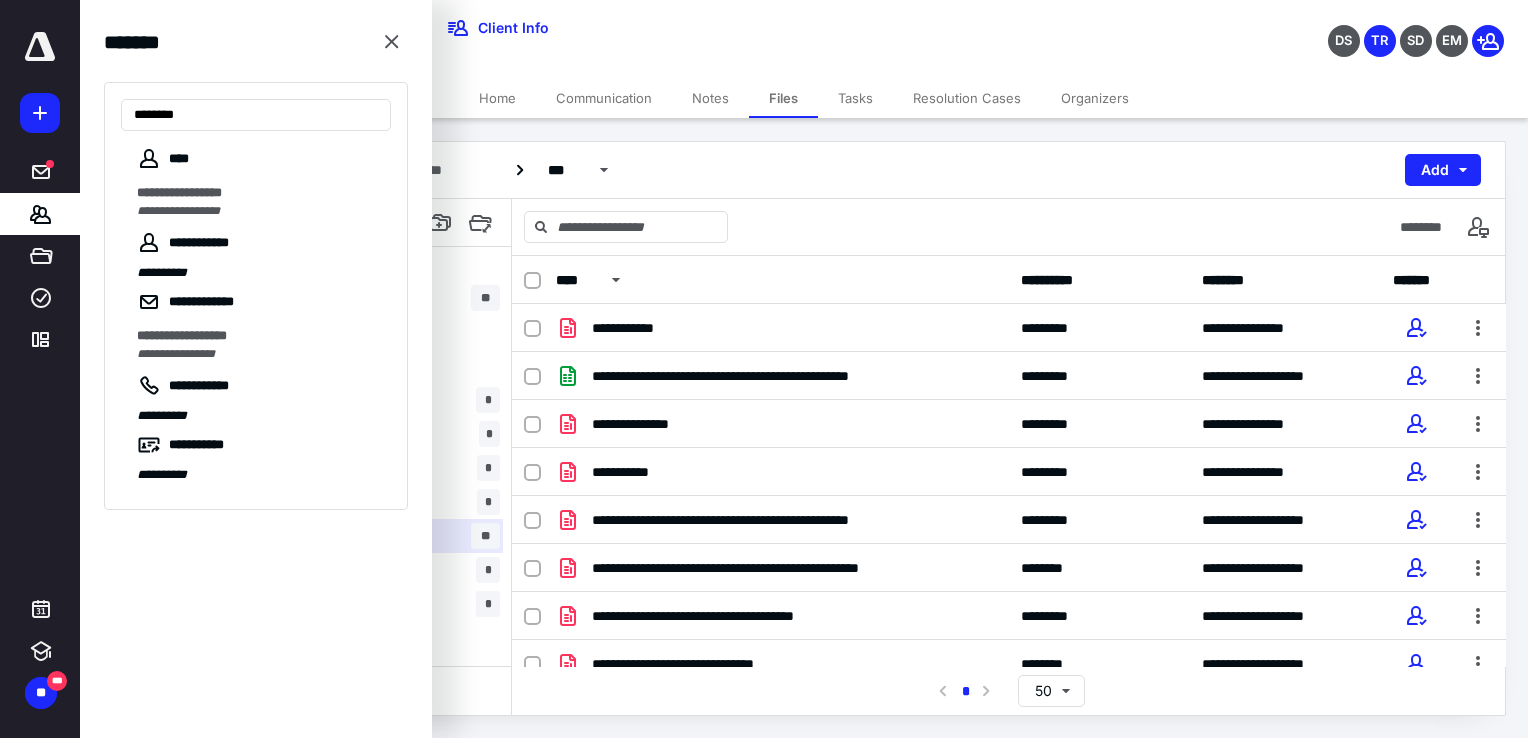 click on "*******" at bounding box center [157, 192] 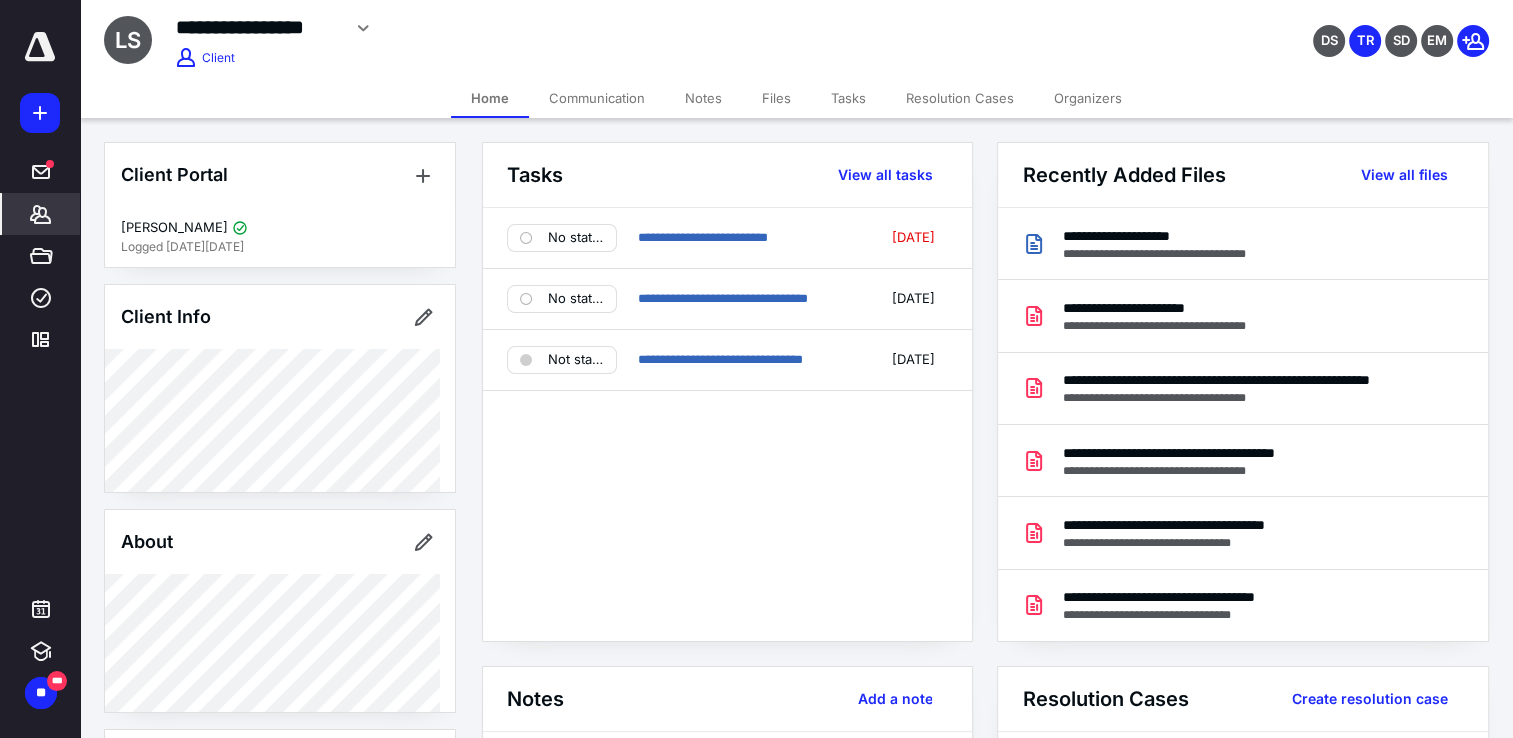 click on "Files" at bounding box center (776, 98) 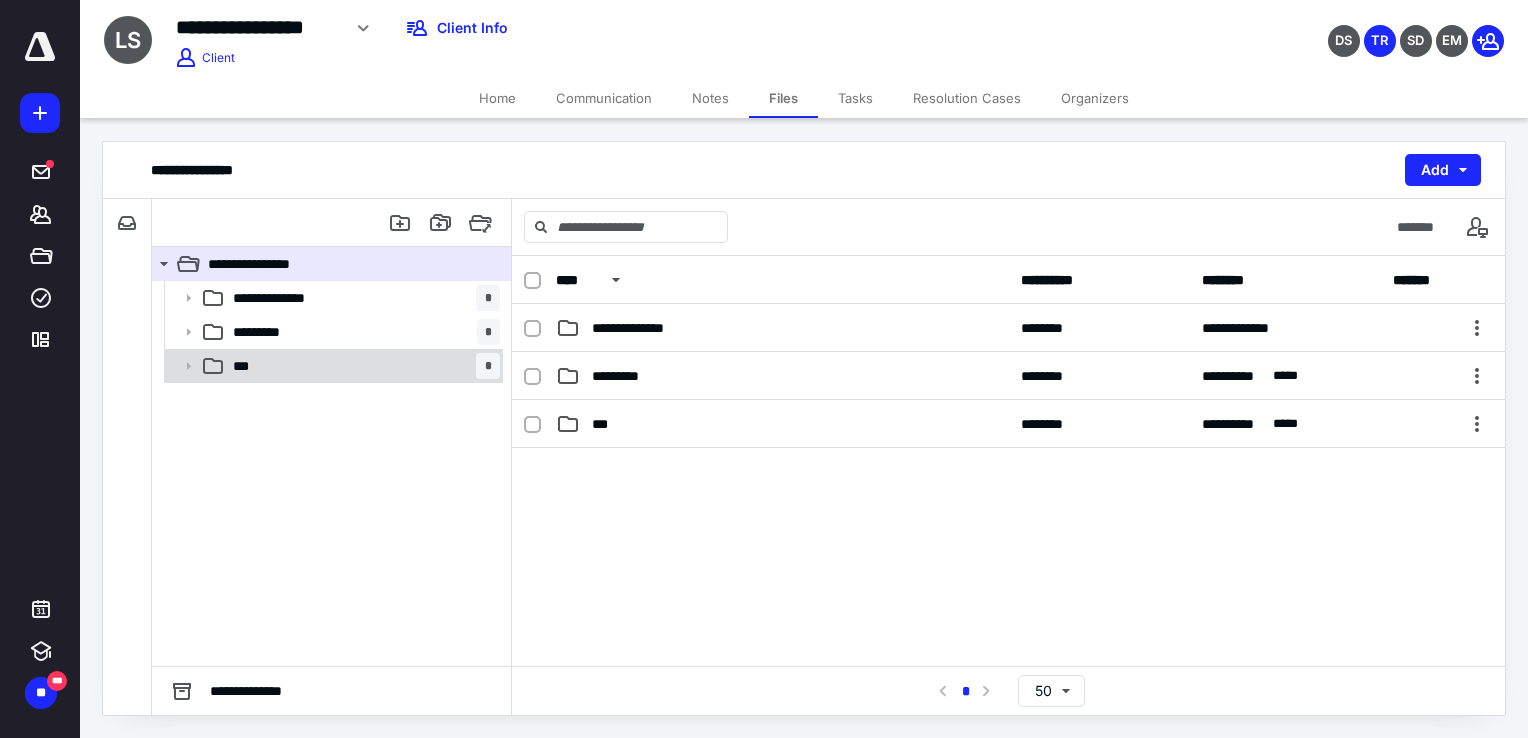 click at bounding box center [182, 366] 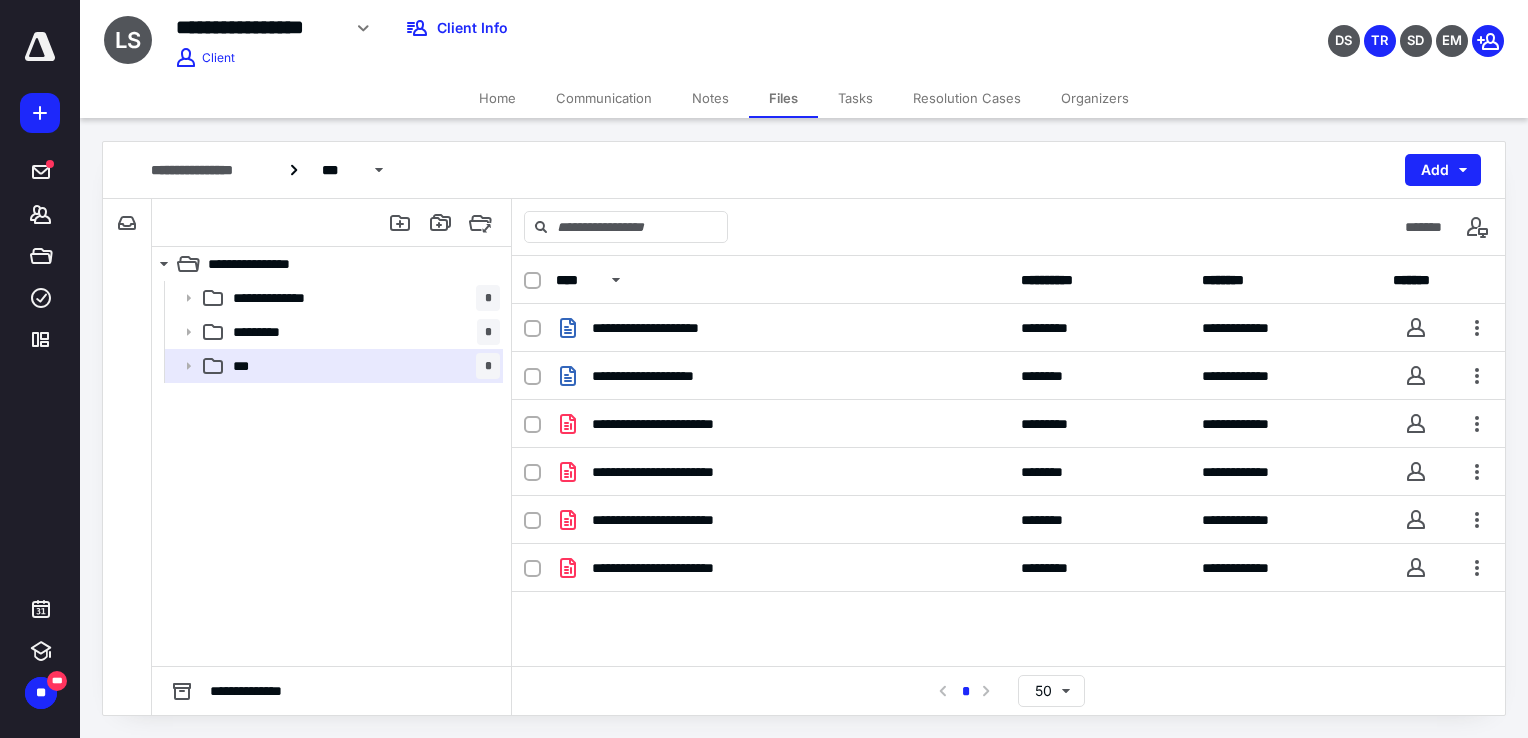 click on "**********" at bounding box center [688, 424] 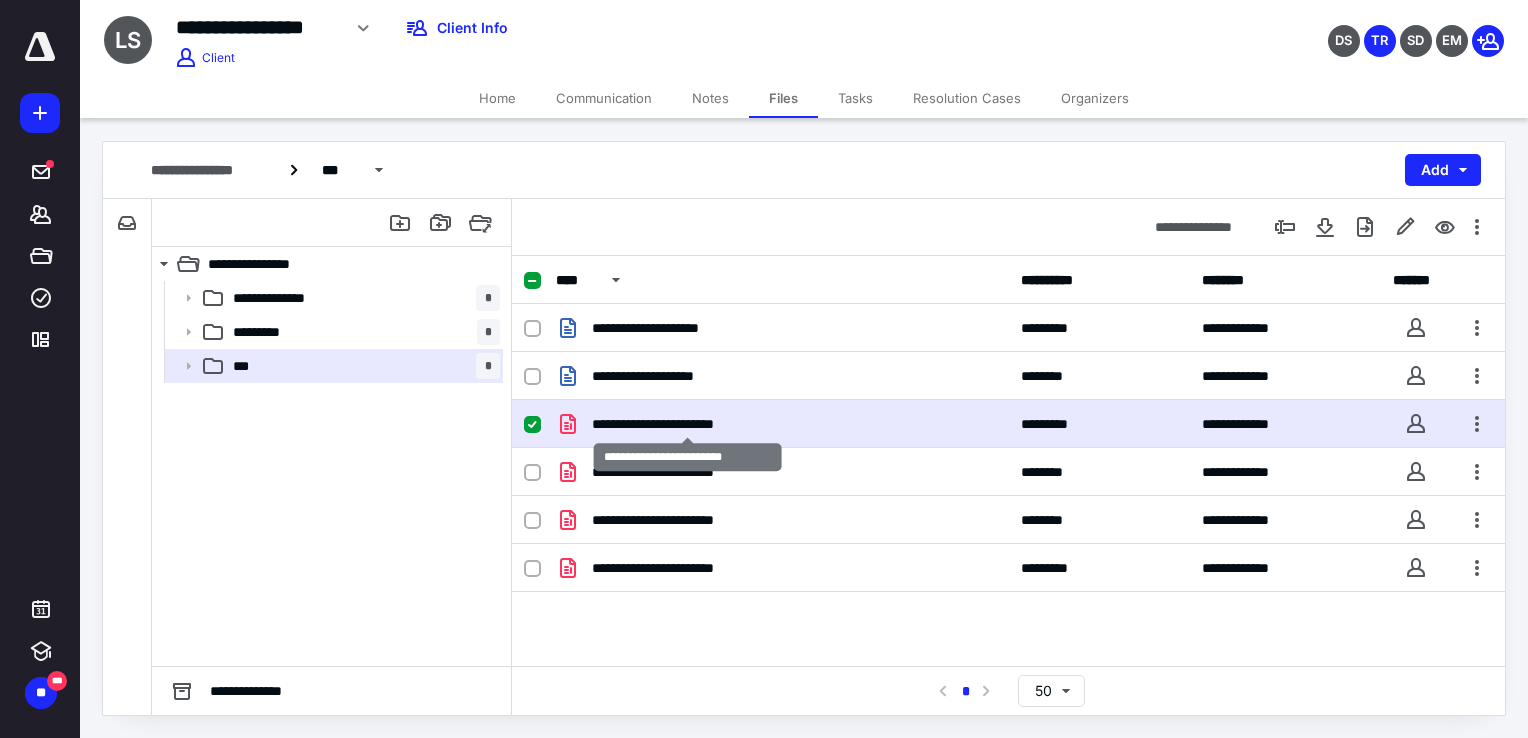 click on "**********" at bounding box center [688, 424] 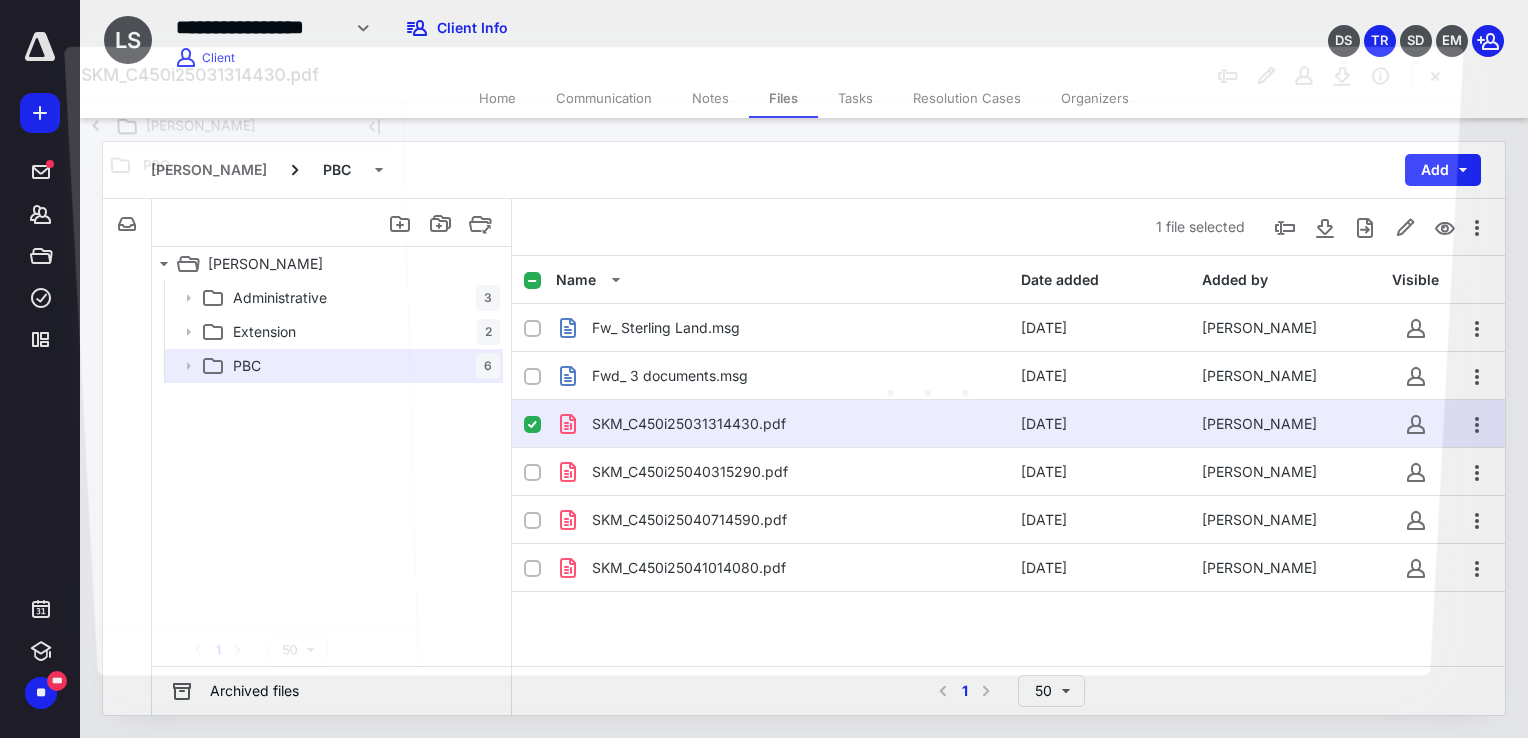 click at bounding box center [931, 386] 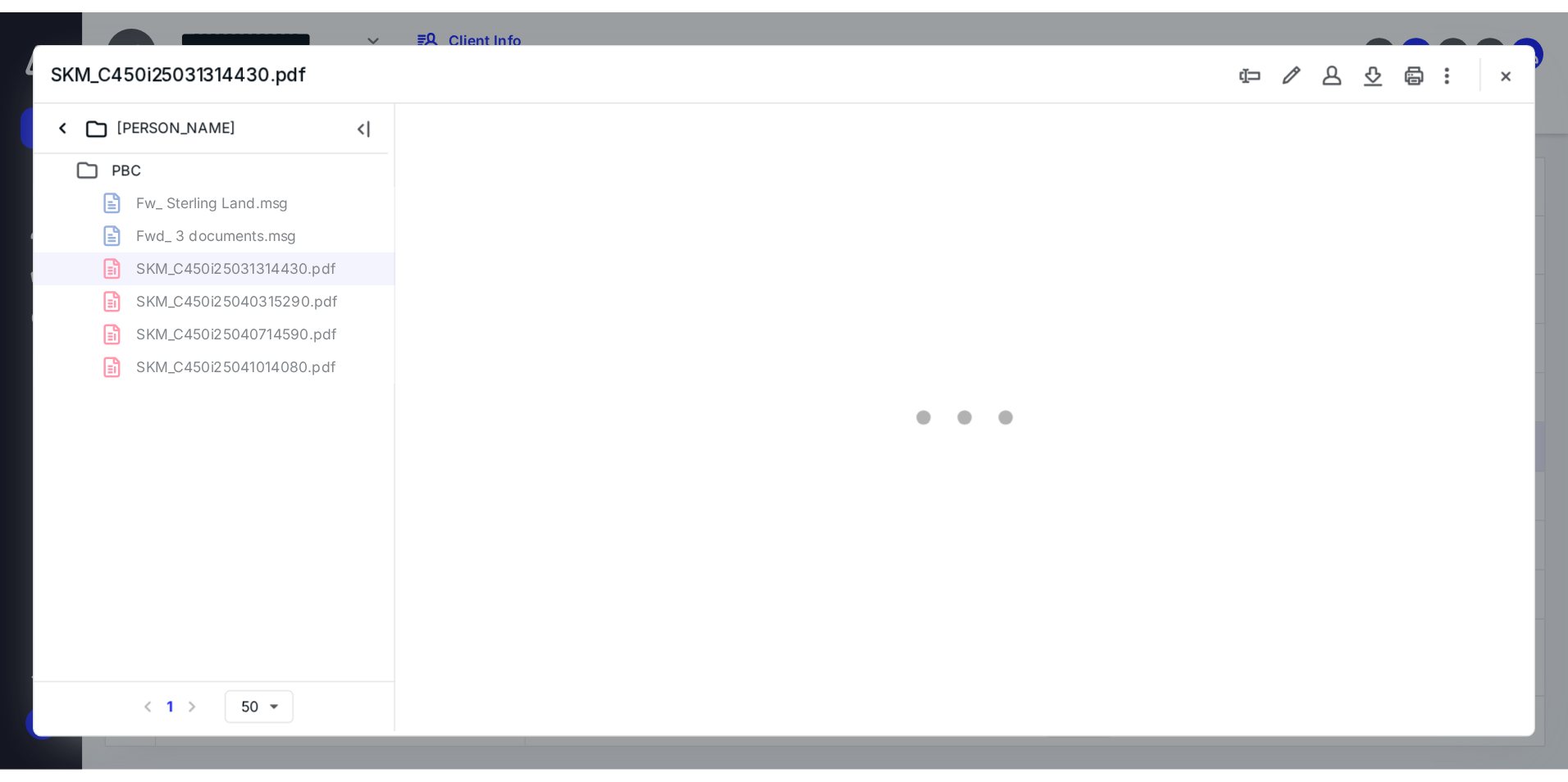 scroll, scrollTop: 0, scrollLeft: 0, axis: both 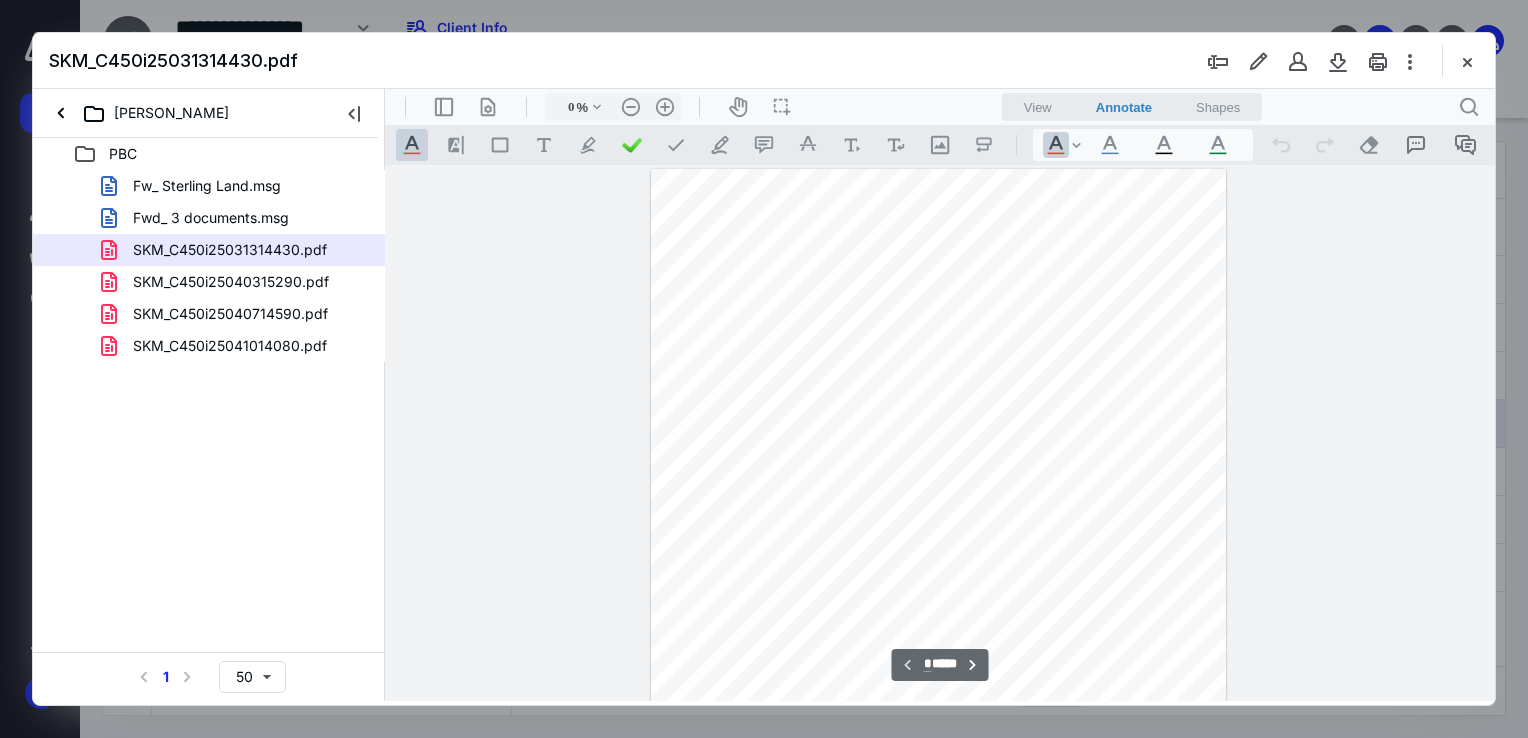type on "94" 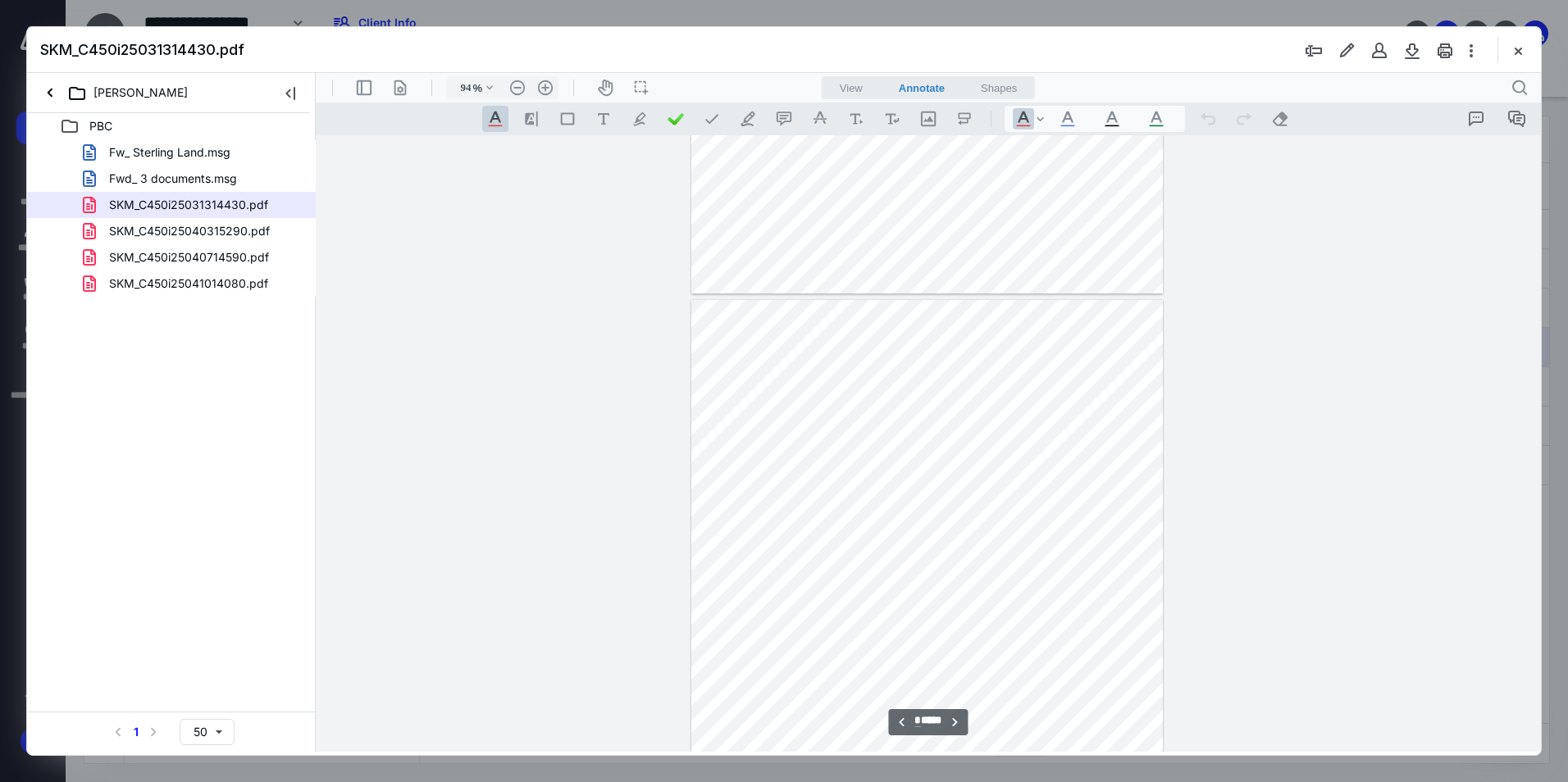 scroll, scrollTop: 4771, scrollLeft: 0, axis: vertical 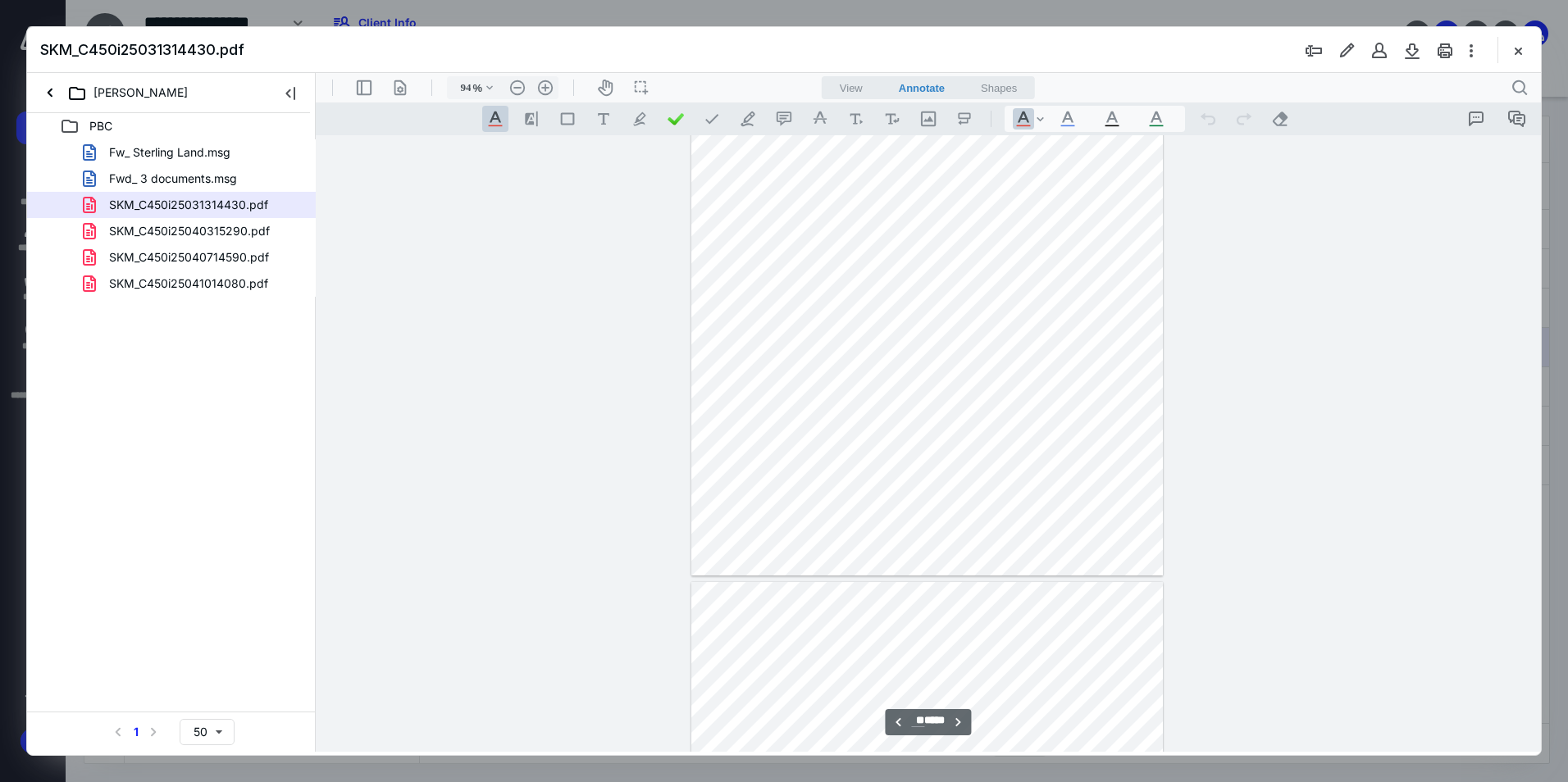type on "**" 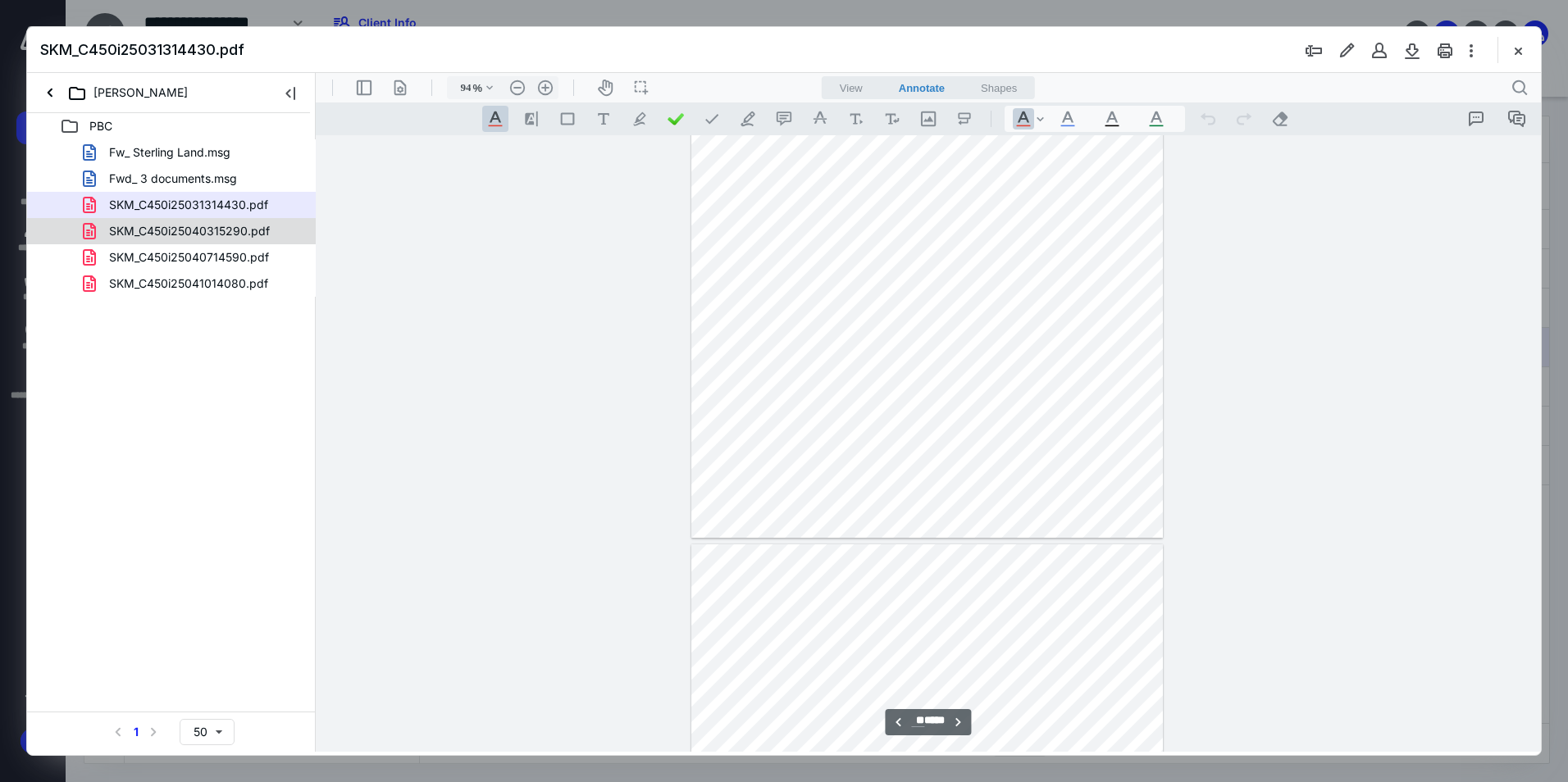 scroll, scrollTop: 7609, scrollLeft: 0, axis: vertical 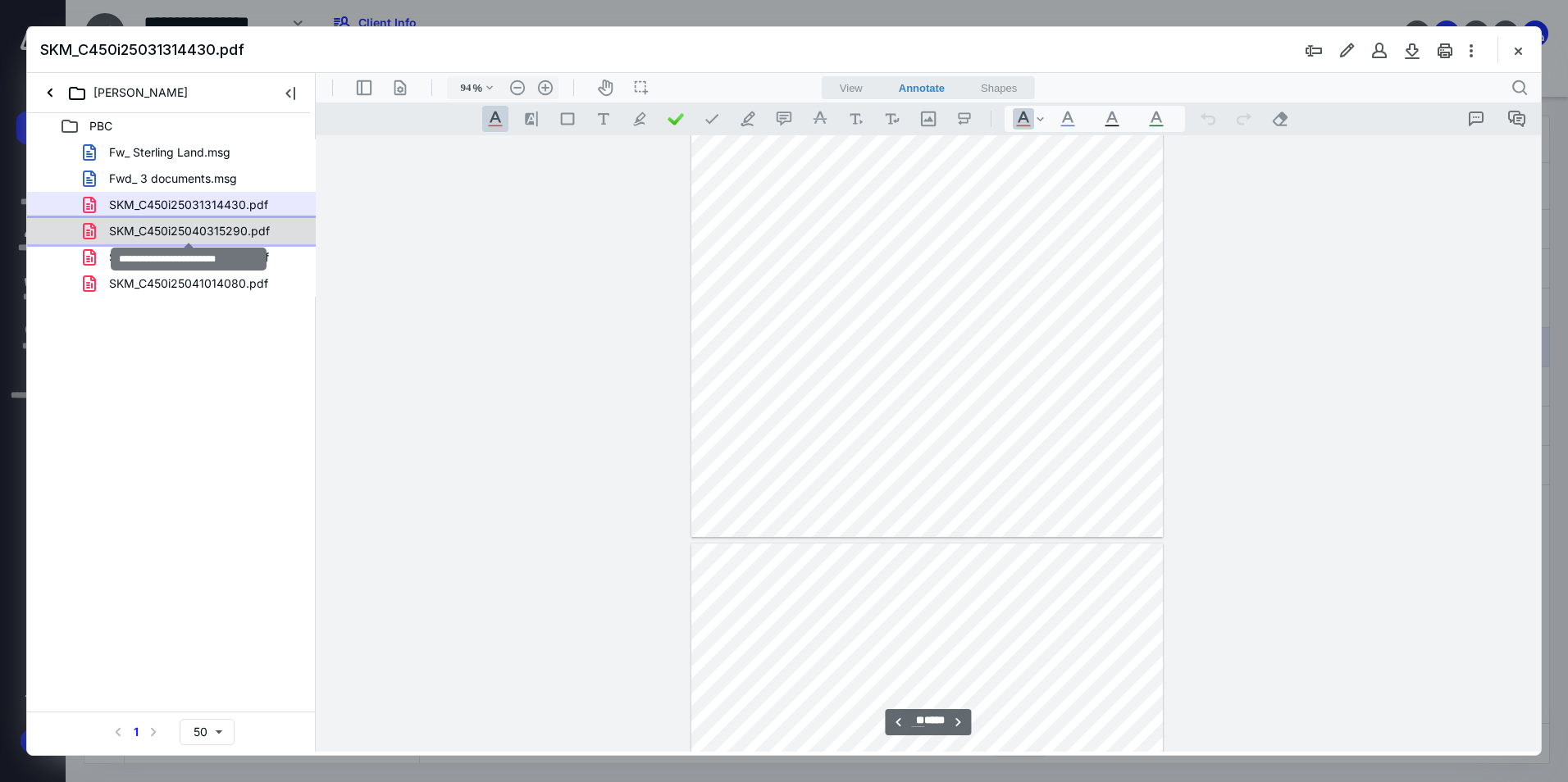 click on "SKM_C450i25040315290.pdf" at bounding box center [189, 231] 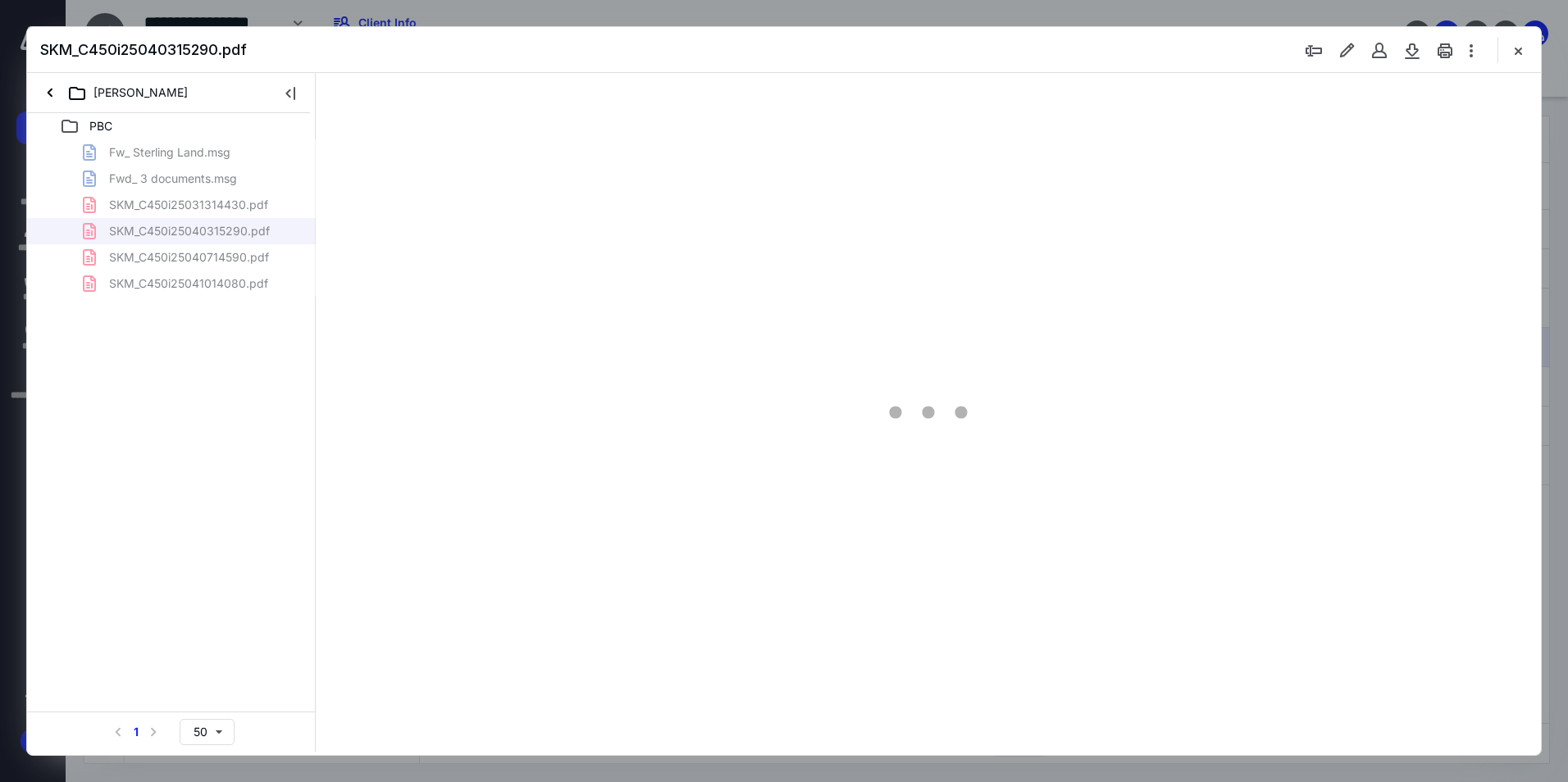 type on "94" 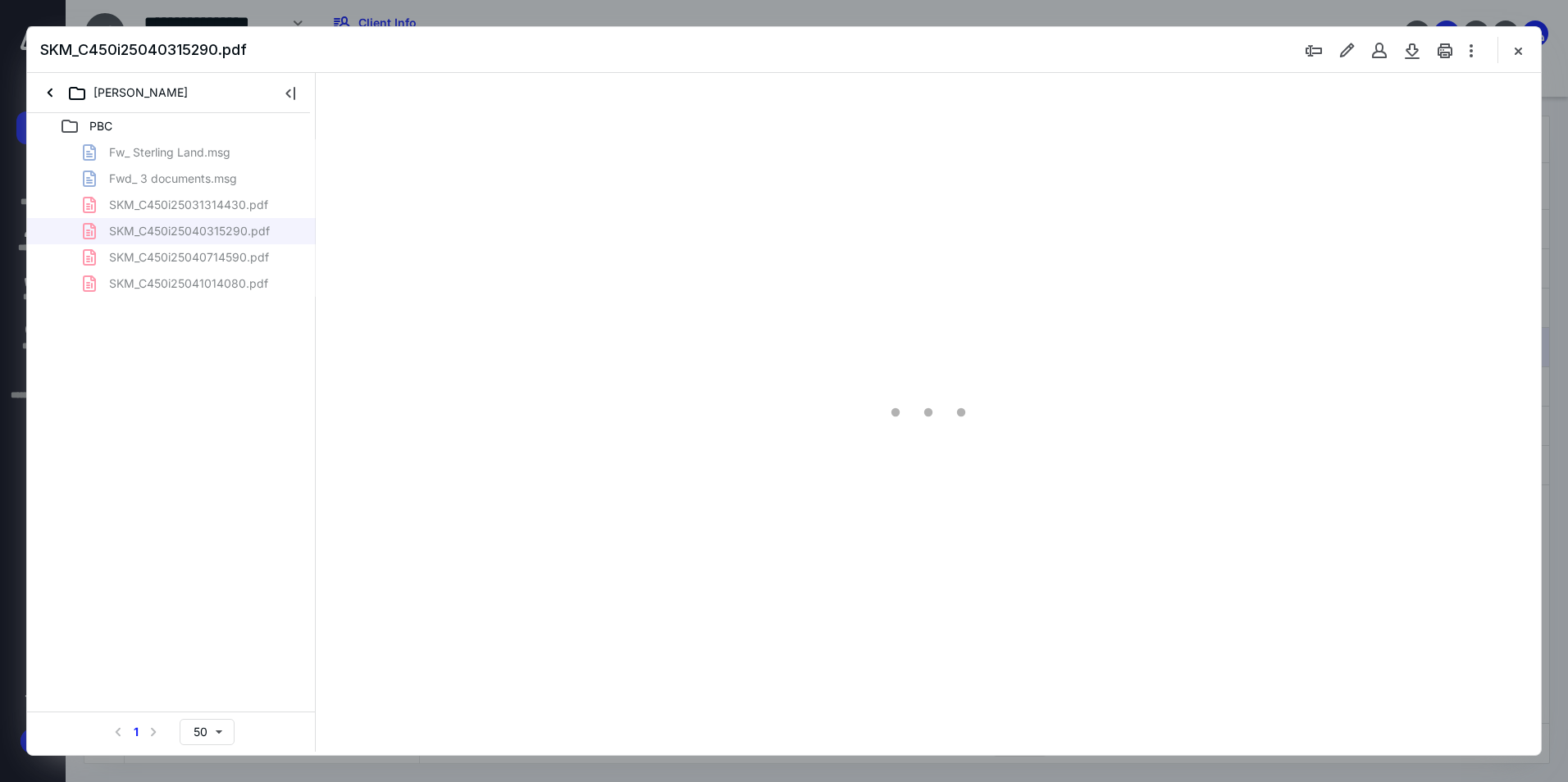 scroll, scrollTop: 66, scrollLeft: 0, axis: vertical 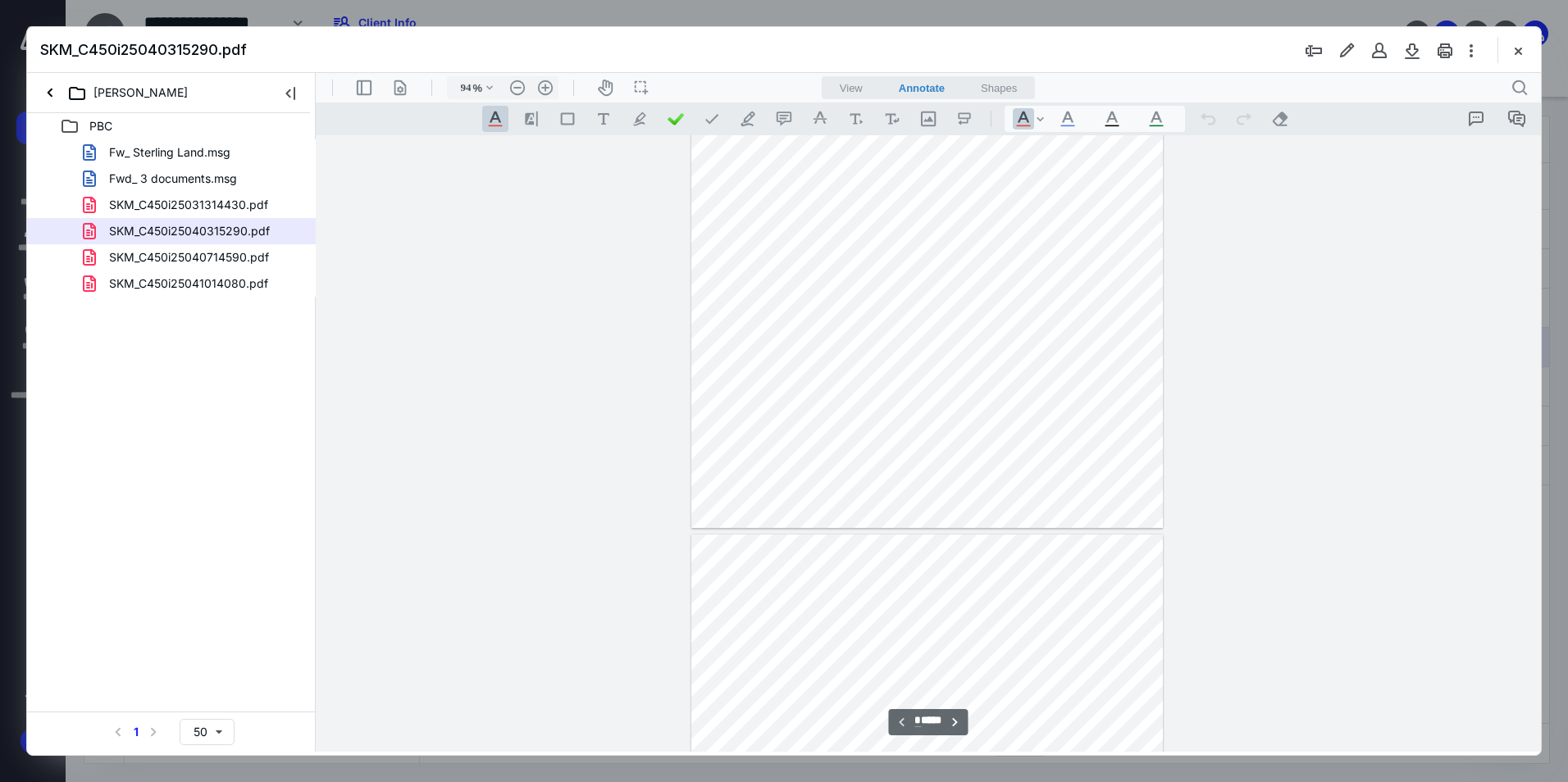 type on "*" 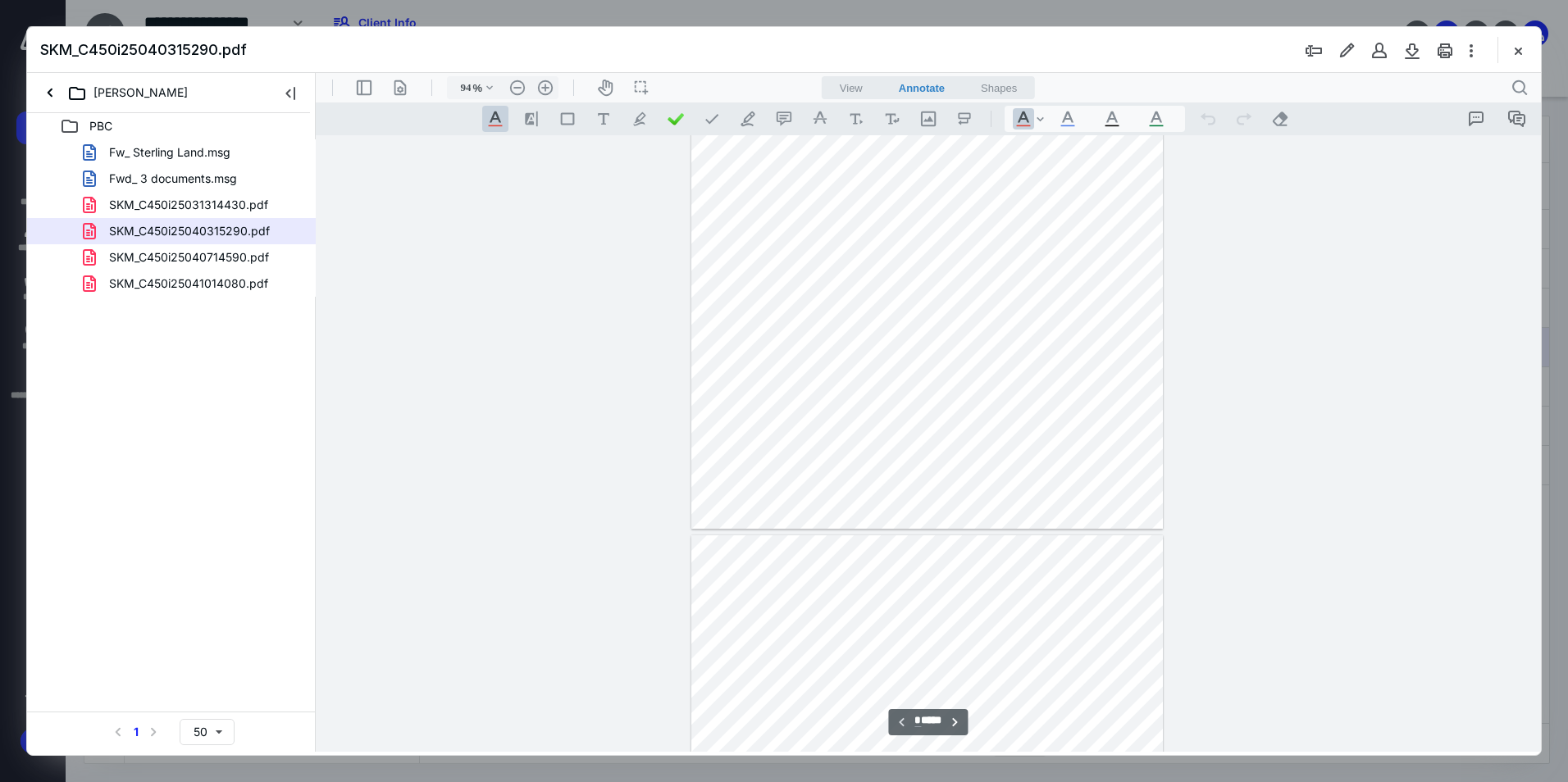 scroll, scrollTop: 0, scrollLeft: 0, axis: both 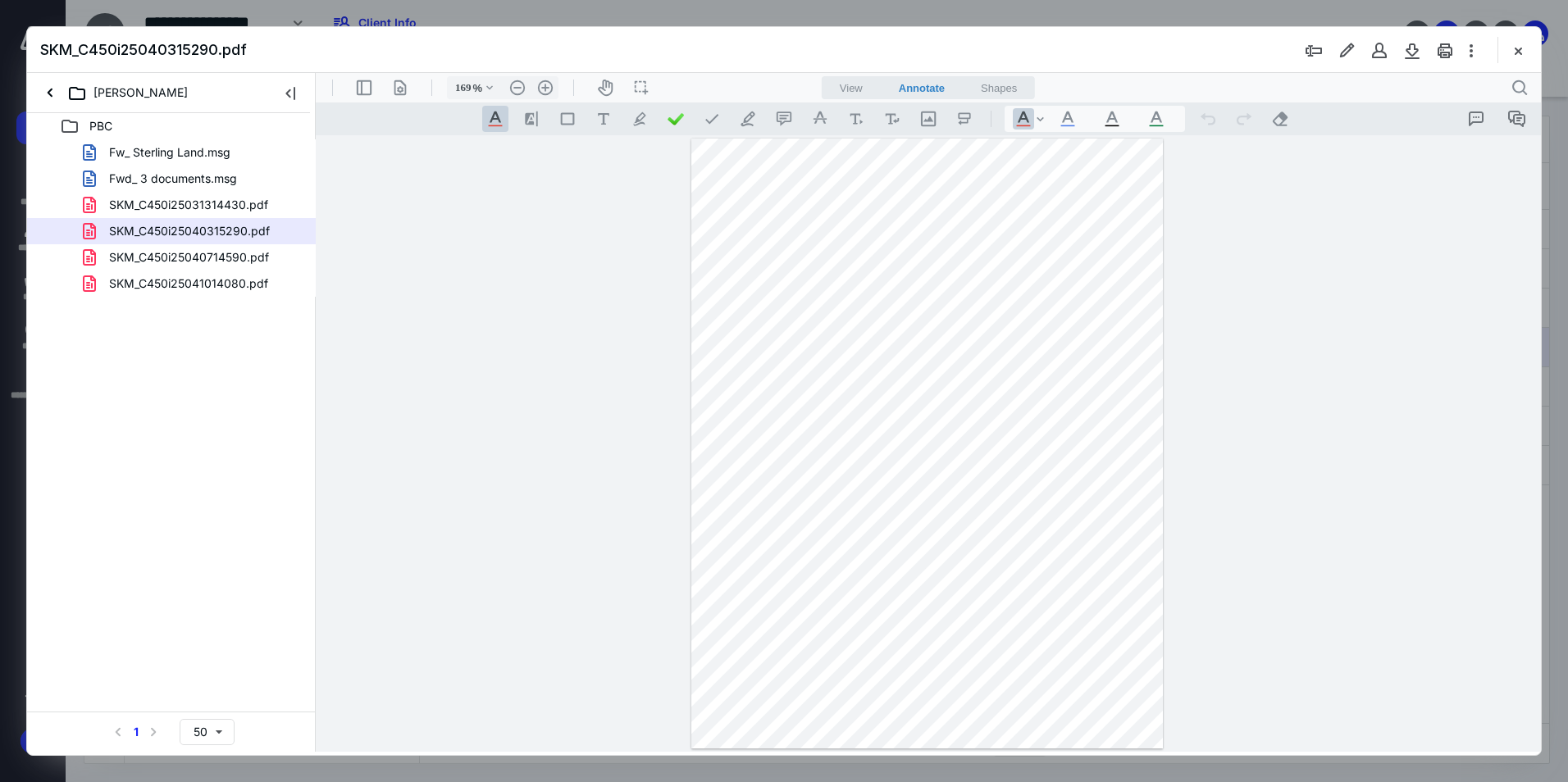 type on "119" 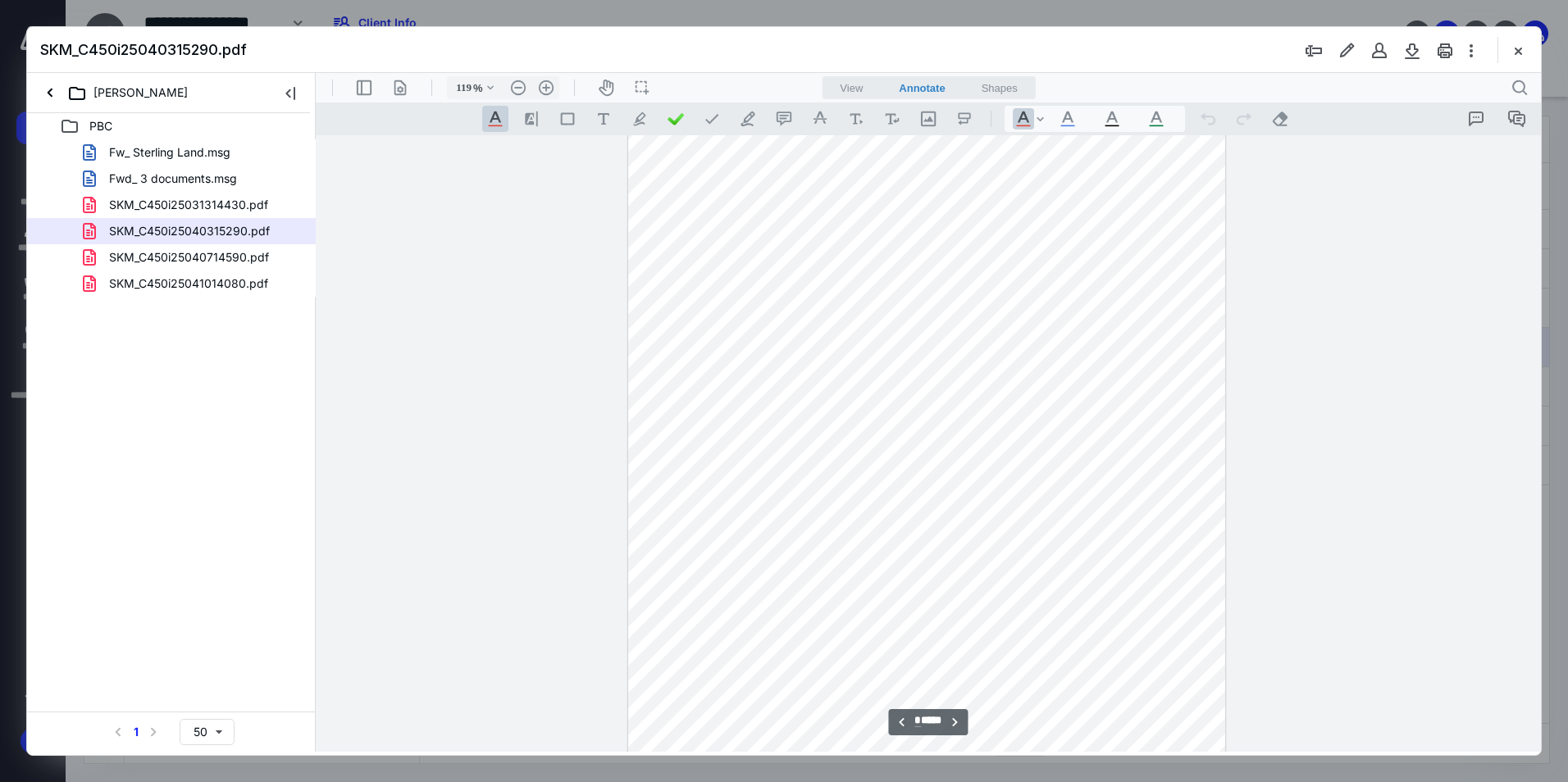 scroll, scrollTop: 3971, scrollLeft: 0, axis: vertical 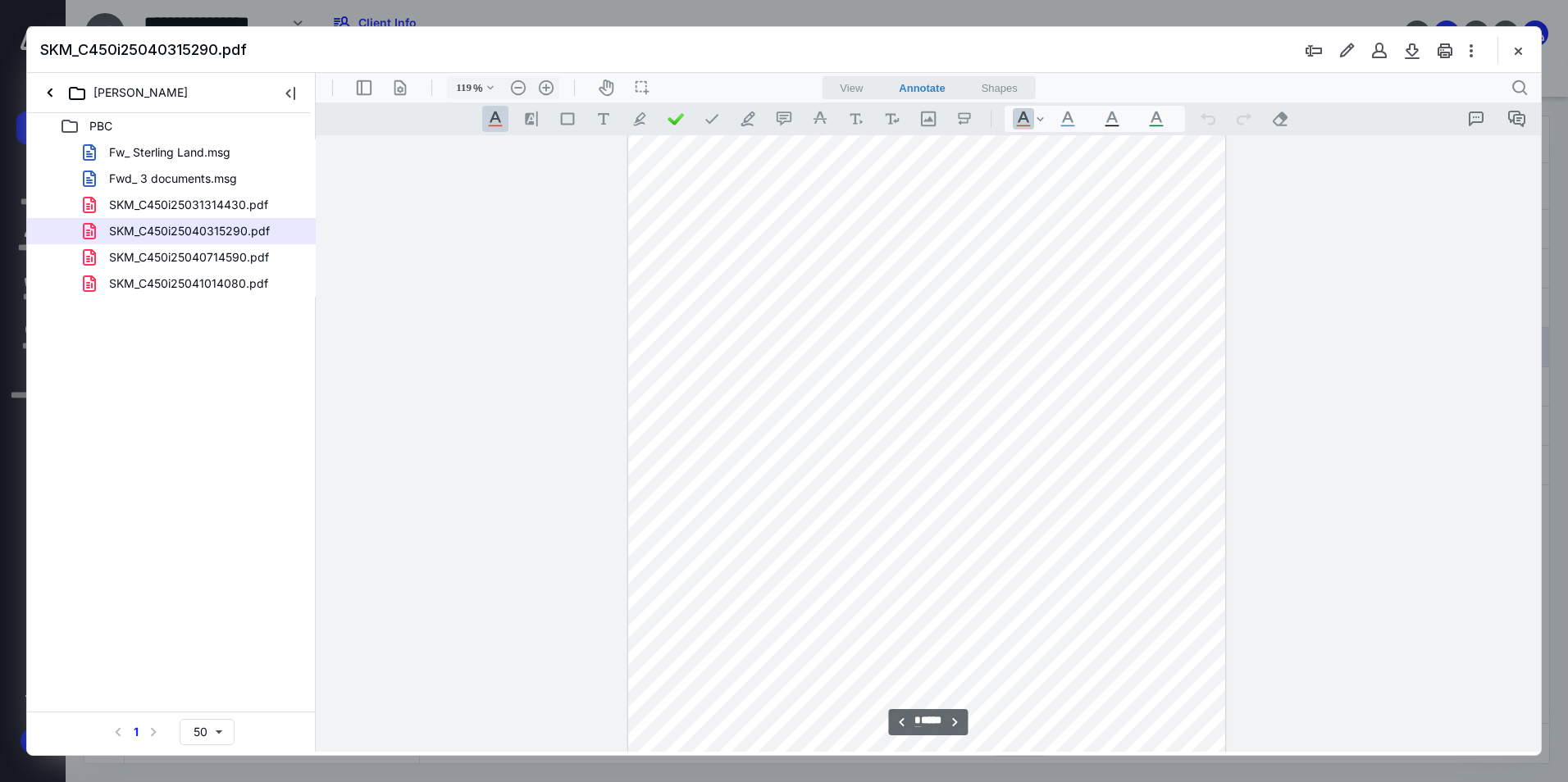 click at bounding box center (927, 456) 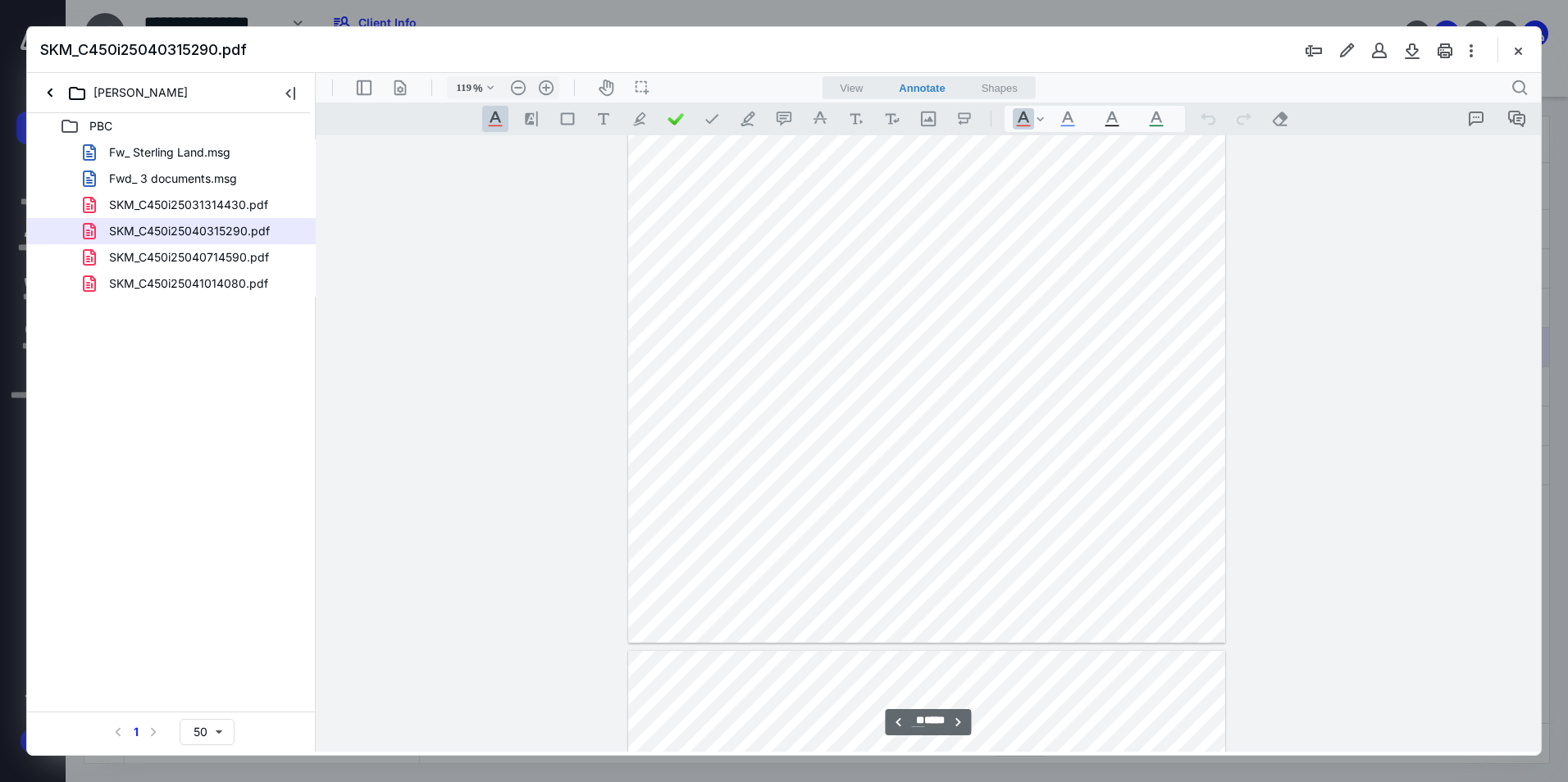 scroll, scrollTop: 9170, scrollLeft: 0, axis: vertical 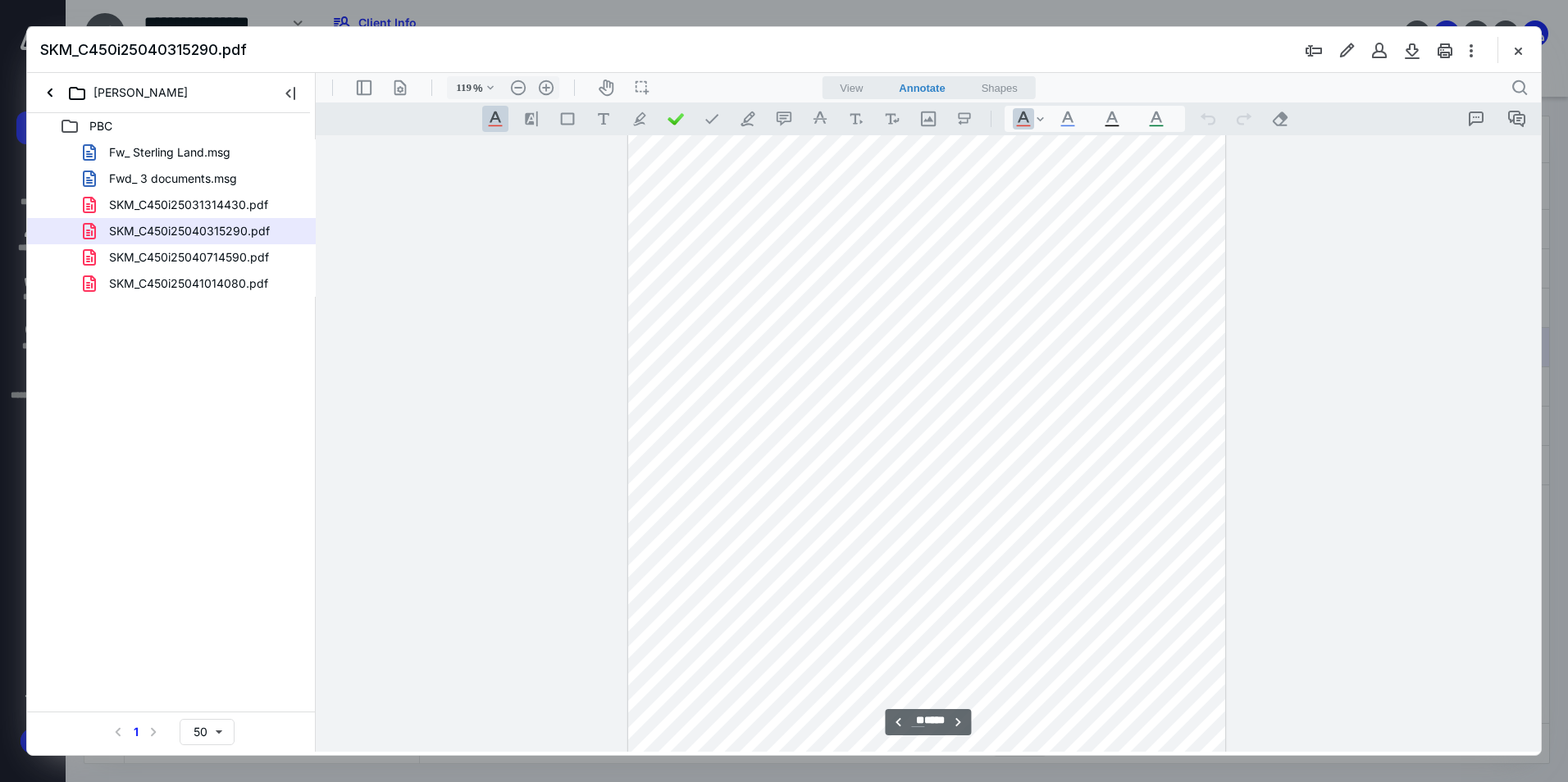 type on "**" 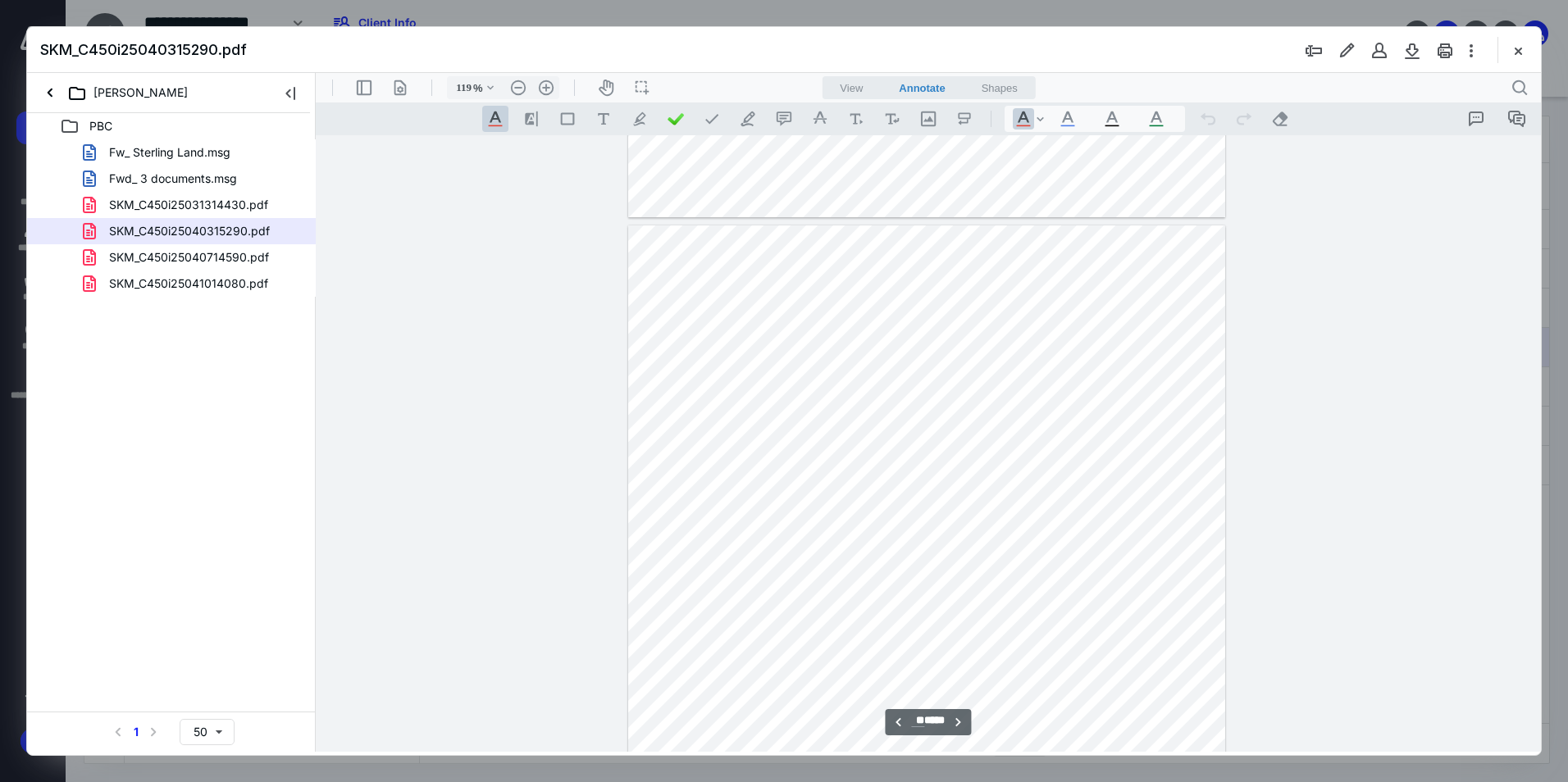 scroll, scrollTop: 11606, scrollLeft: 0, axis: vertical 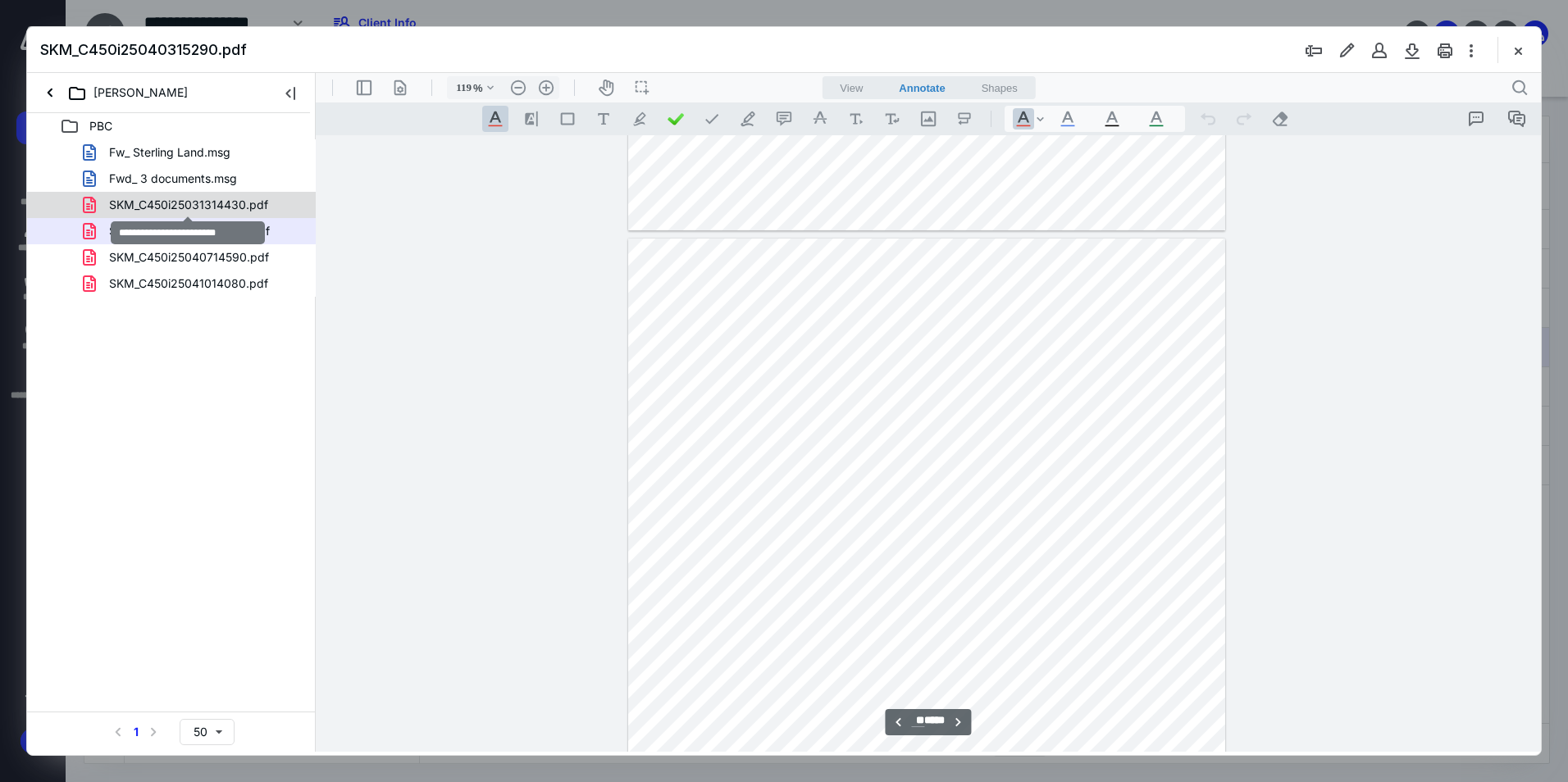 click on "SKM_C450i25031314430.pdf" at bounding box center [189, 205] 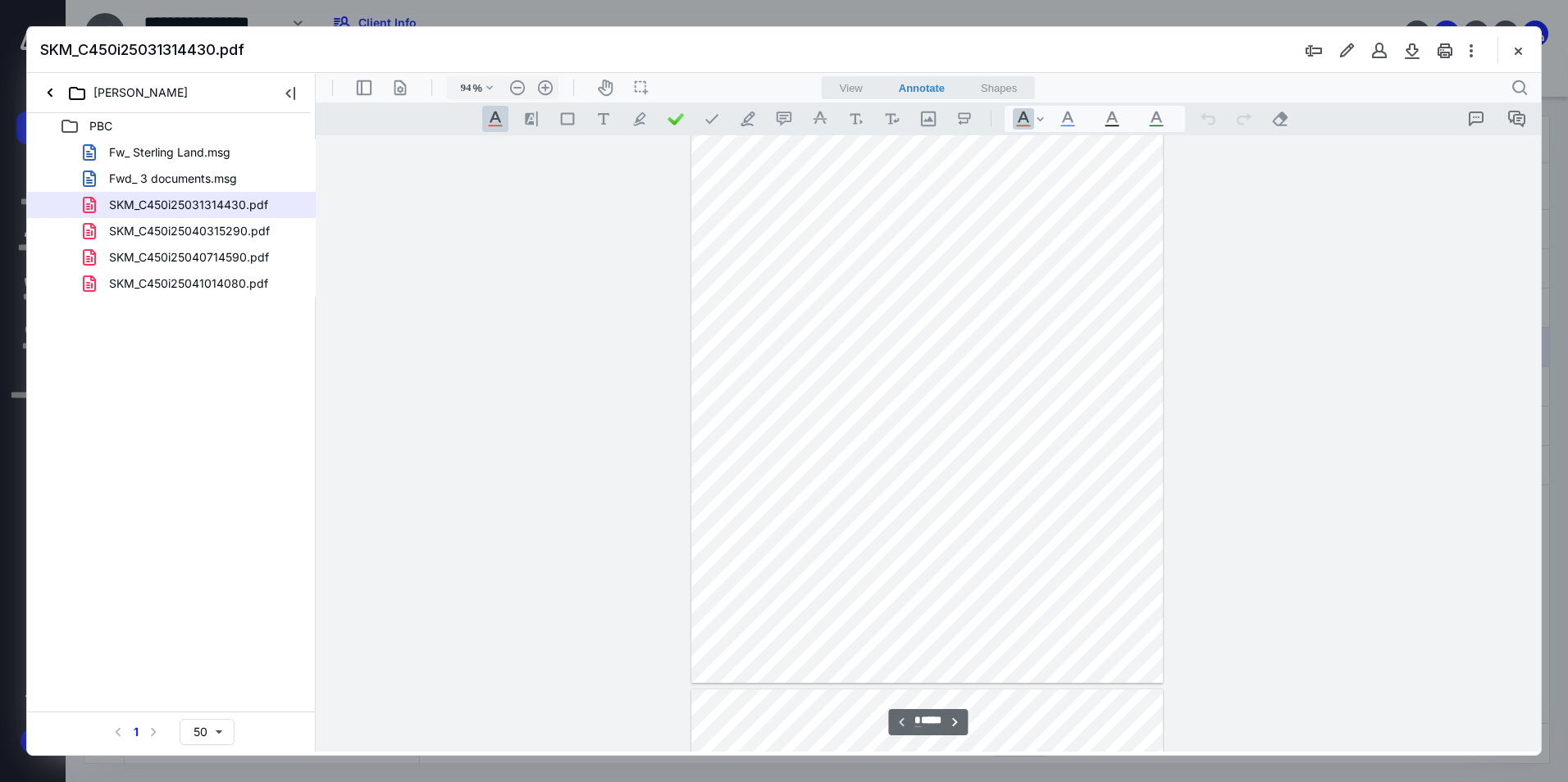 scroll, scrollTop: 0, scrollLeft: 0, axis: both 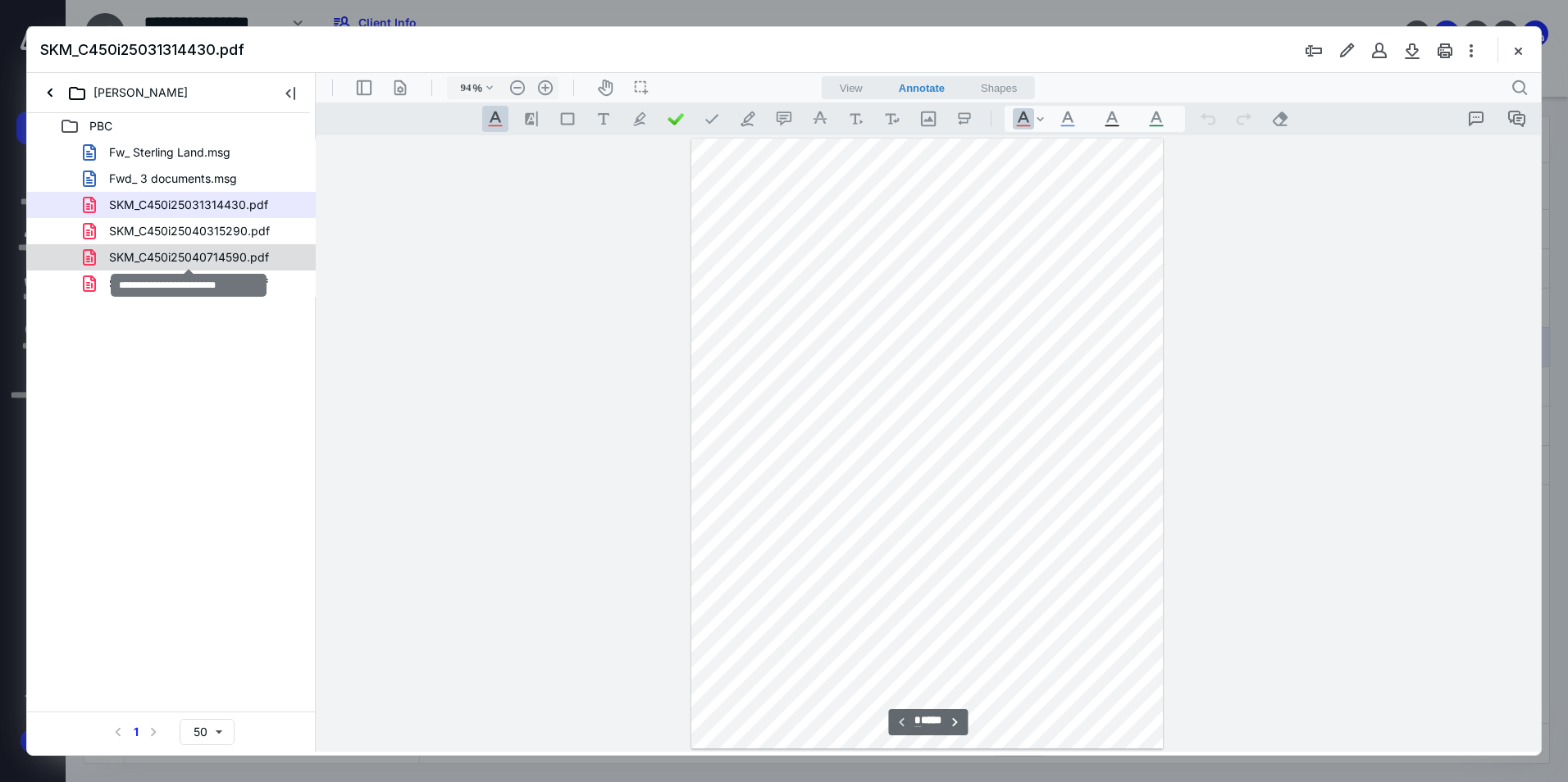 click on "SKM_C450i25040714590.pdf" at bounding box center (189, 257) 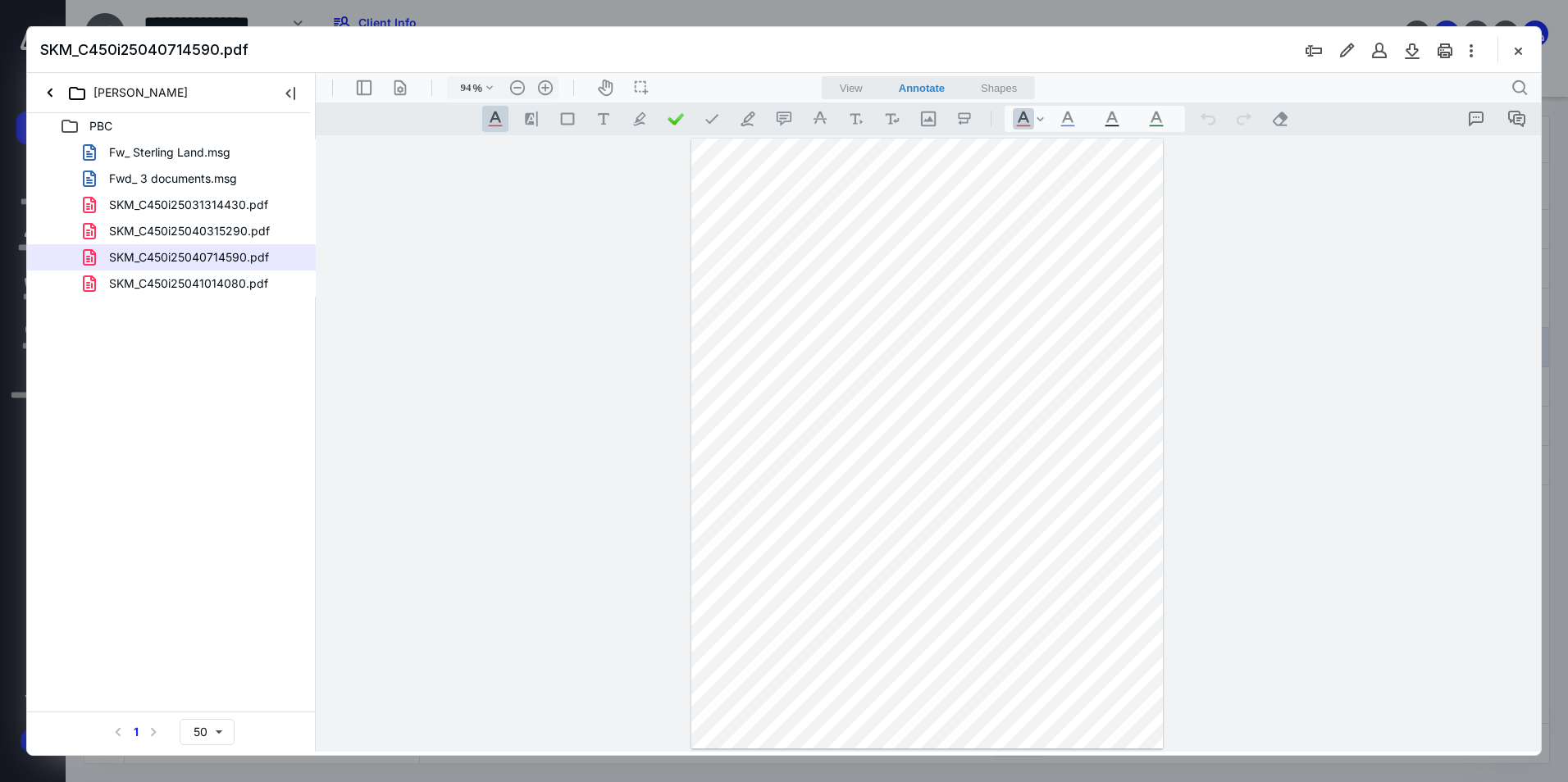 click at bounding box center (927, 443) 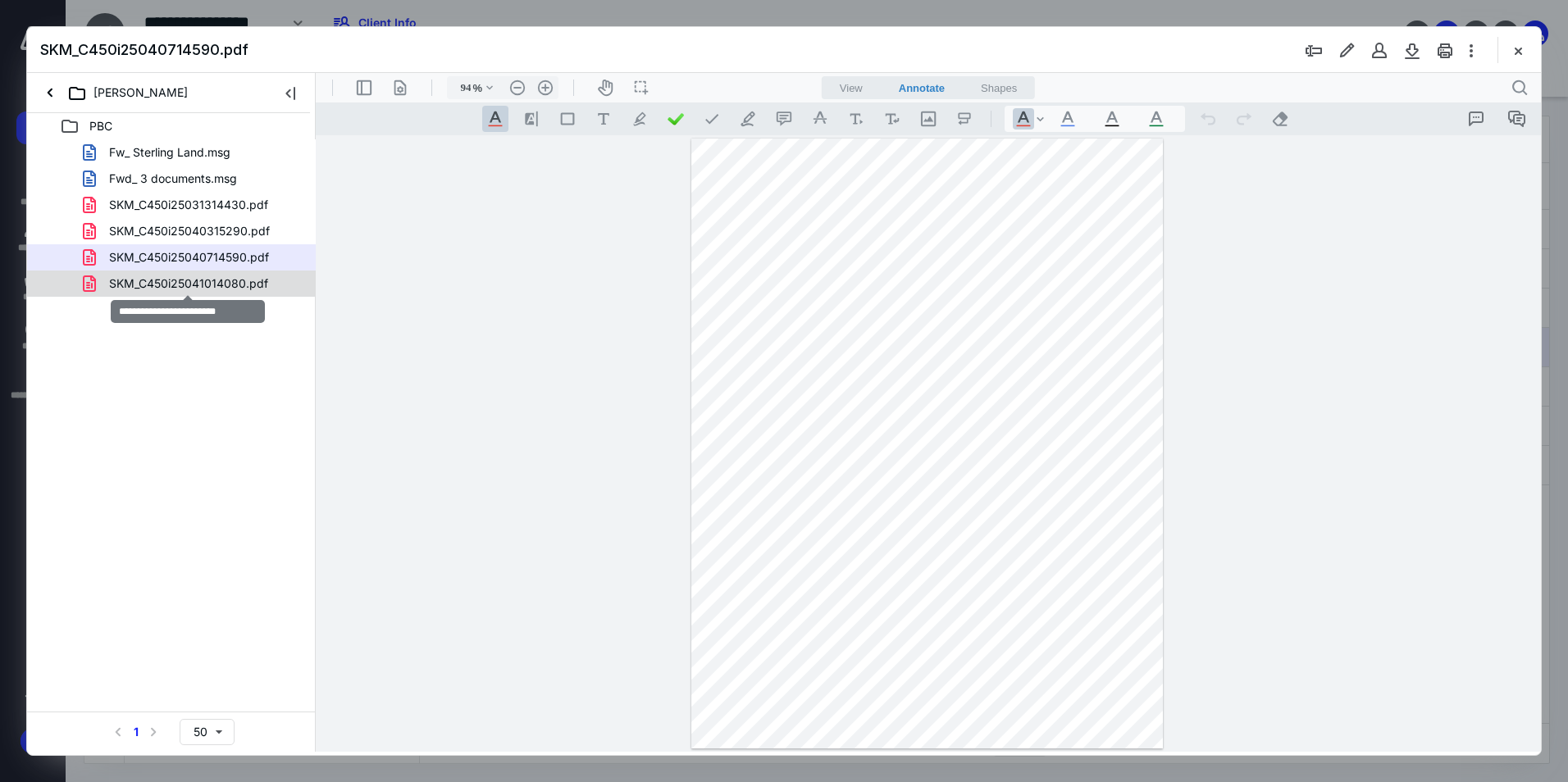 click on "SKM_C450i25041014080.pdf" at bounding box center [189, 284] 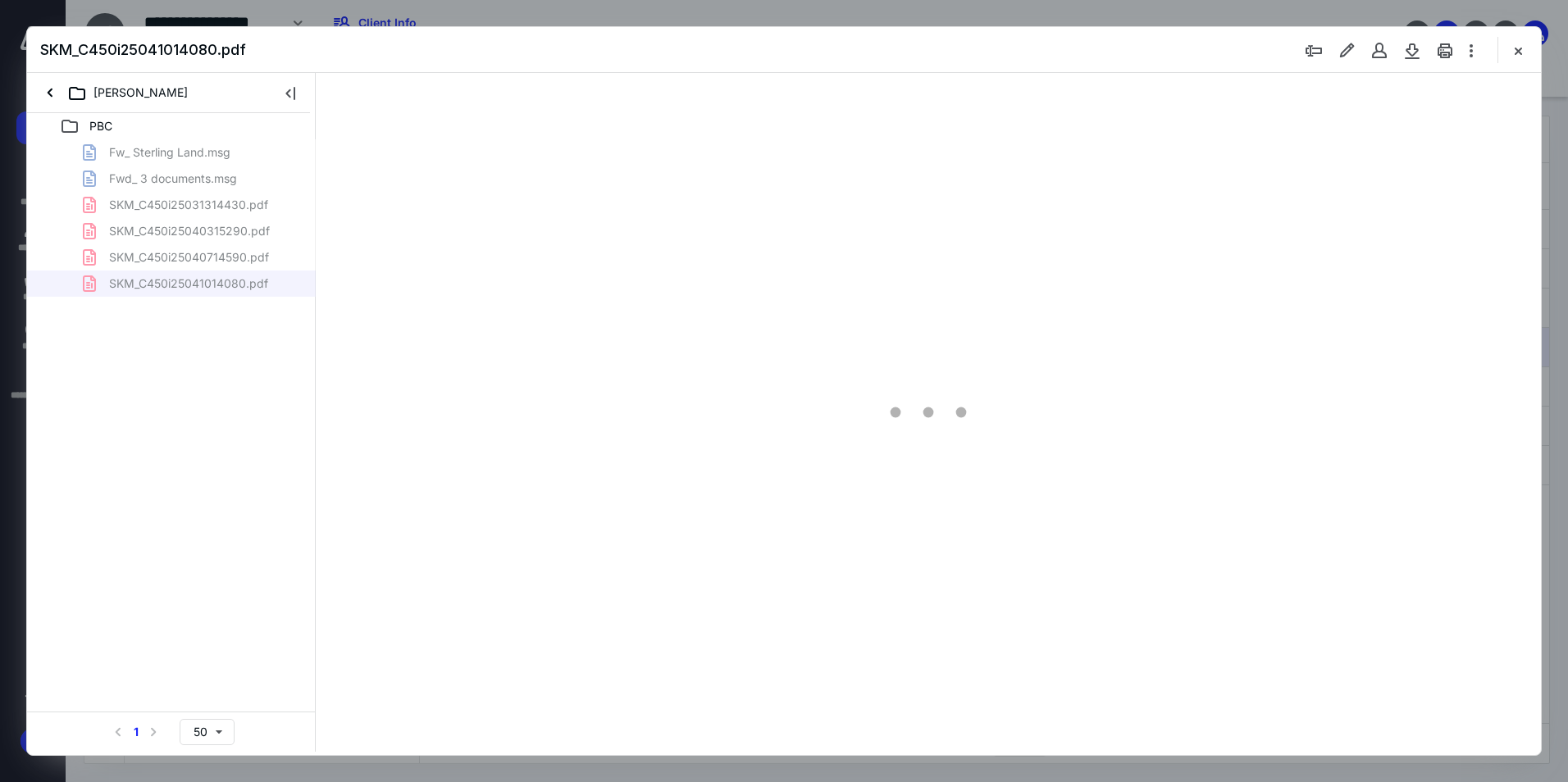 type on "94" 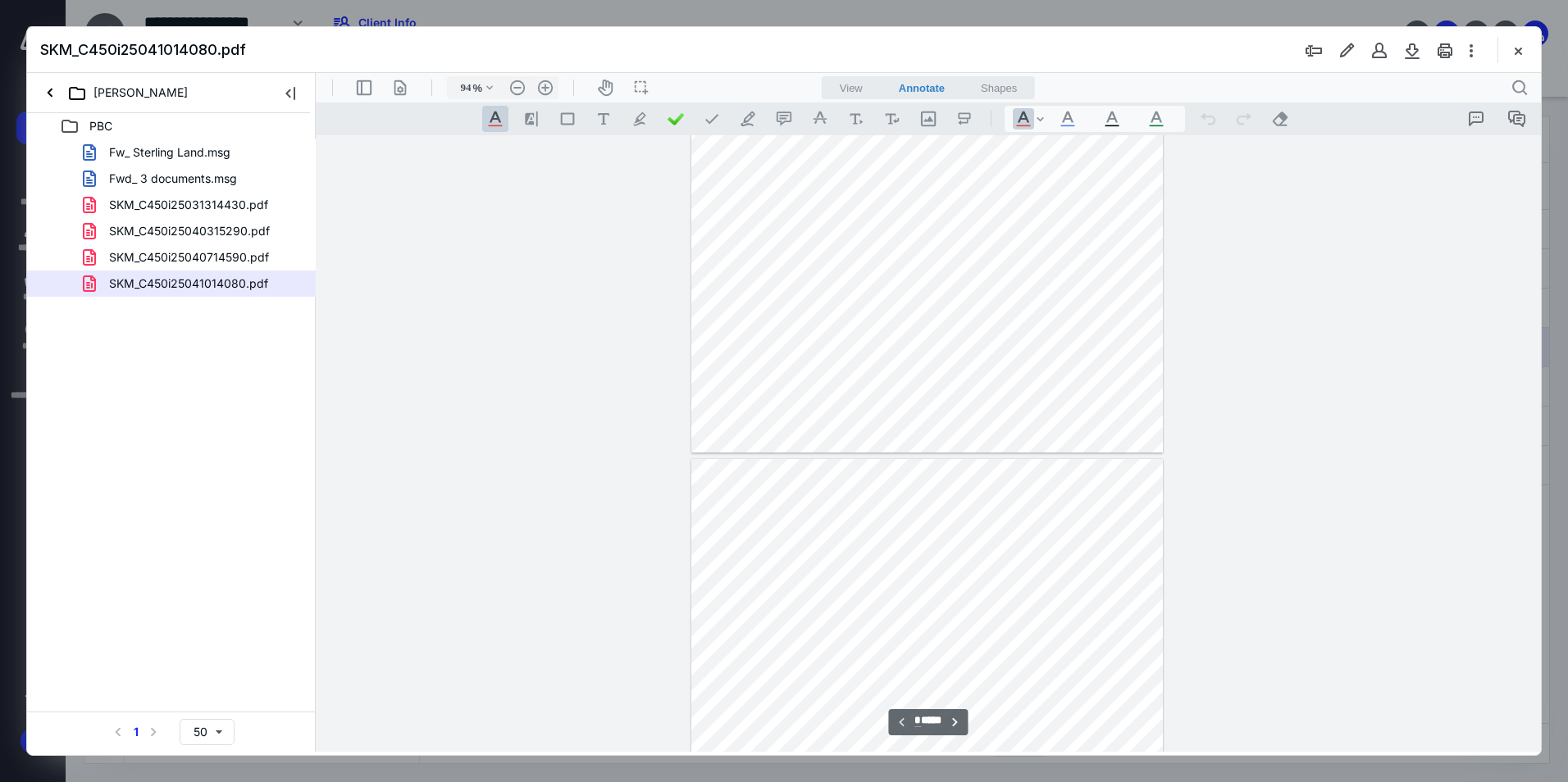 scroll, scrollTop: 0, scrollLeft: 0, axis: both 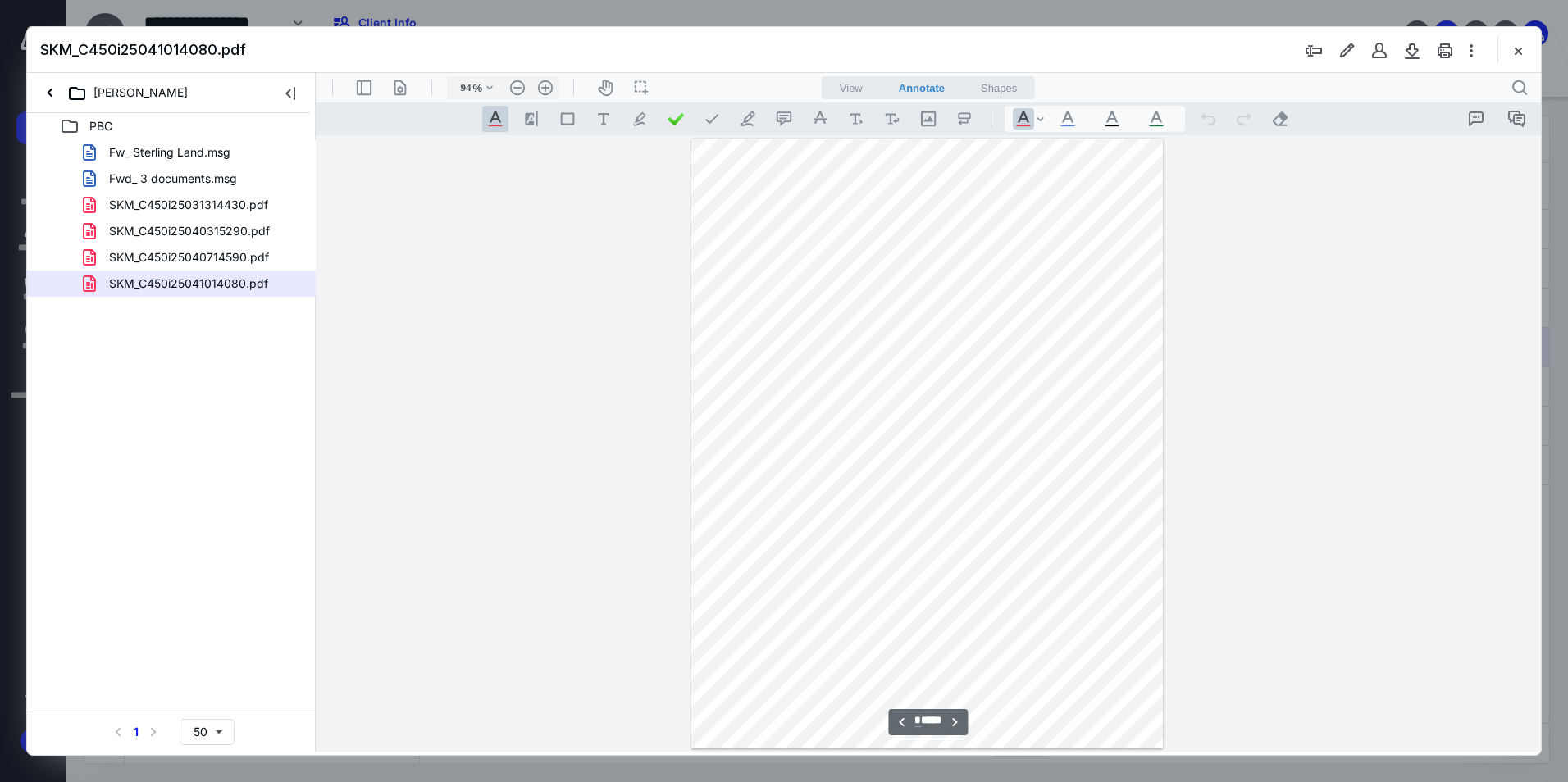 type on "*" 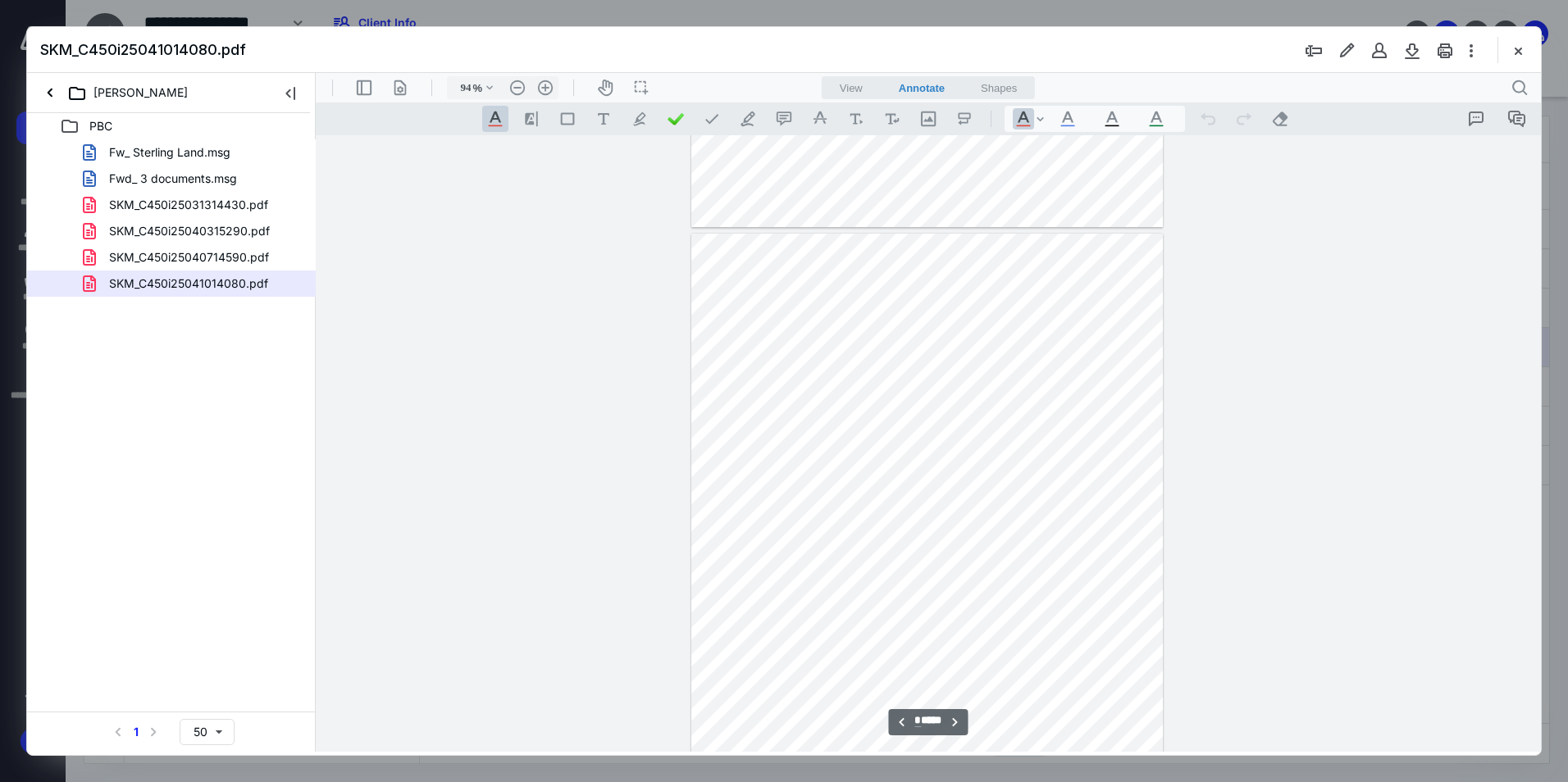 scroll, scrollTop: 524, scrollLeft: 0, axis: vertical 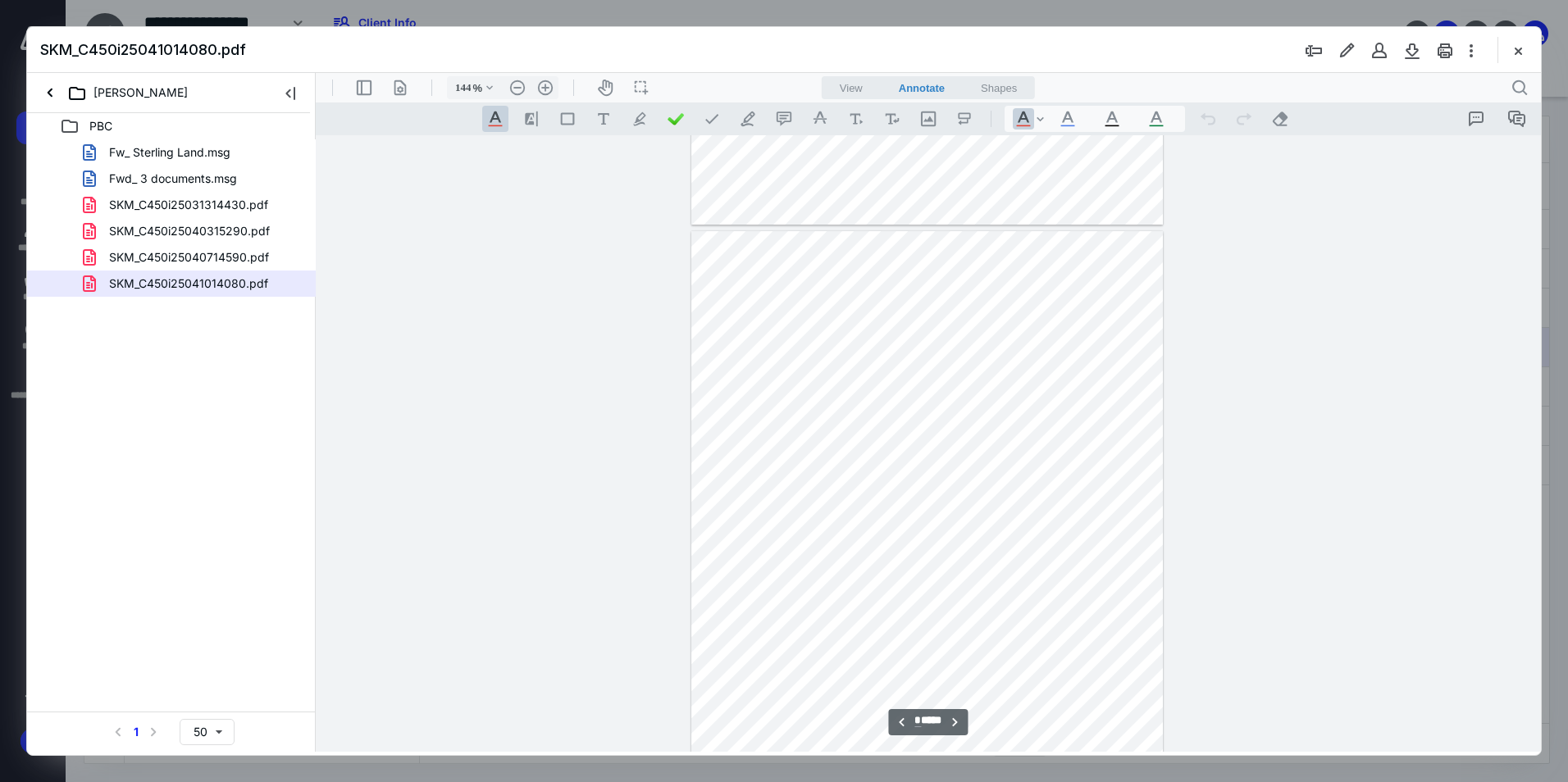 type on "169" 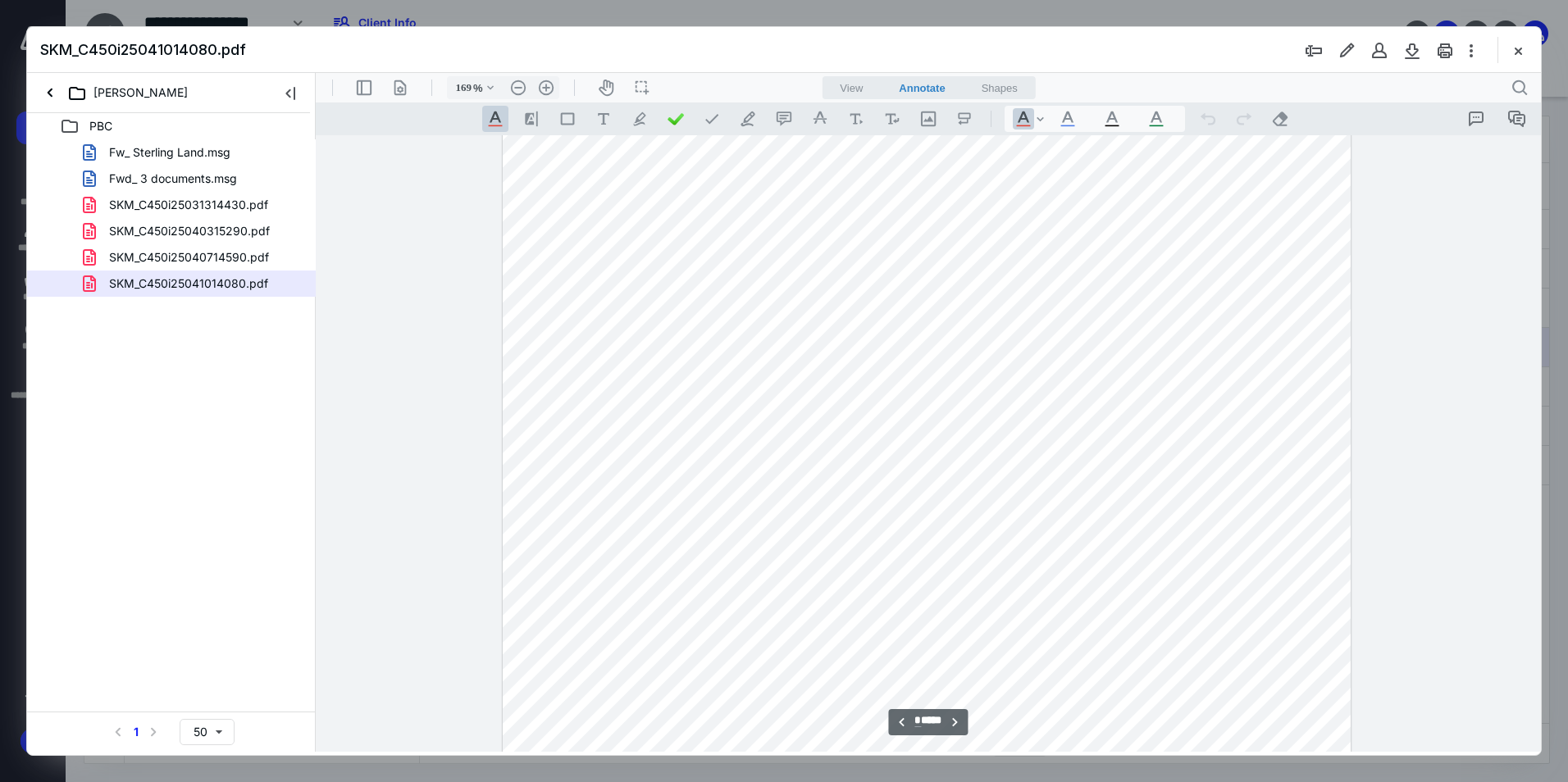 scroll, scrollTop: 3408, scrollLeft: 0, axis: vertical 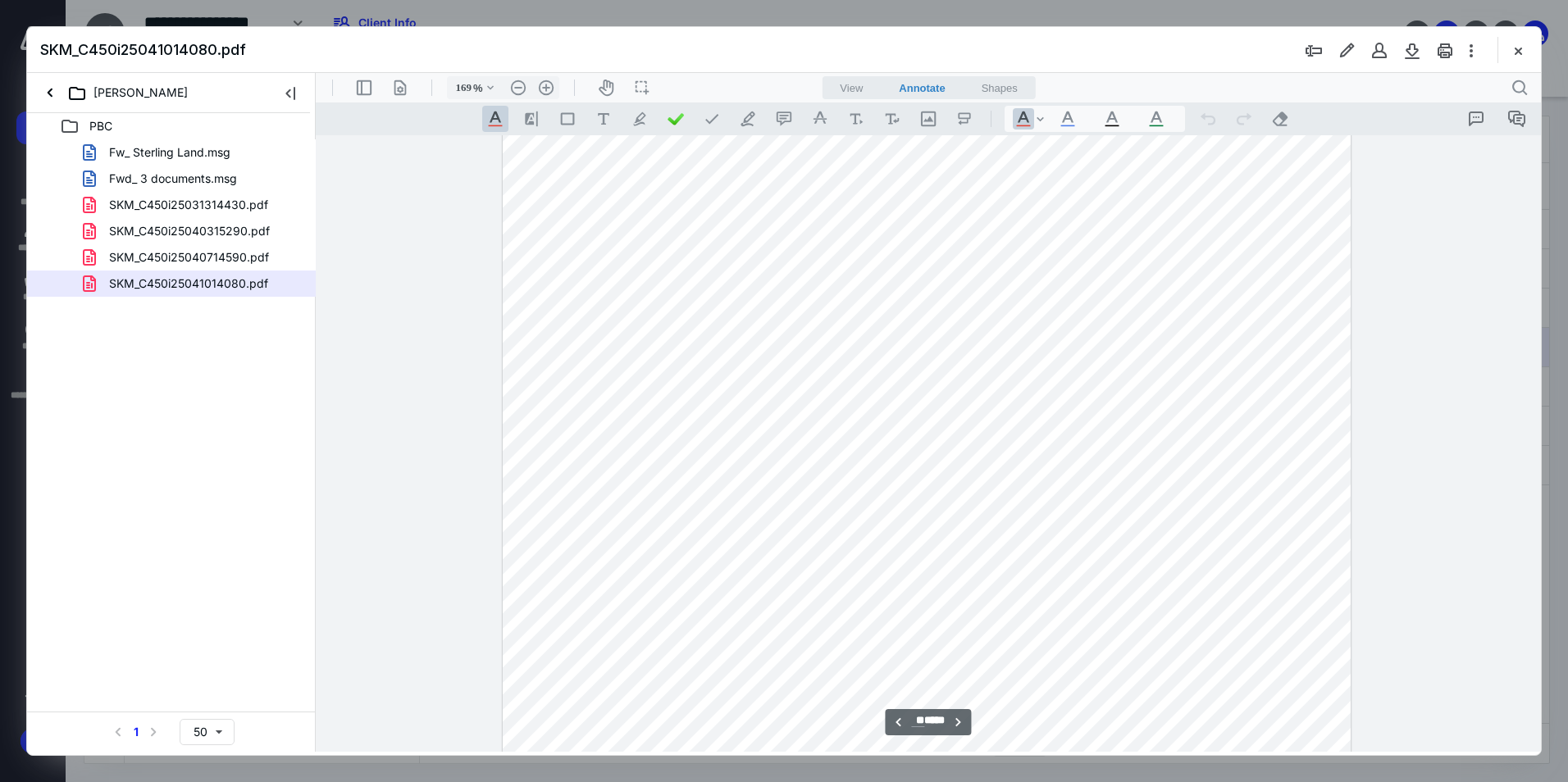 type on "**" 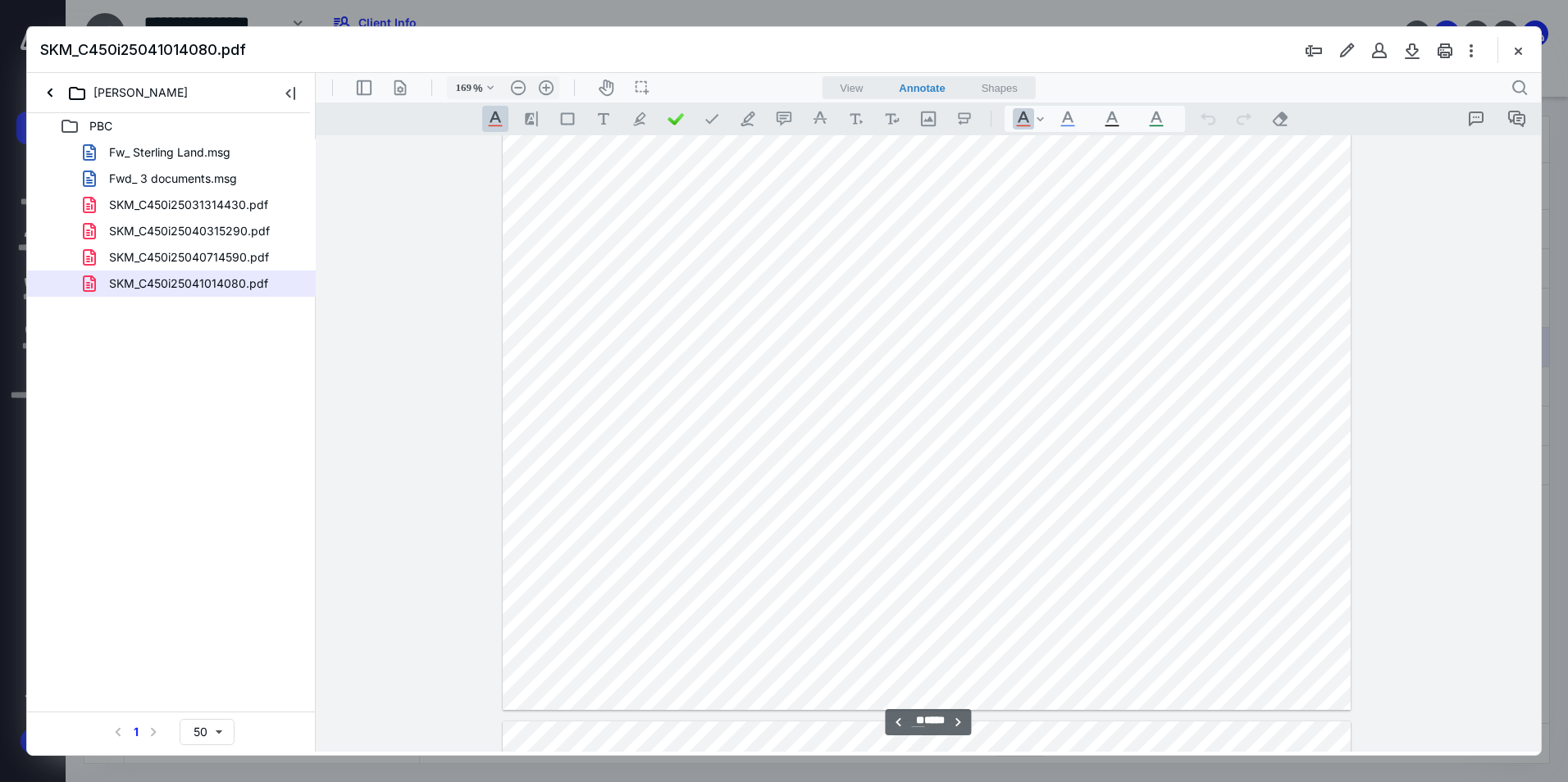 scroll, scrollTop: 14934, scrollLeft: 0, axis: vertical 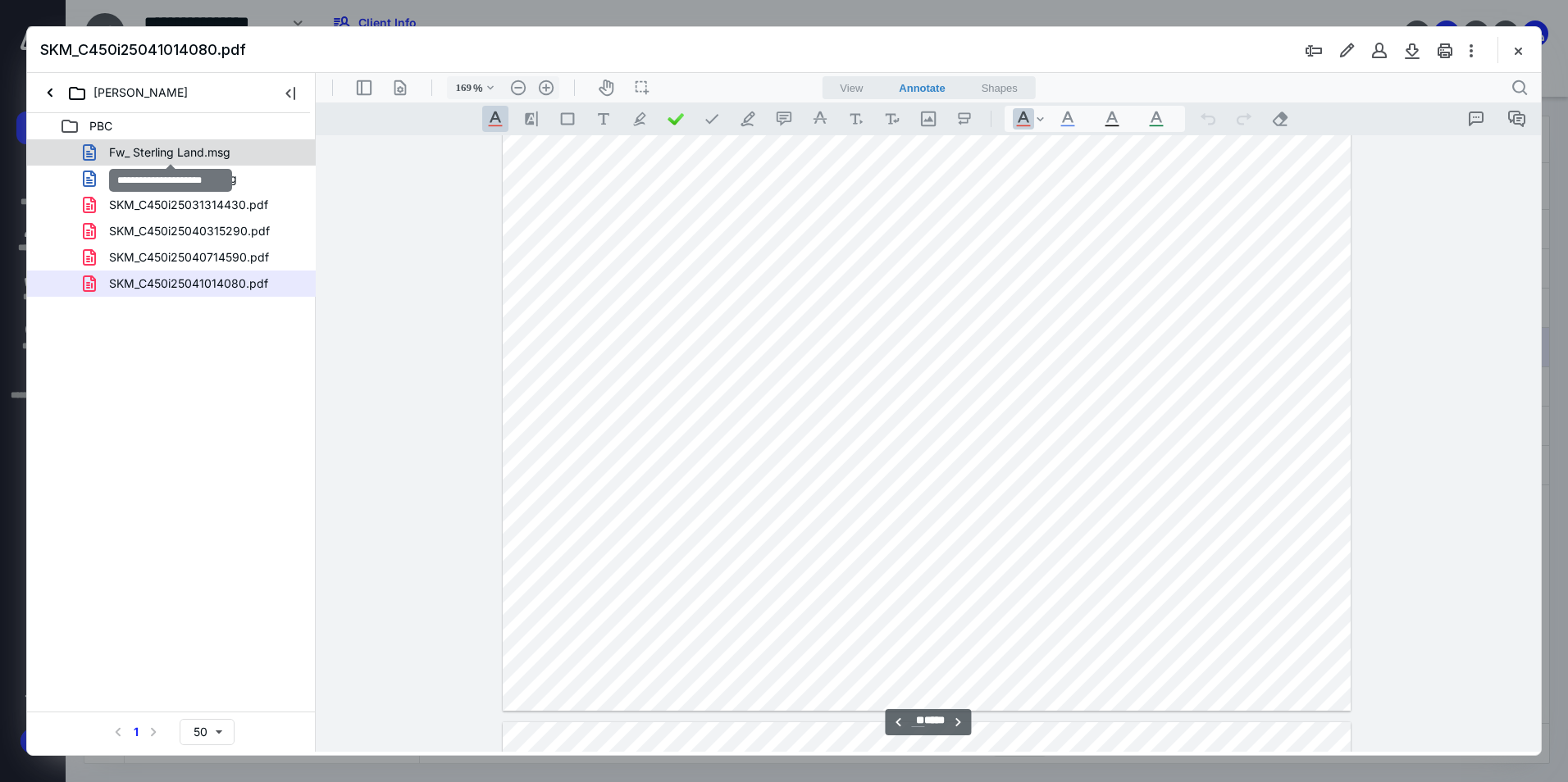 click on "Fw_ Sterling Land.msg" at bounding box center [170, 152] 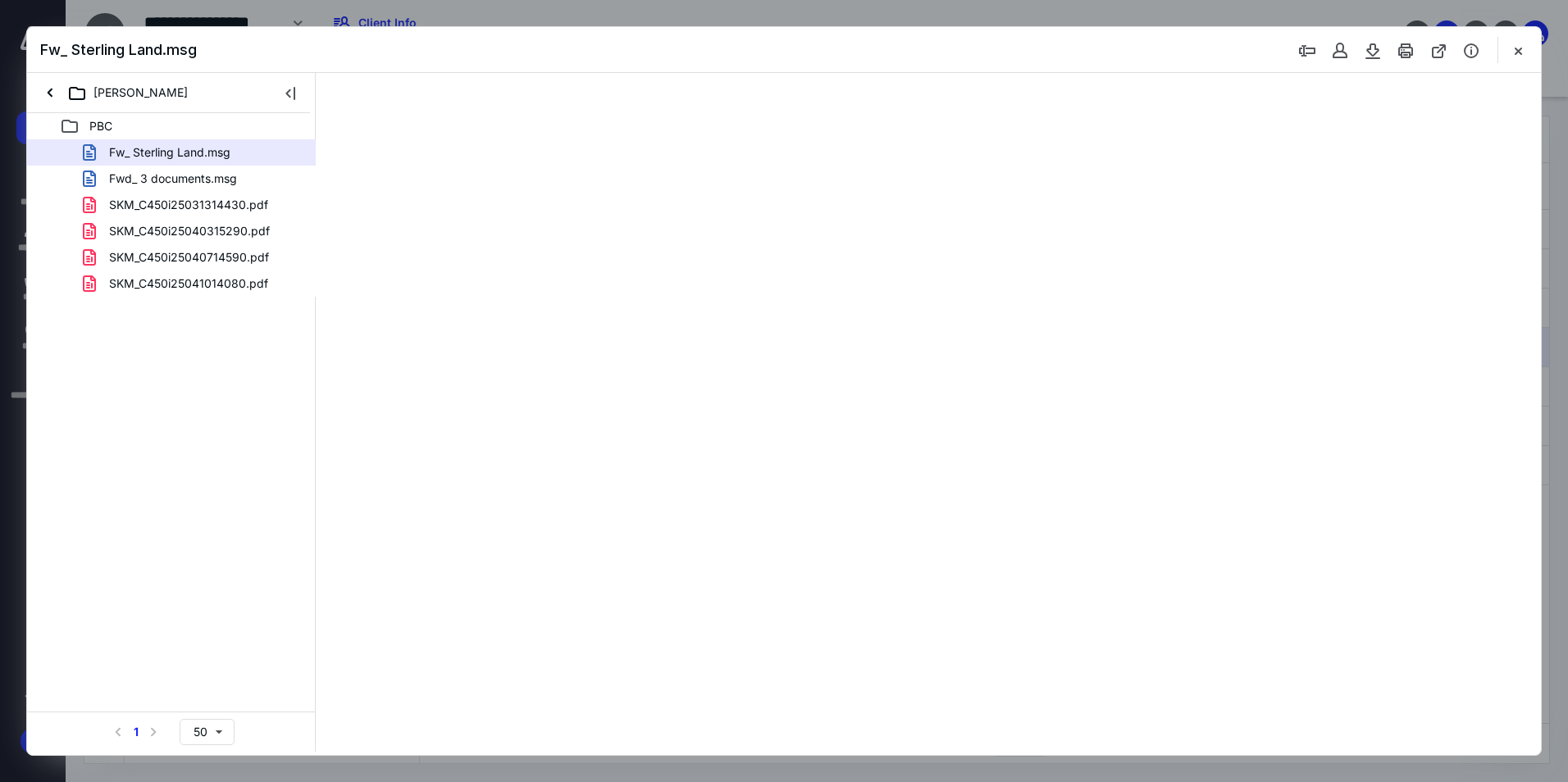 scroll, scrollTop: 0, scrollLeft: 0, axis: both 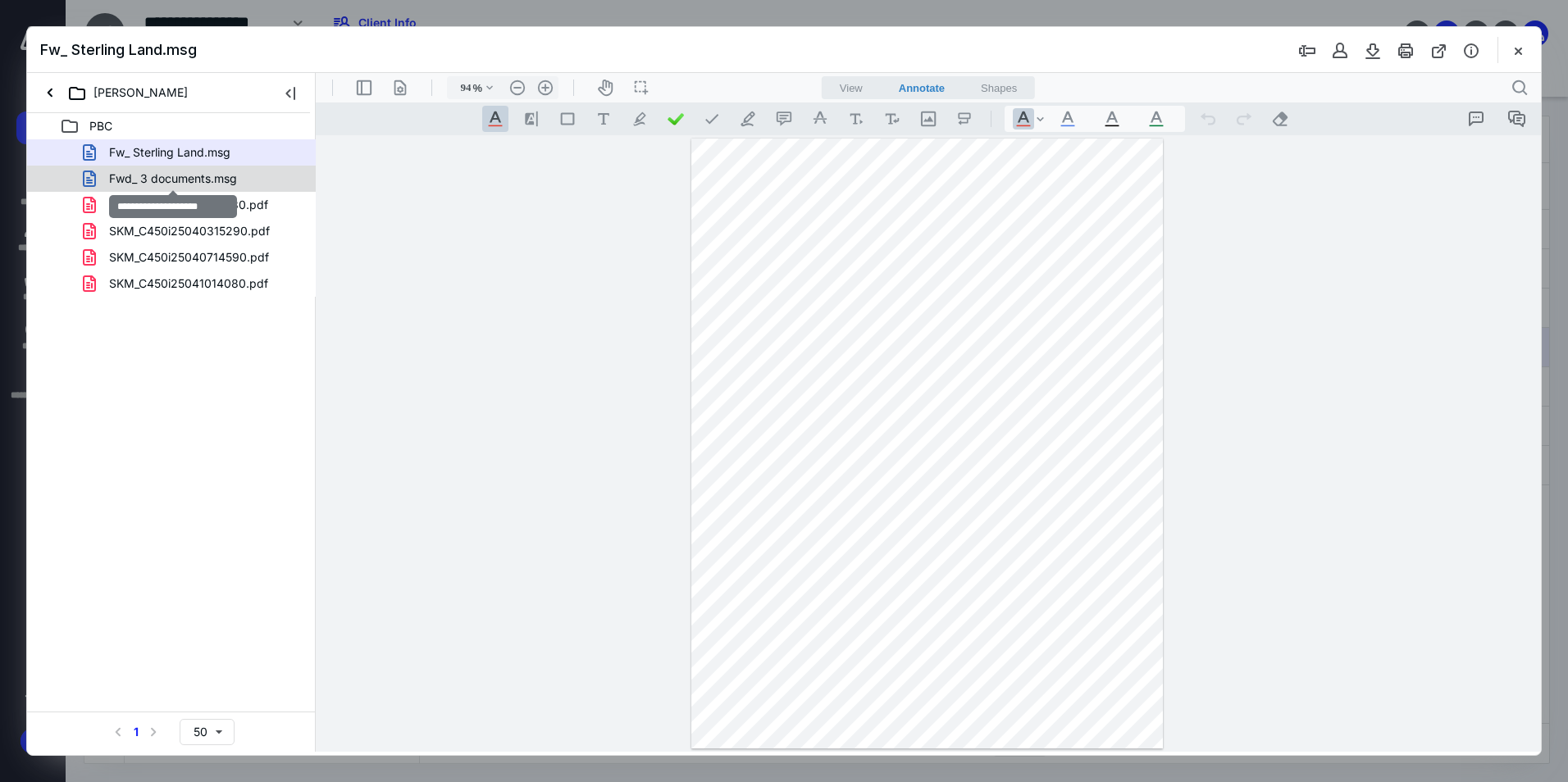click on "Fwd_ 3 documents.msg" at bounding box center [173, 179] 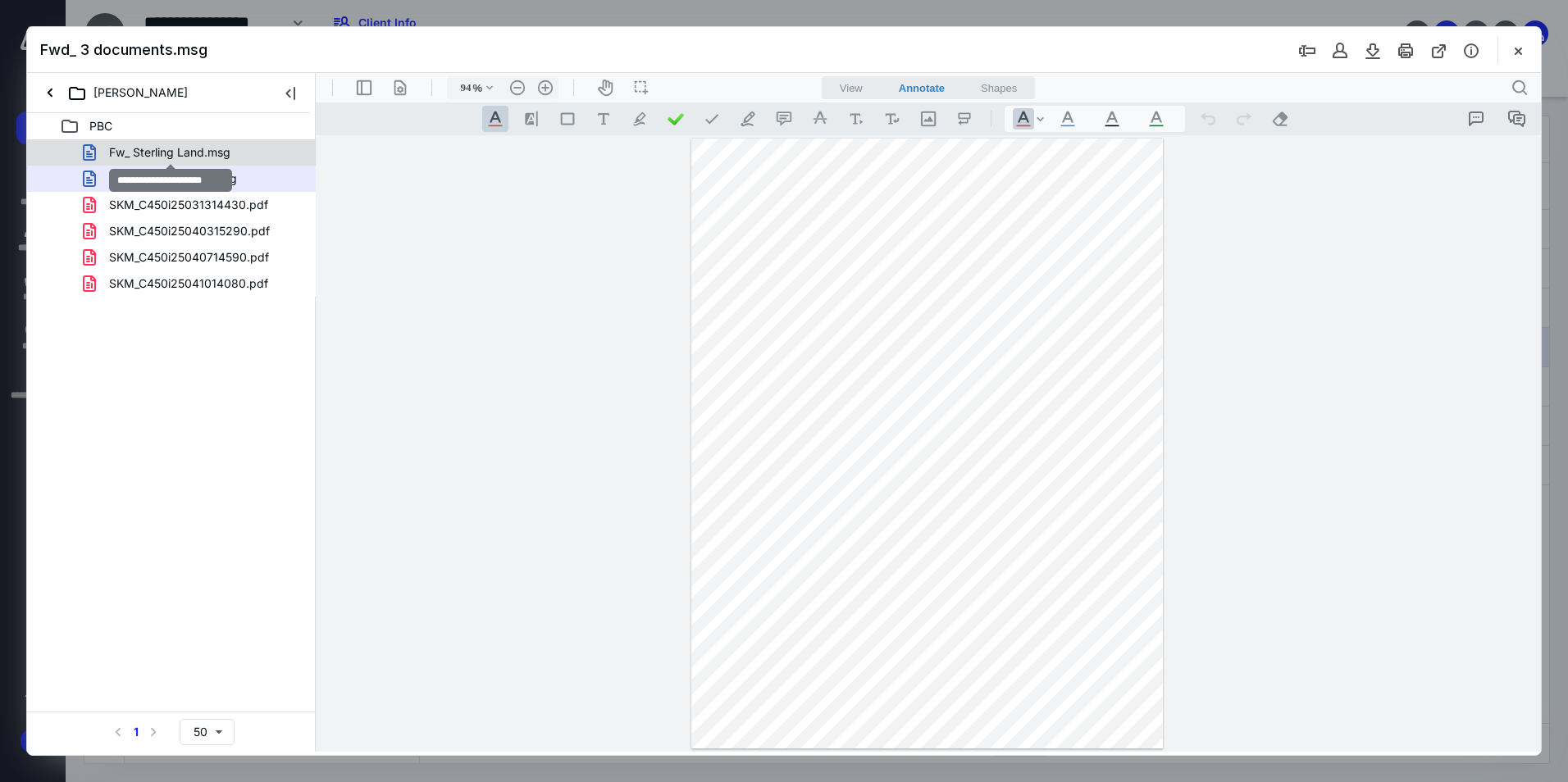 click on "Fw_ Sterling Land.msg" at bounding box center [170, 152] 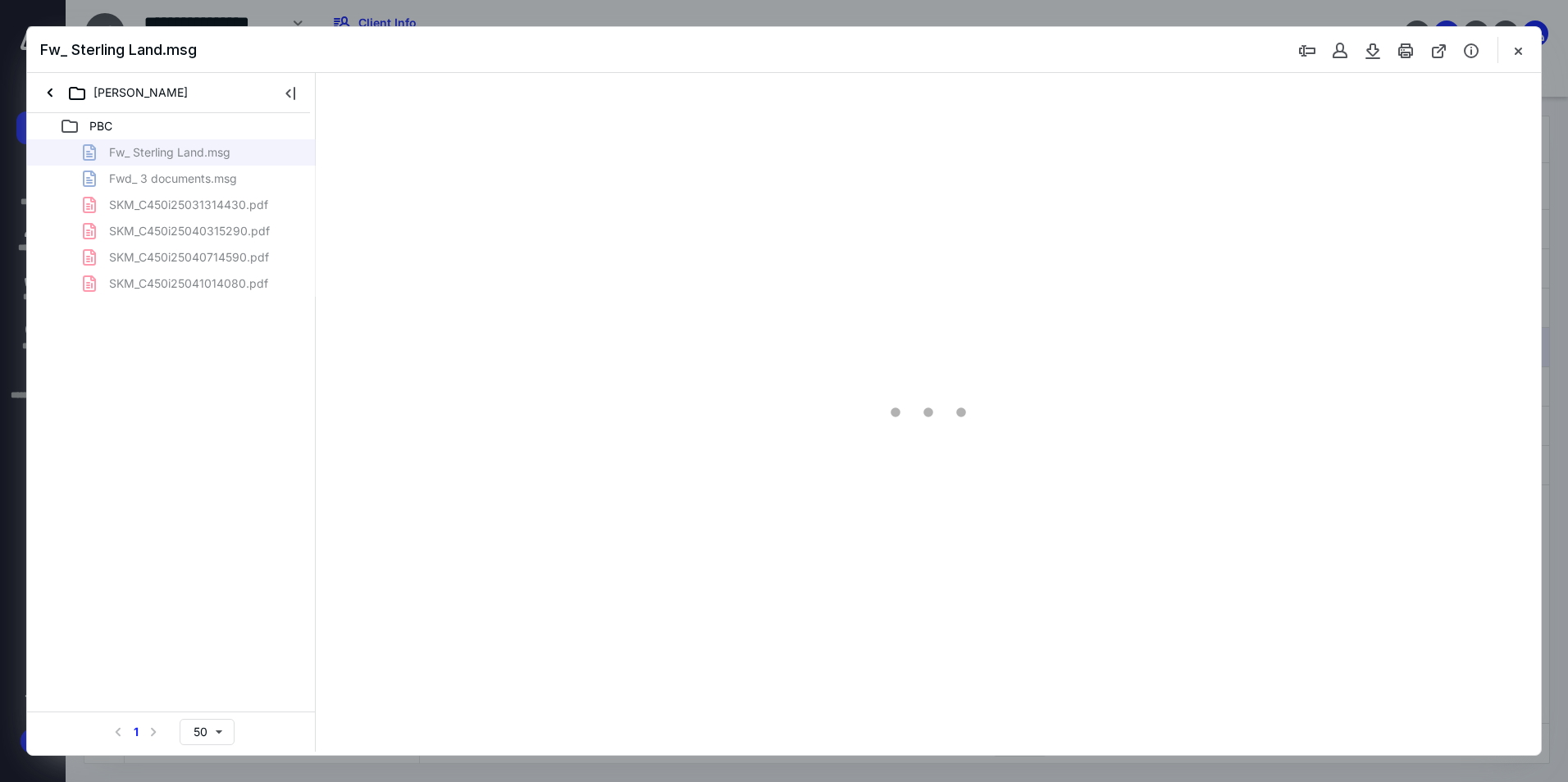 type on "94" 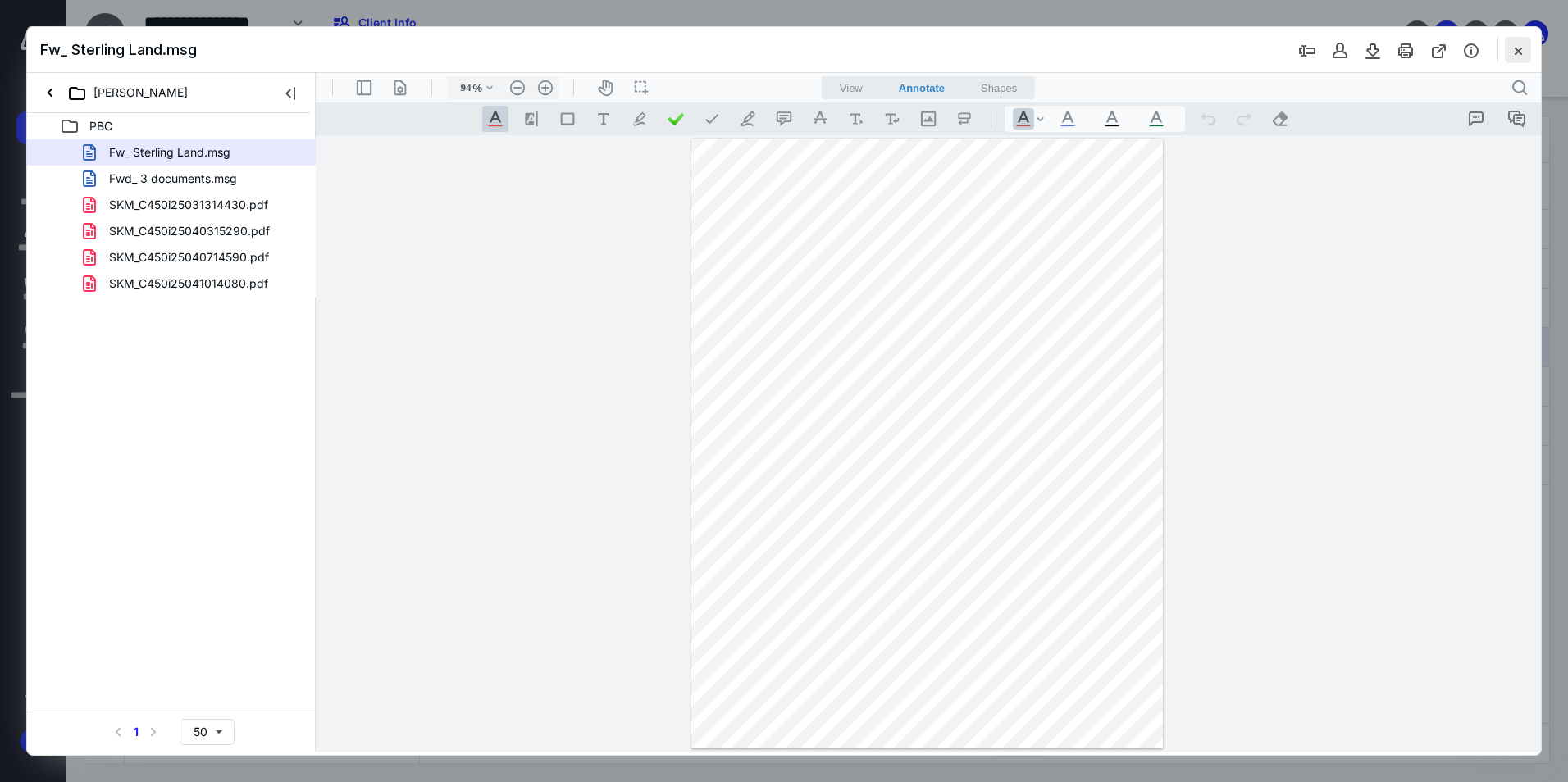 click at bounding box center [1518, 50] 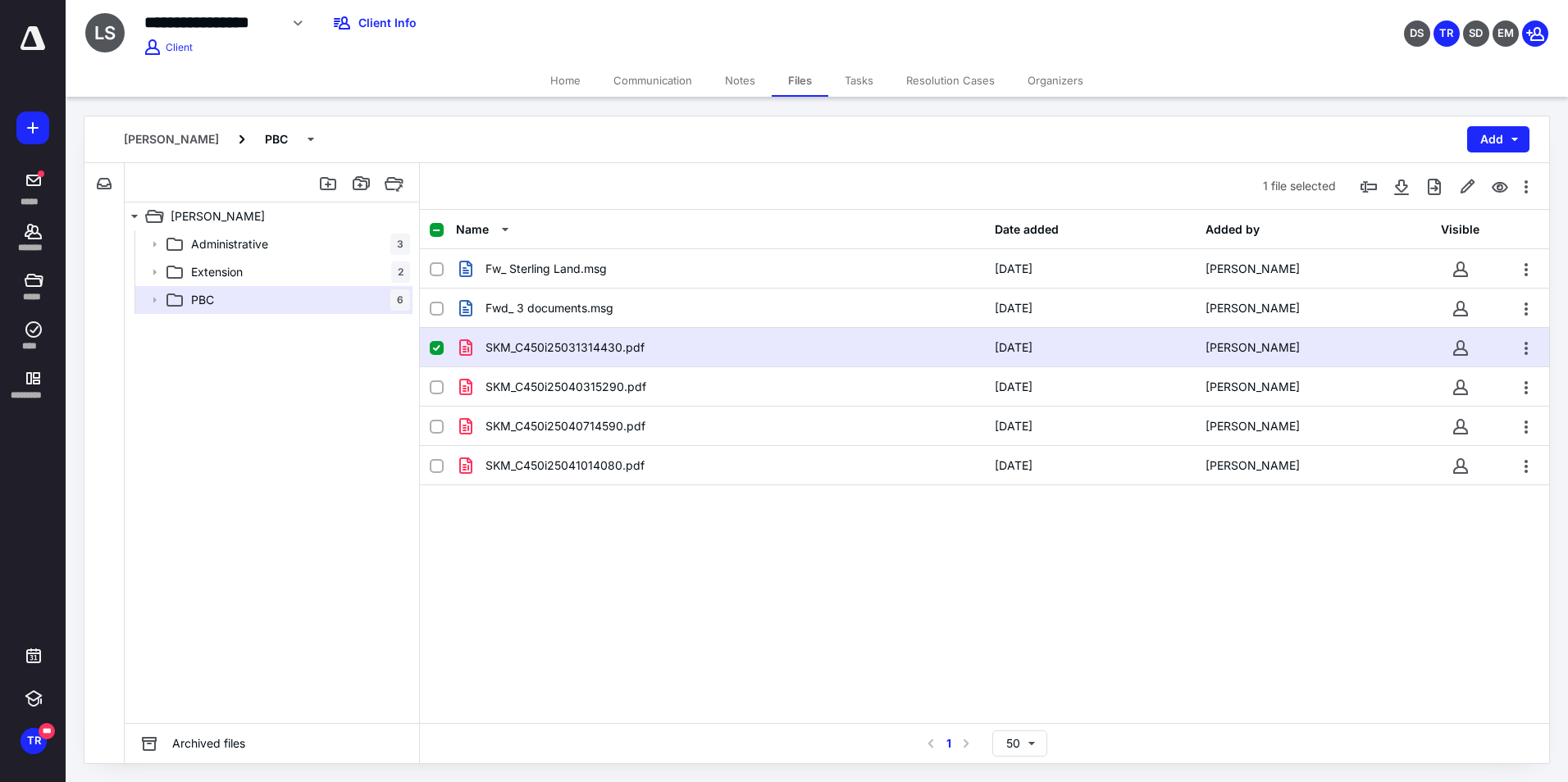 click on "Communication" at bounding box center (653, 80) 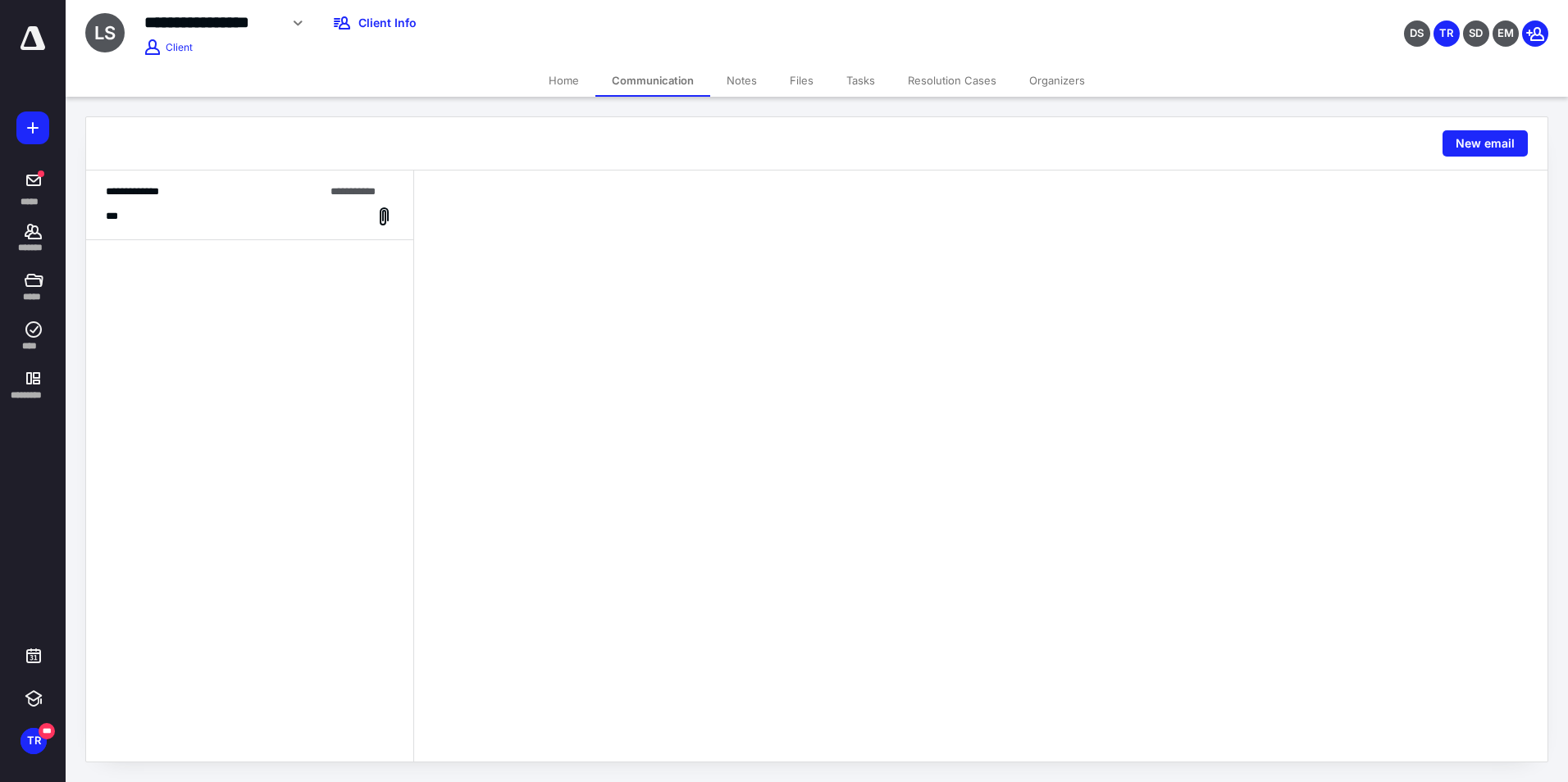 click on "**********" at bounding box center [249, 205] 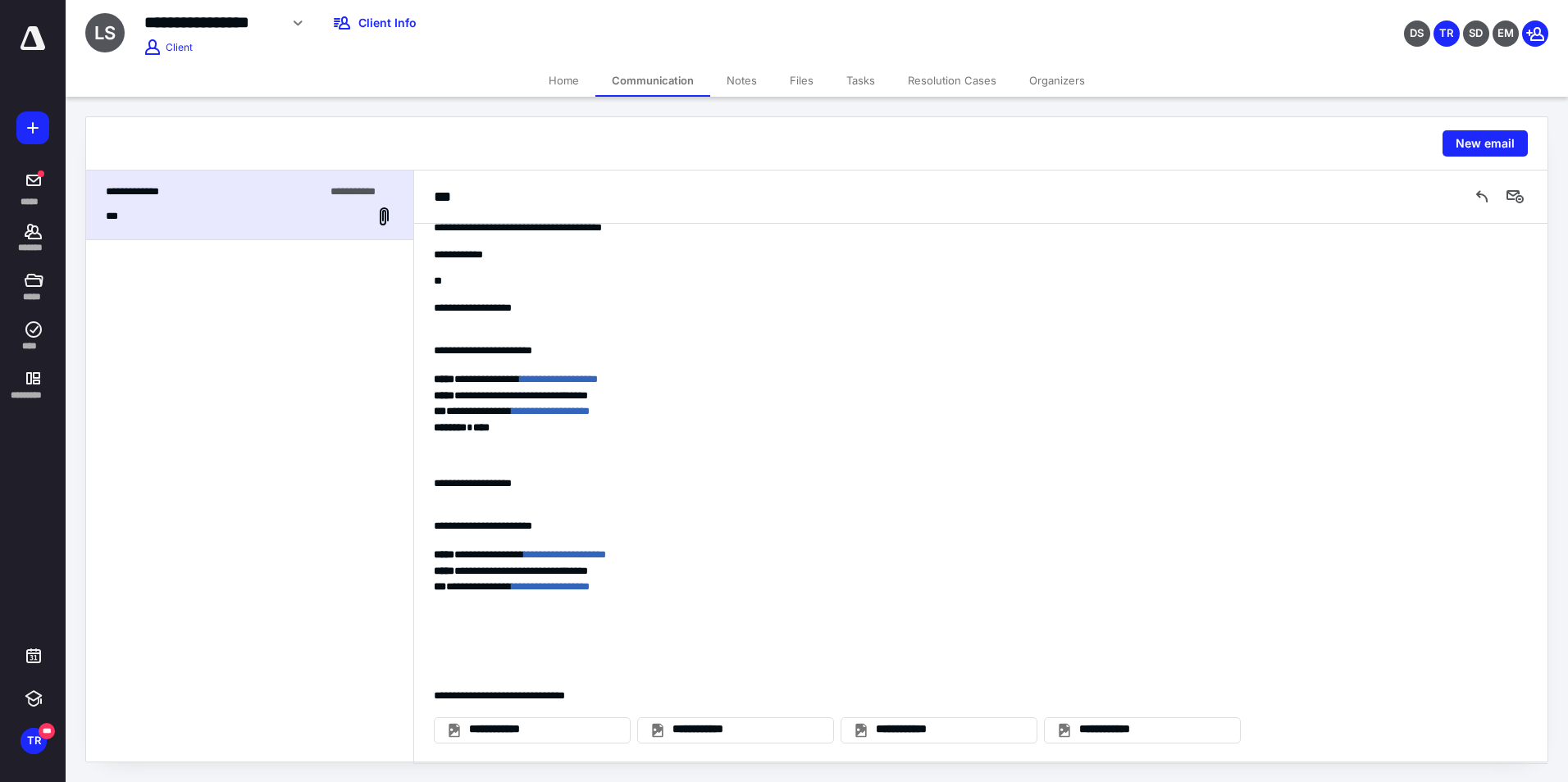scroll, scrollTop: 0, scrollLeft: 0, axis: both 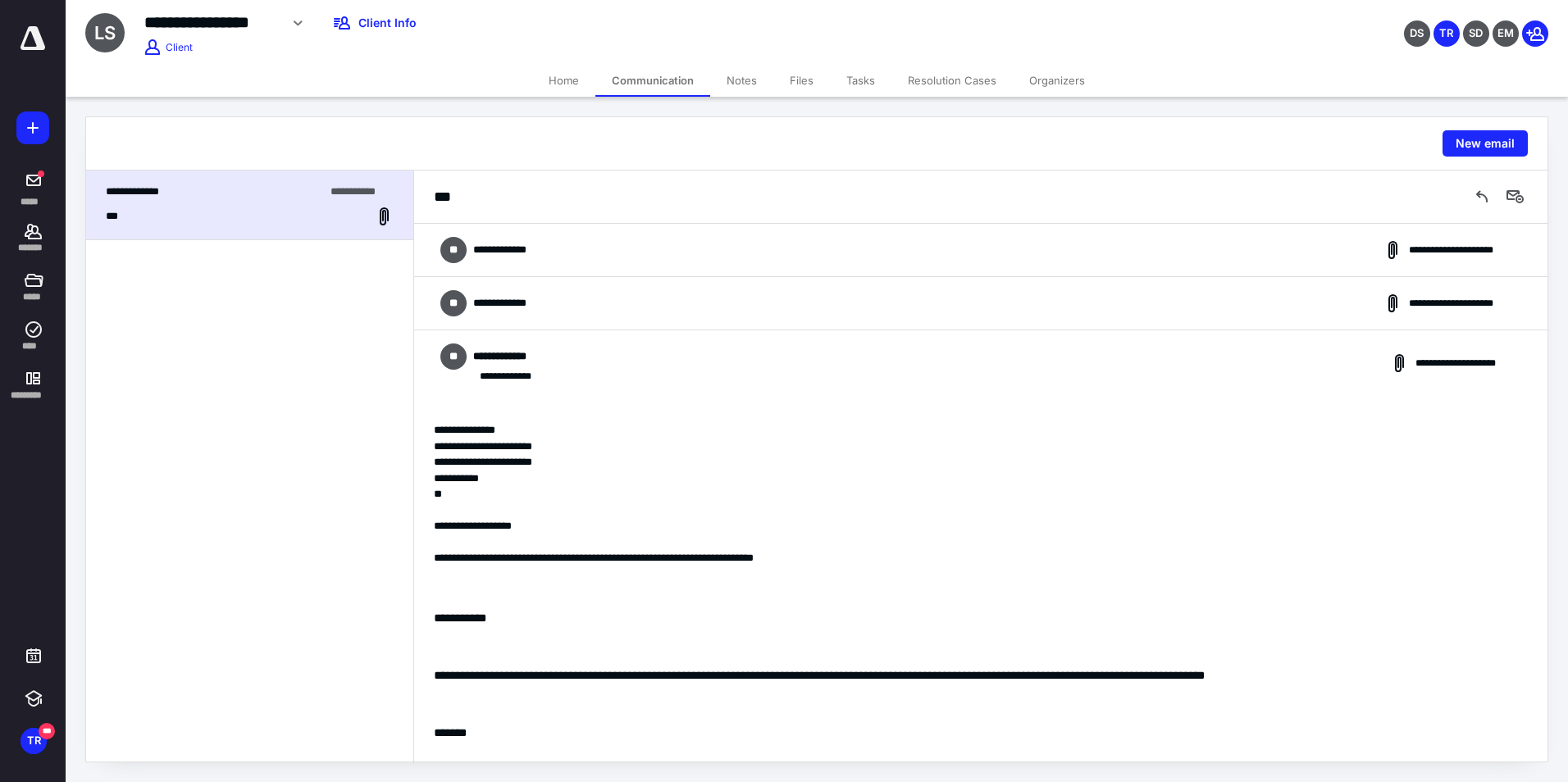 click on "**********" at bounding box center (981, 250) 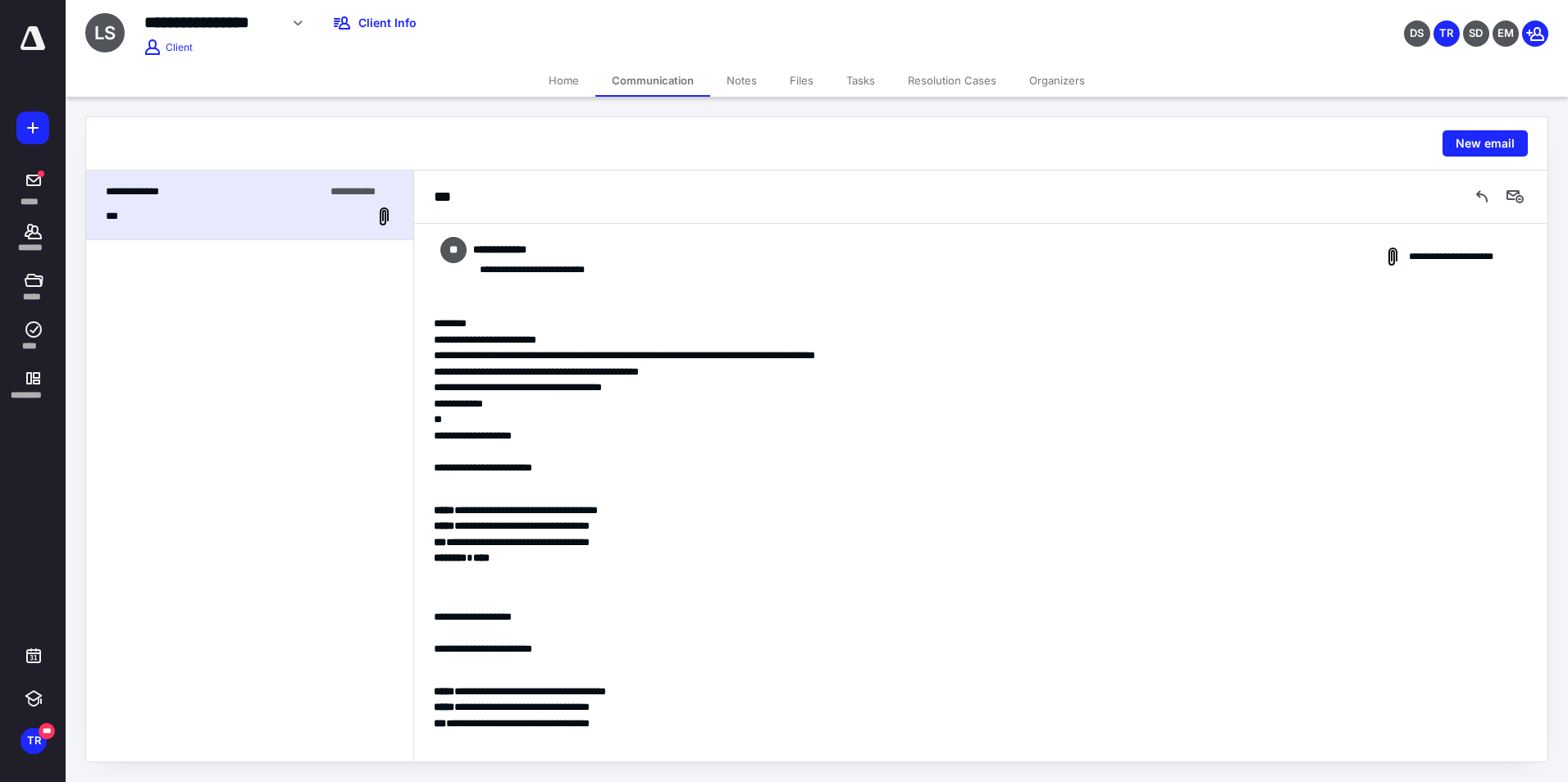 click on "**********" at bounding box center (509, 250) 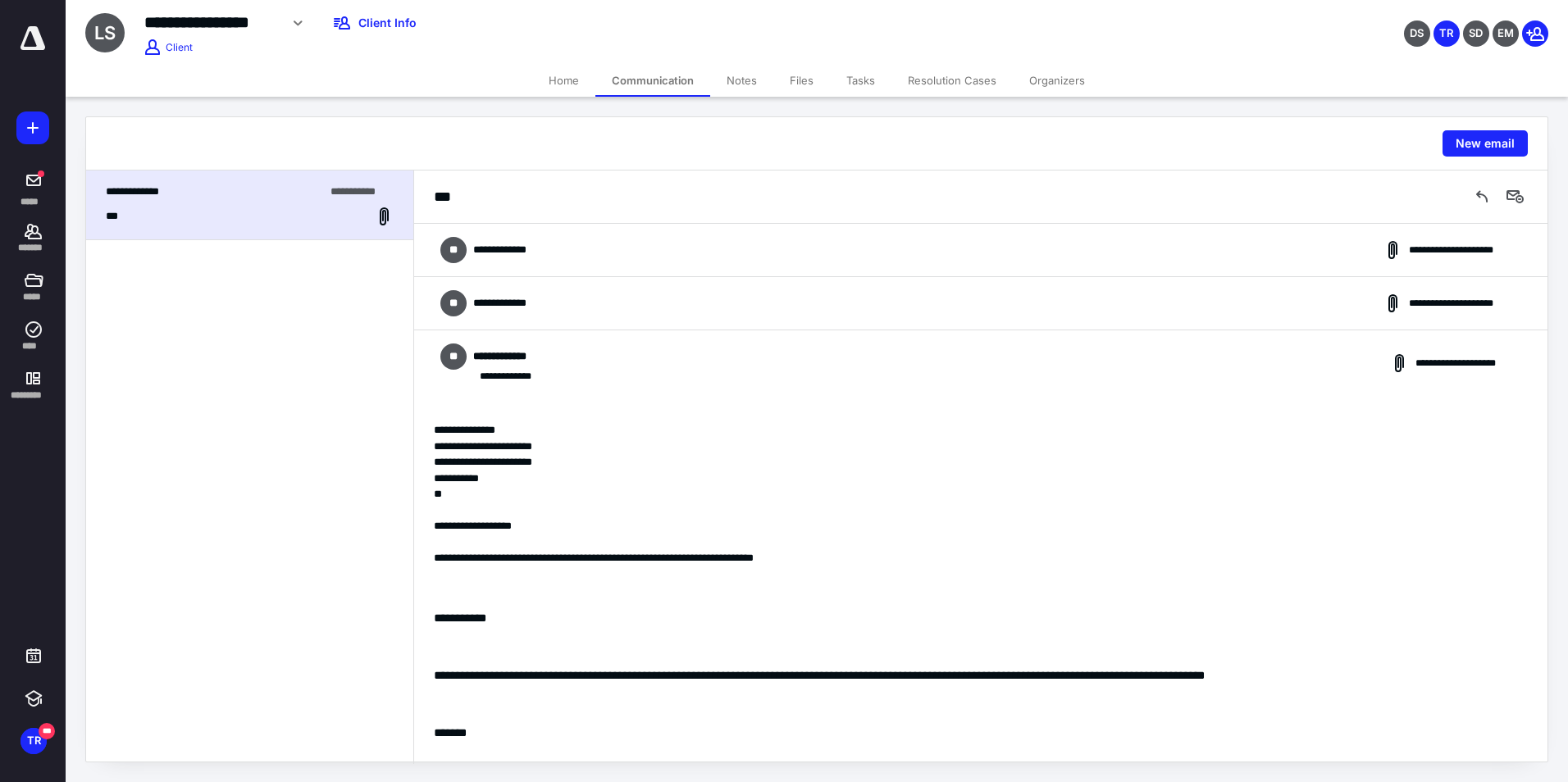 click on "**********" at bounding box center (981, 303) 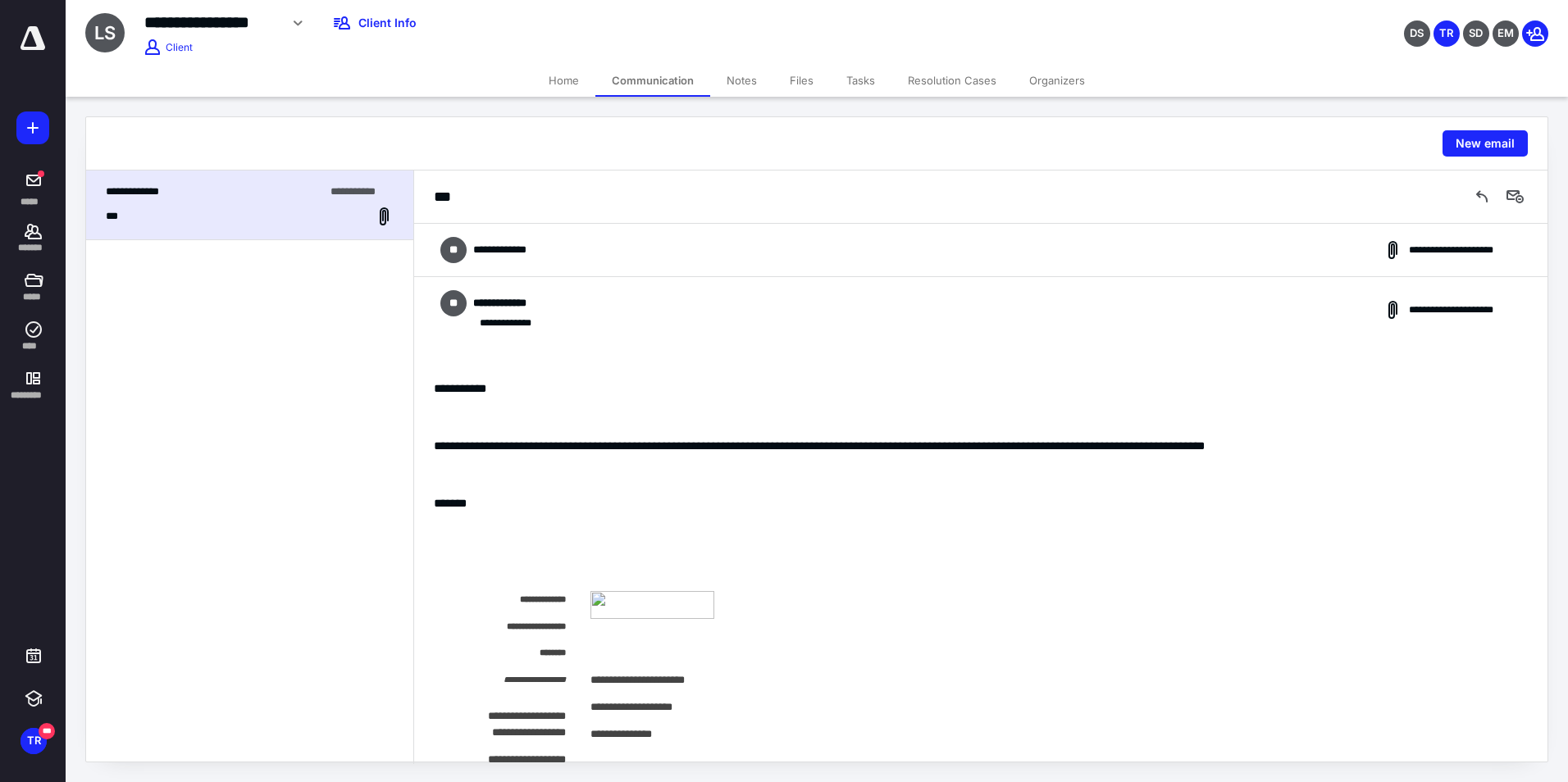 click on "Notes" at bounding box center [741, 80] 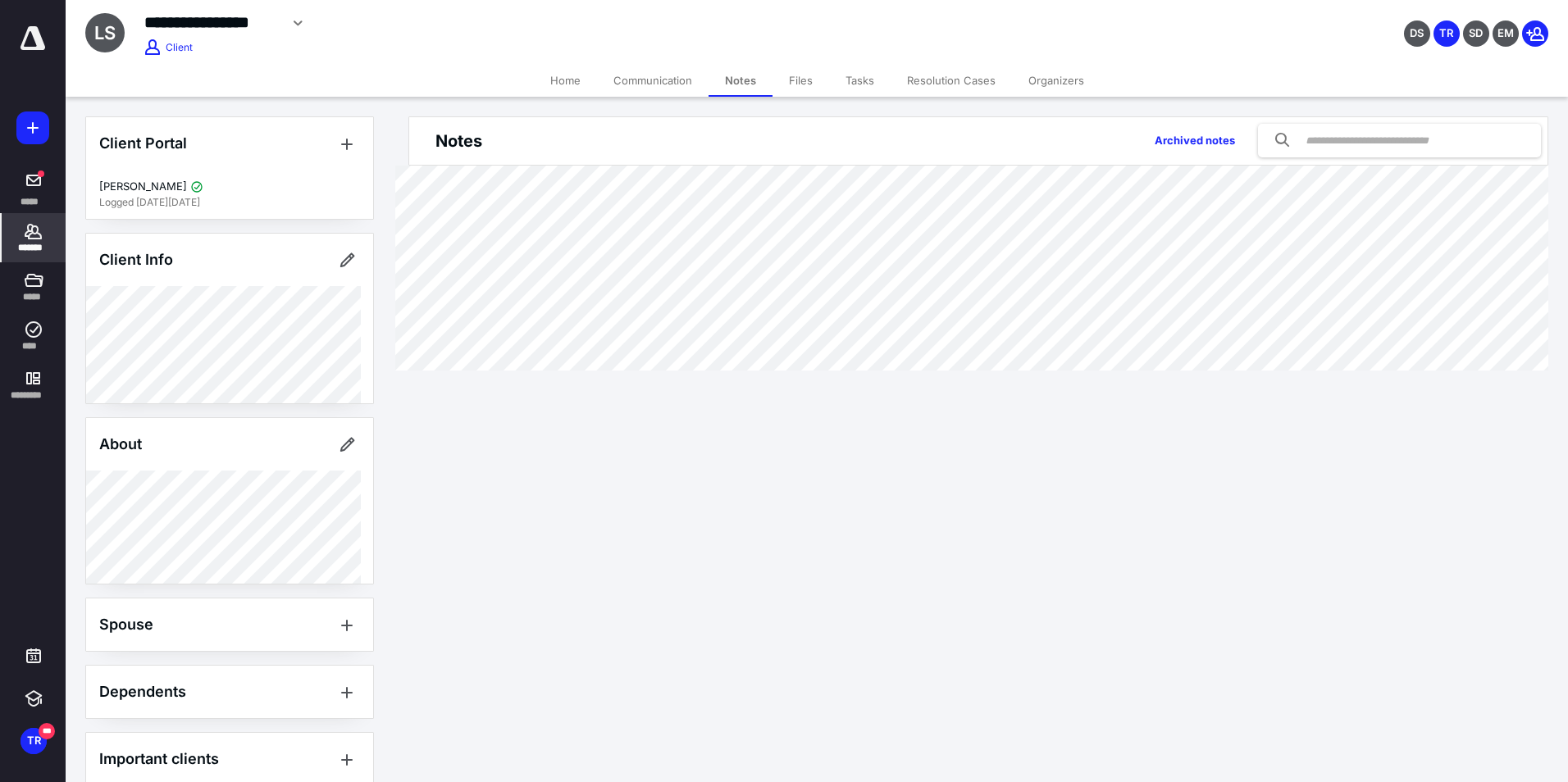 click on "Files" at bounding box center (800, 80) 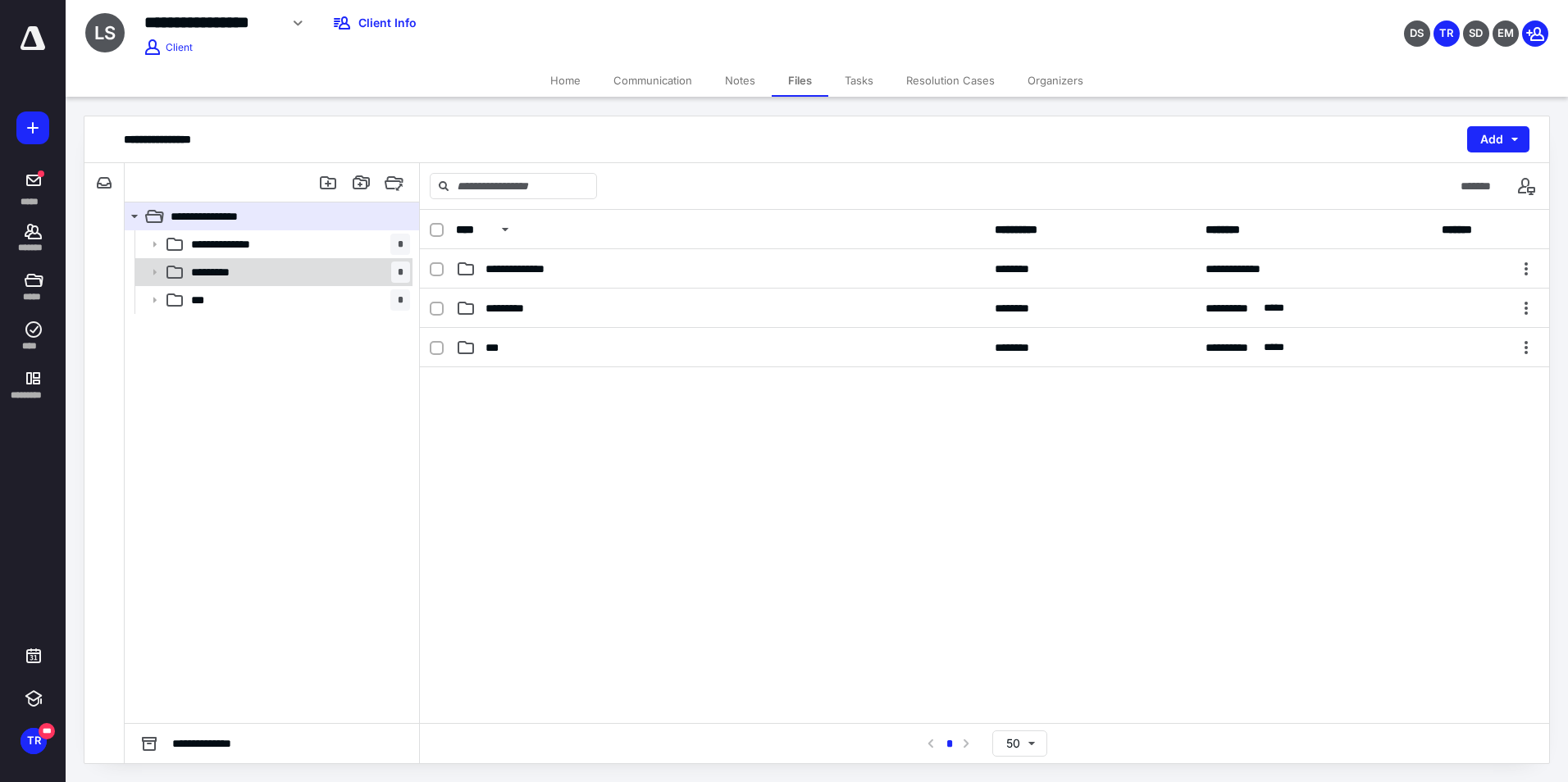 click on "********* *" at bounding box center (297, 272) 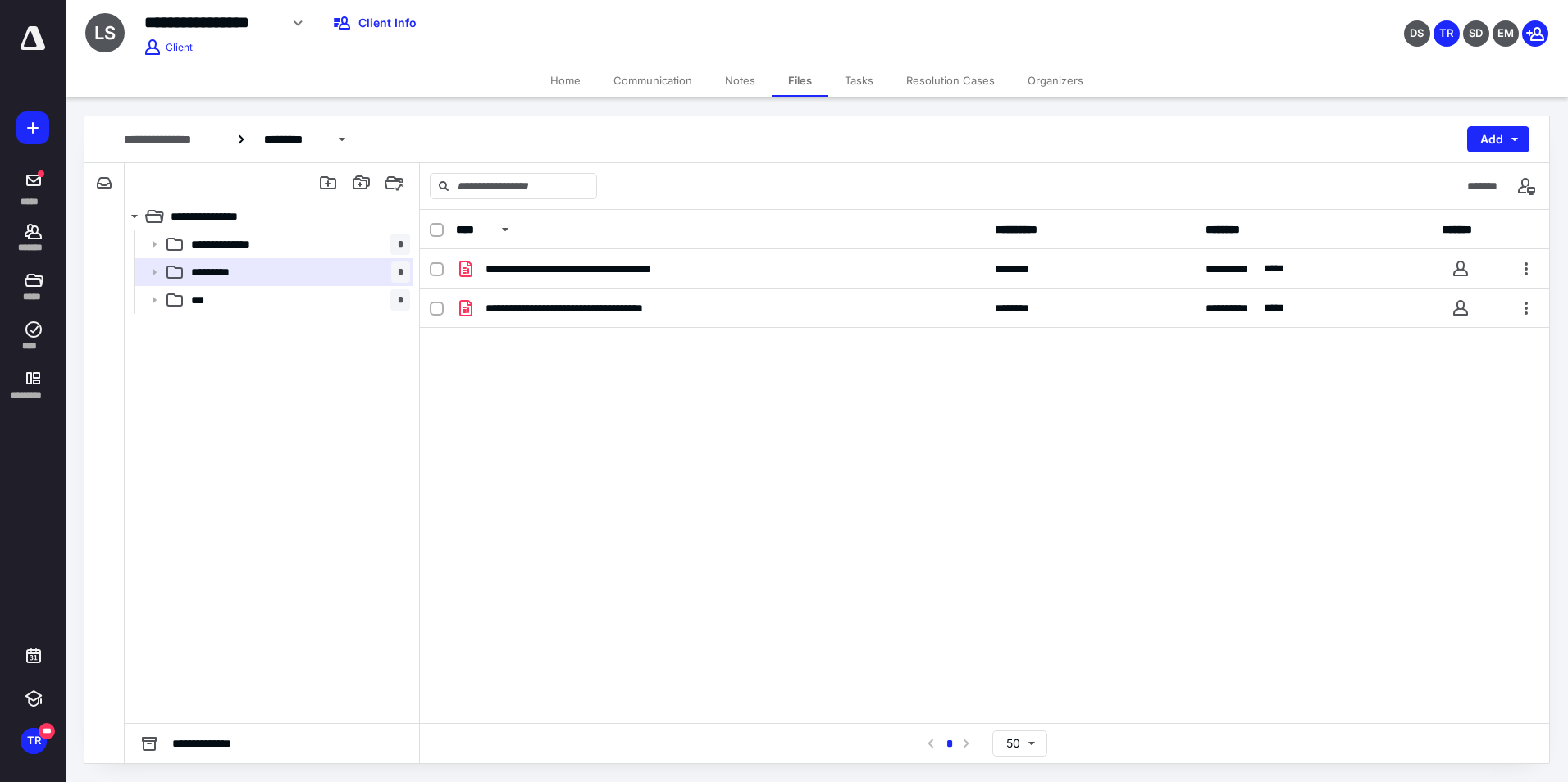 click on "**********" at bounding box center (984, 372) 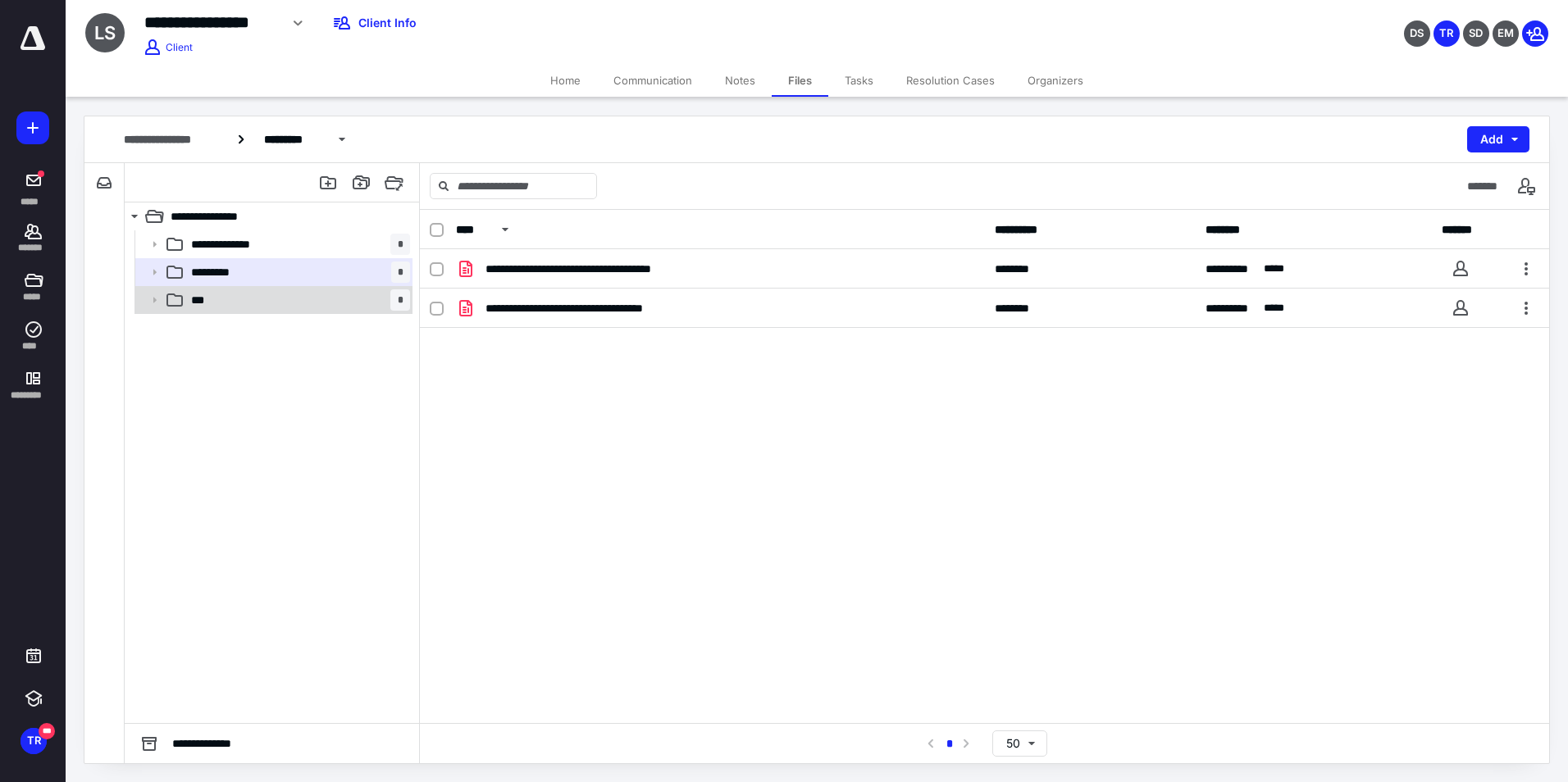 click on "*** *" at bounding box center [272, 300] 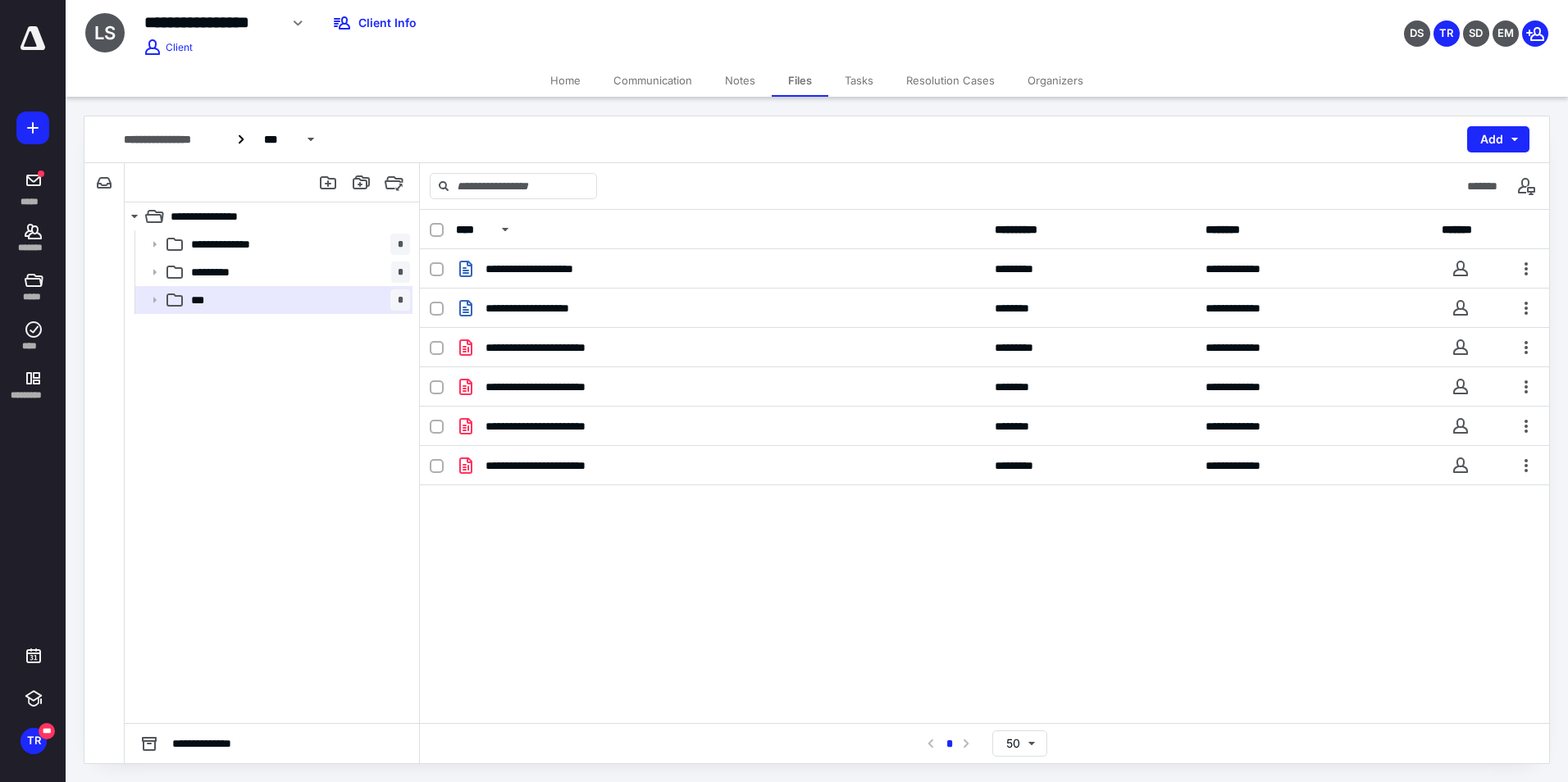 click on "**********" at bounding box center (984, 466) 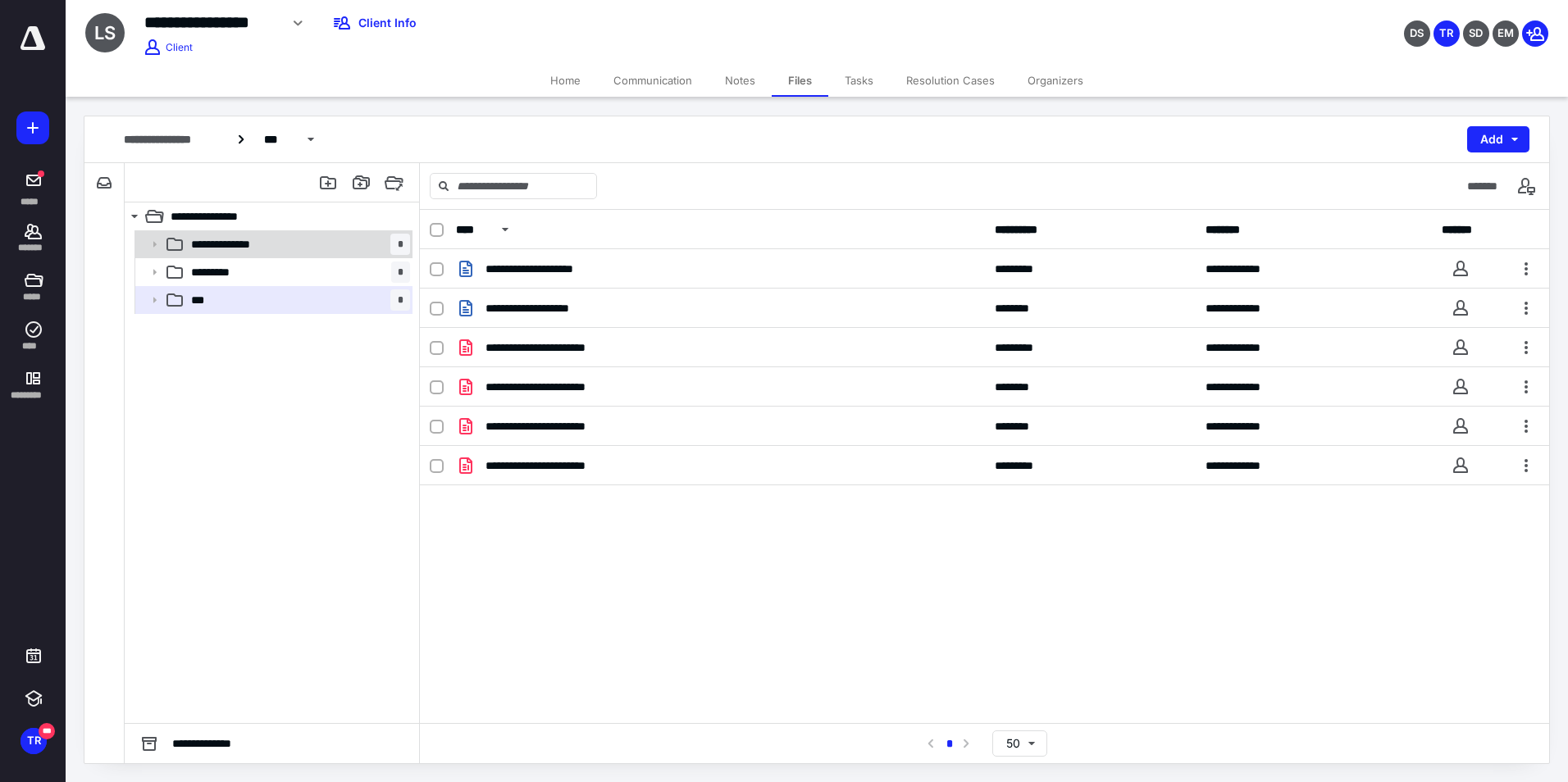 click on "**********" at bounding box center (297, 244) 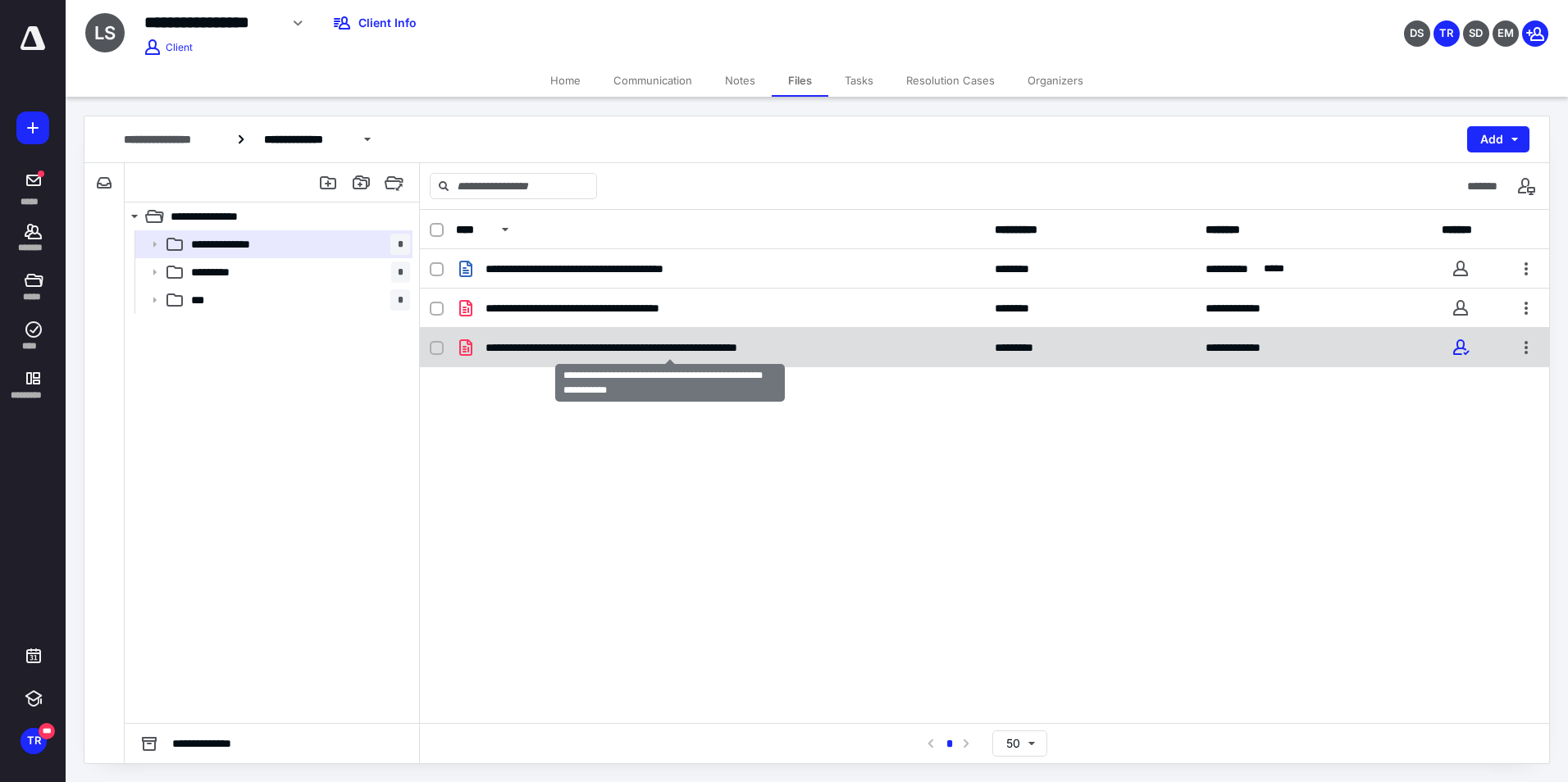 click on "**********" at bounding box center (670, 348) 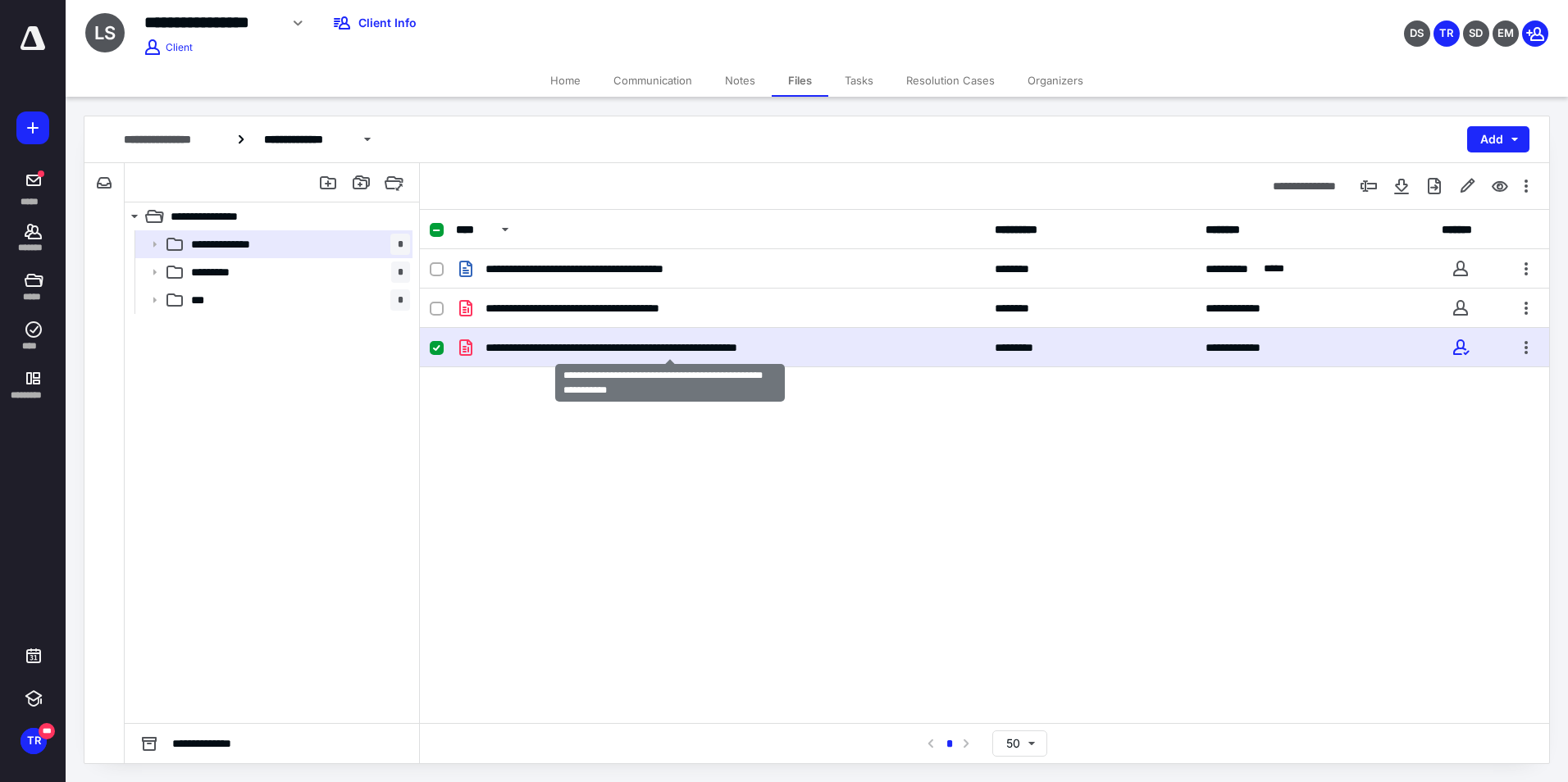 click on "**********" at bounding box center [670, 348] 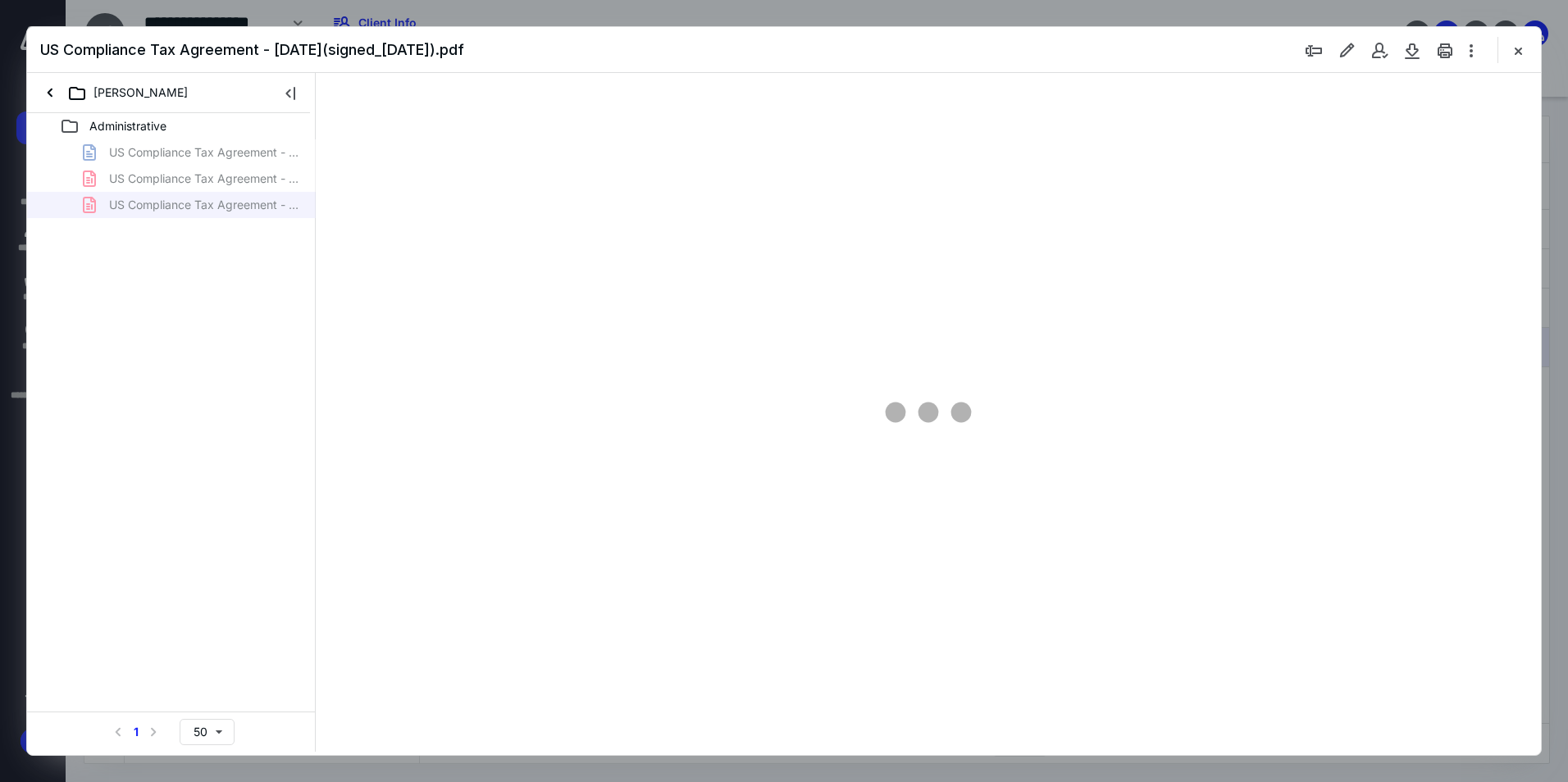 scroll, scrollTop: 0, scrollLeft: 0, axis: both 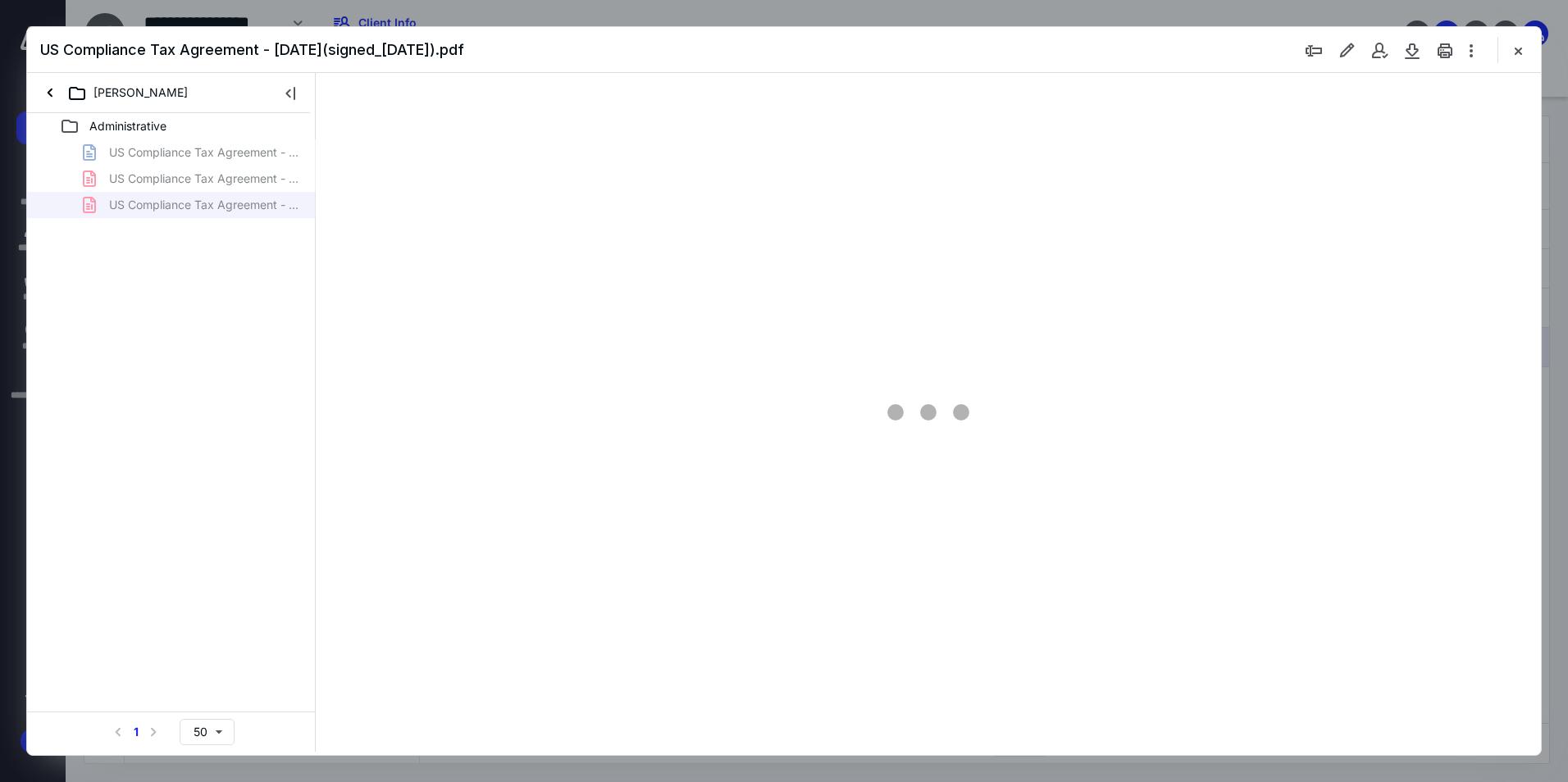 type on "94" 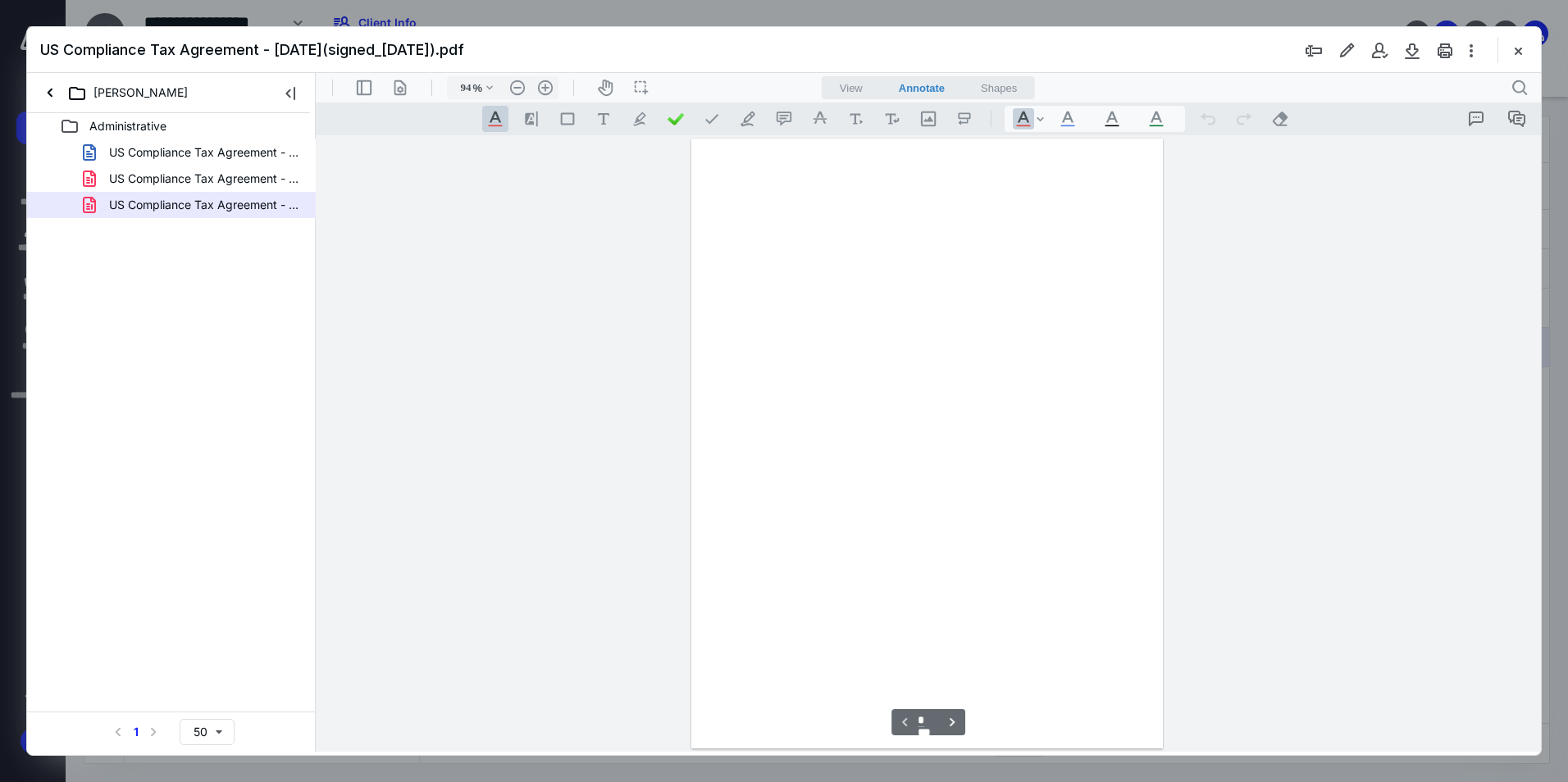 scroll, scrollTop: 66, scrollLeft: 0, axis: vertical 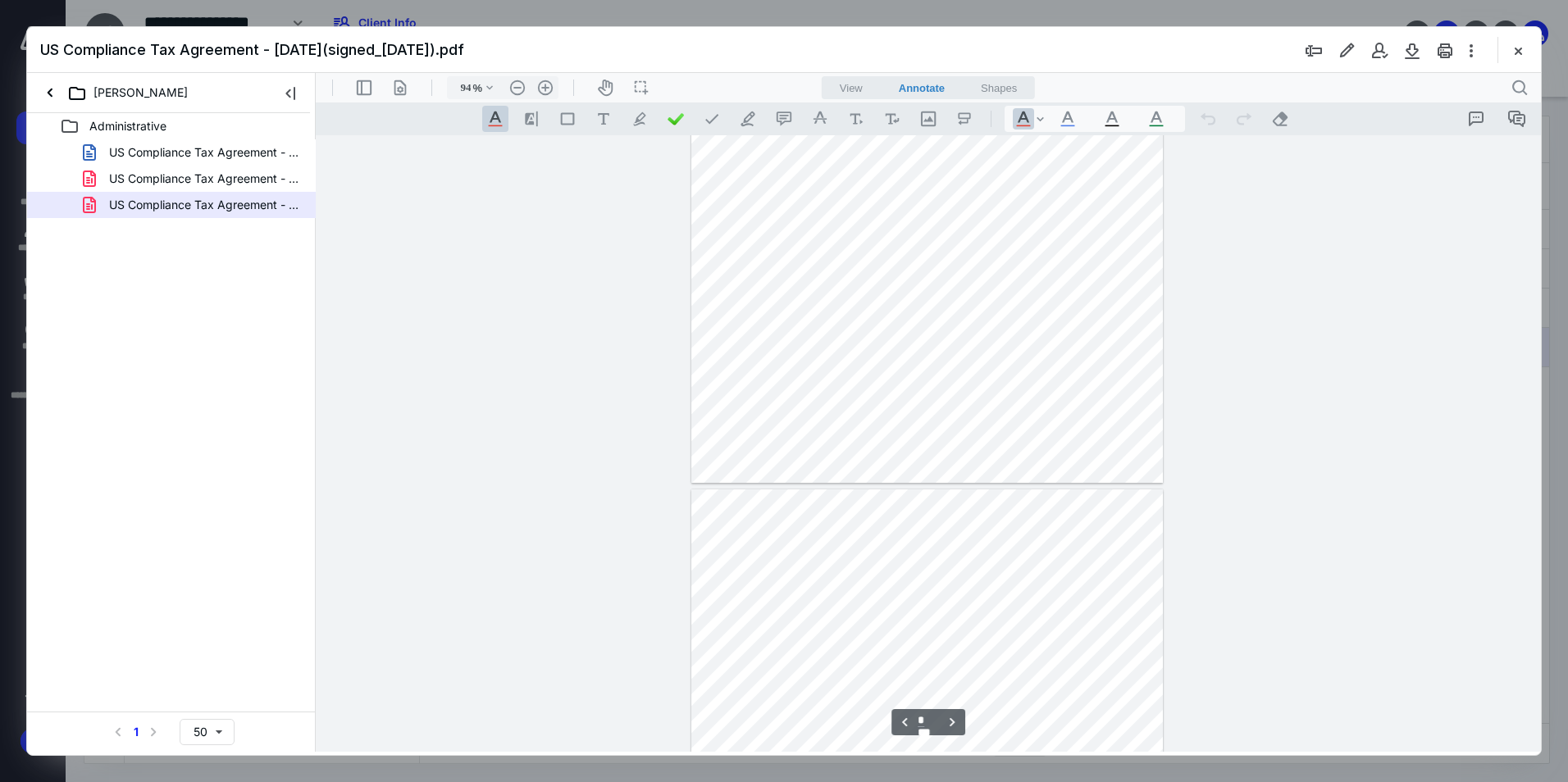 type on "*" 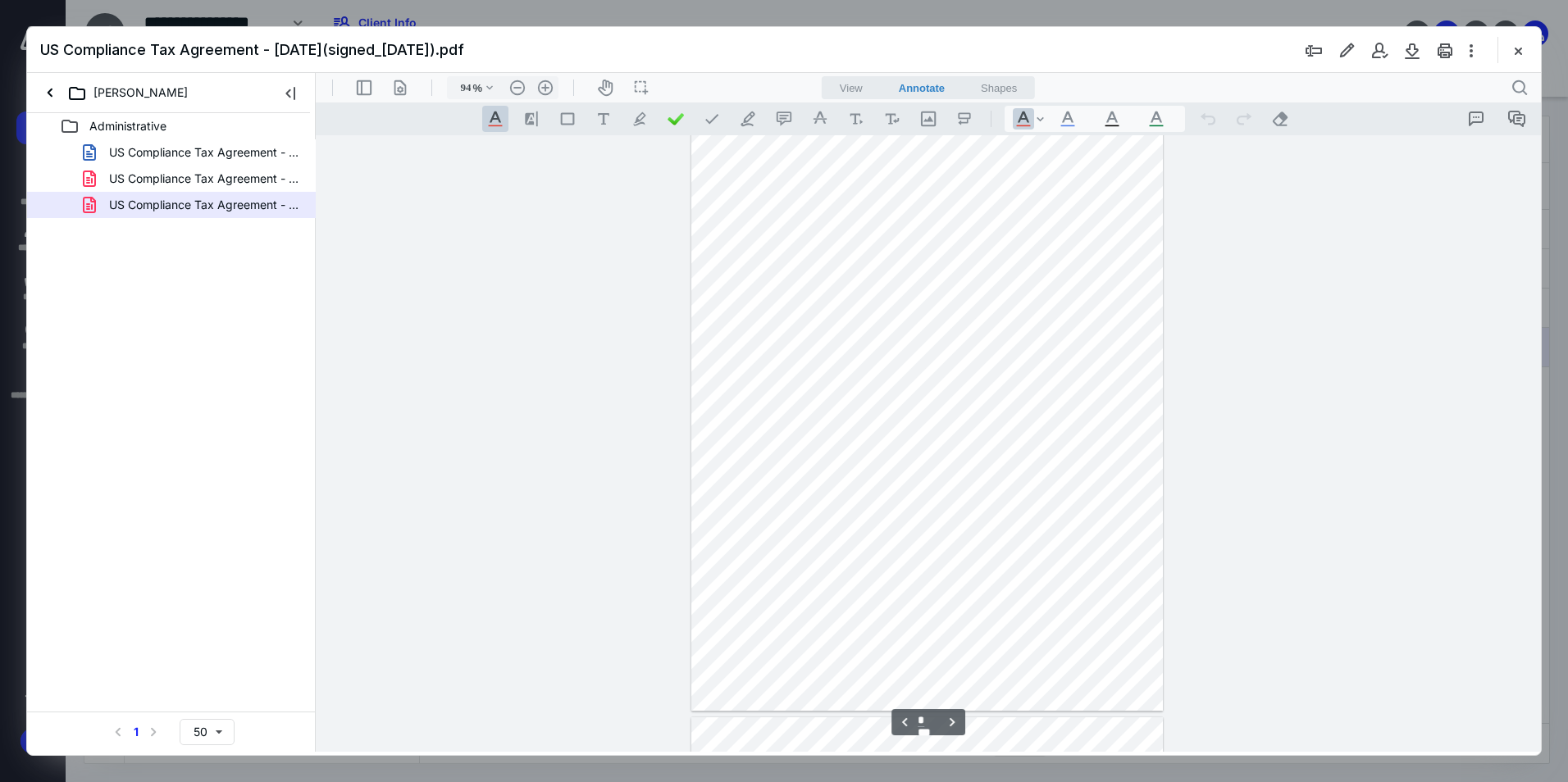 scroll, scrollTop: 2689, scrollLeft: 0, axis: vertical 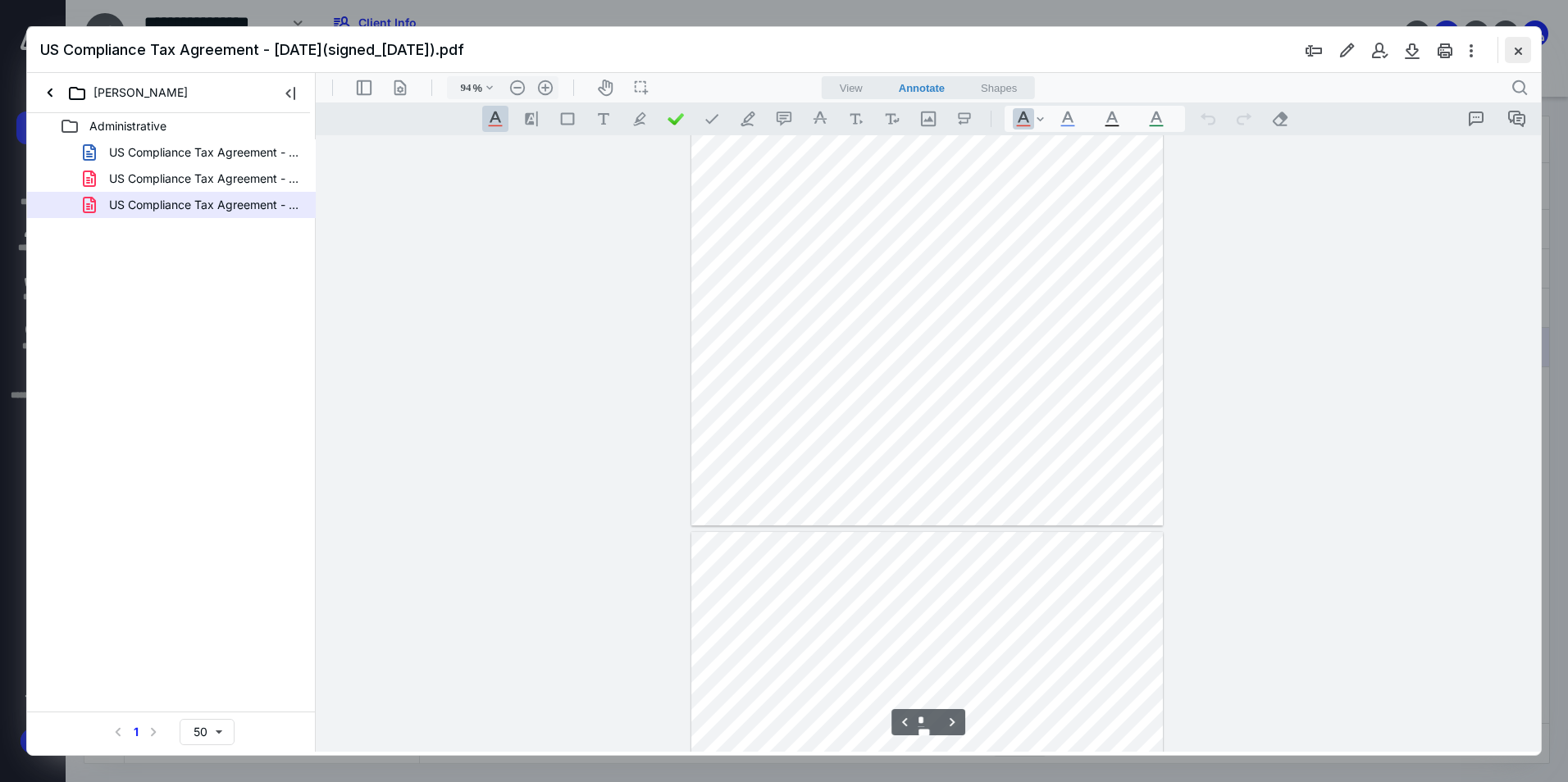 click at bounding box center [1518, 50] 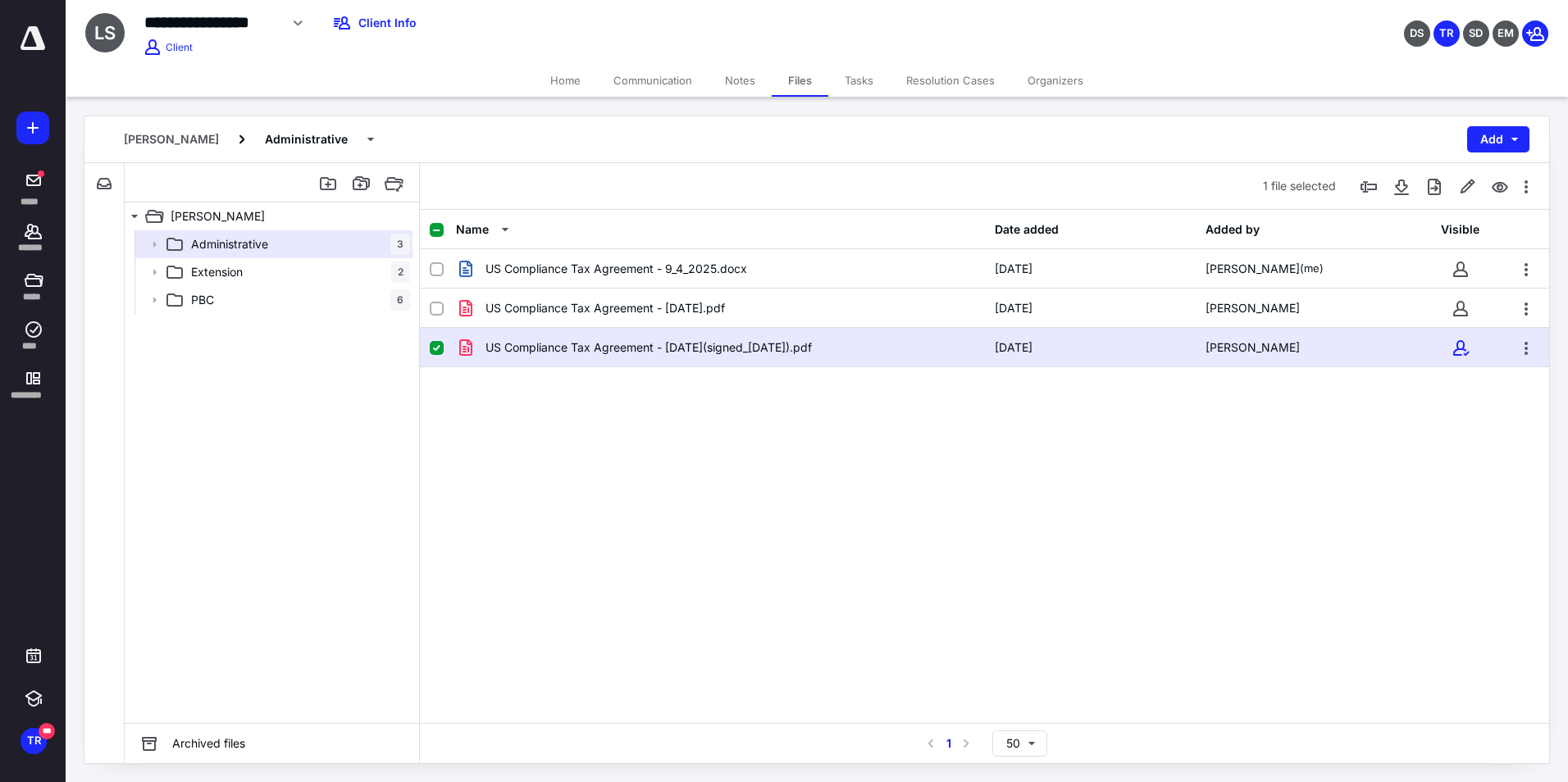click on "Name Date added Added by Visible US Compliance Tax Agreement - 9_4_2025.docx 9/4/2025 Tejas Rami  (me) US Compliance Tax Agreement - 9-4-2025.pdf 9/4/2025 Elliott Milek US Compliance Tax Agreement - 9-4-2025(signed_04-10-2025).pdf 10/4/2025 Elliott Milek" at bounding box center [984, 466] 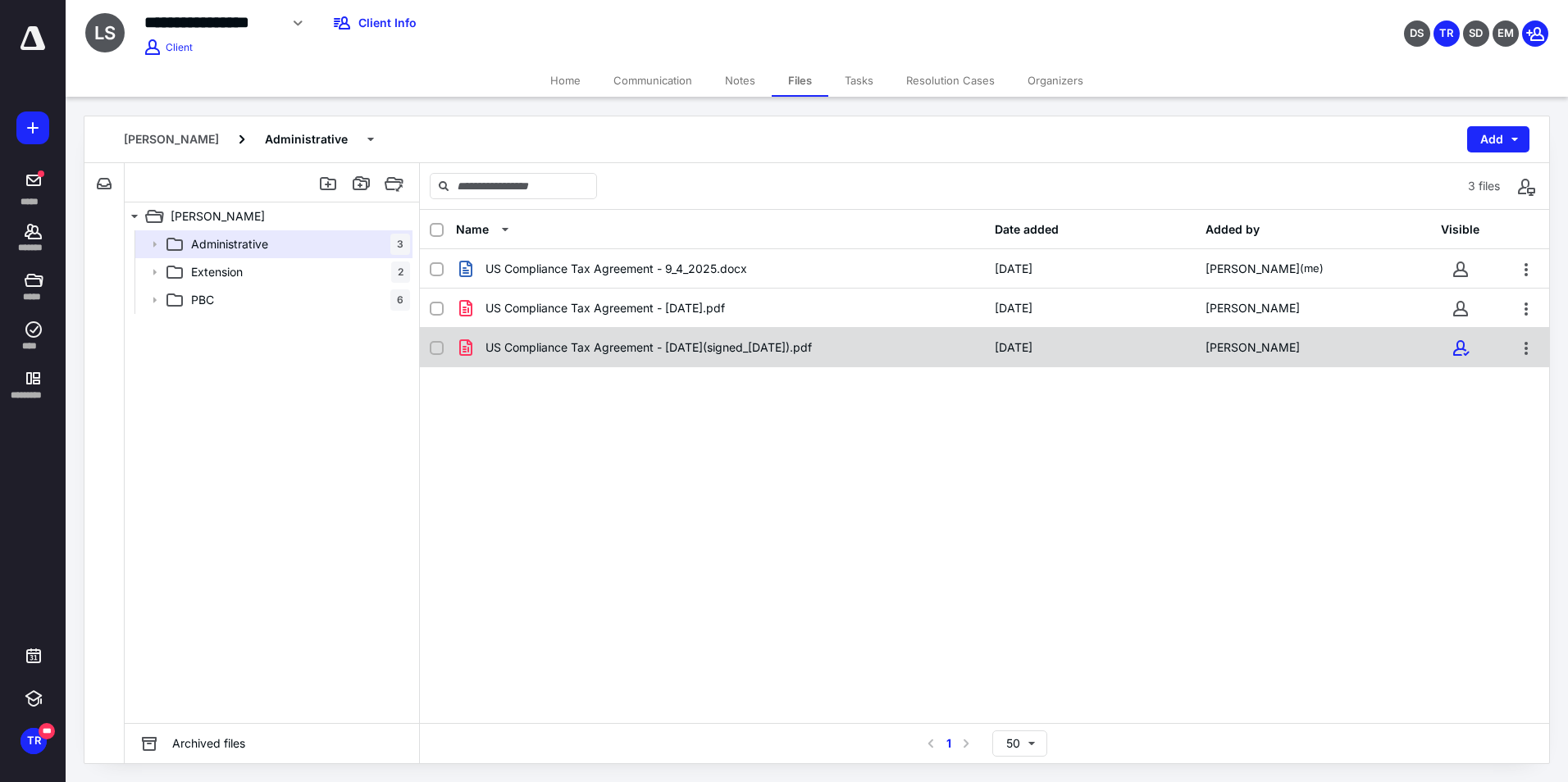 checkbox on "false" 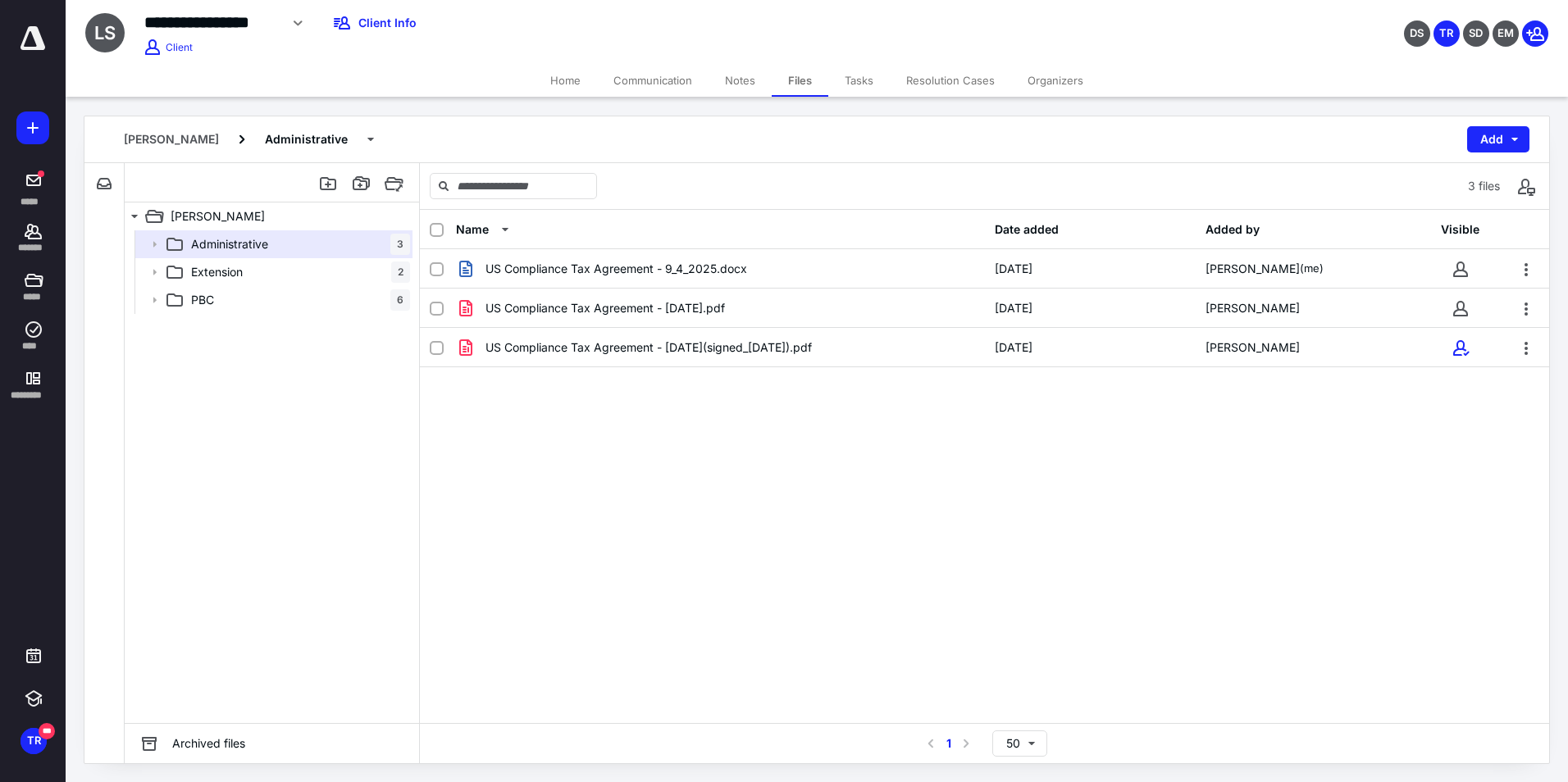 click on "US Compliance Tax Agreement - 9_4_2025.docx 9/4/2025 Tejas Rami  (me) US Compliance Tax Agreement - 9-4-2025.pdf 9/4/2025 Elliott Milek US Compliance Tax Agreement - 9-4-2025(signed_04-10-2025).pdf 10/4/2025 Elliott Milek" at bounding box center (984, 372) 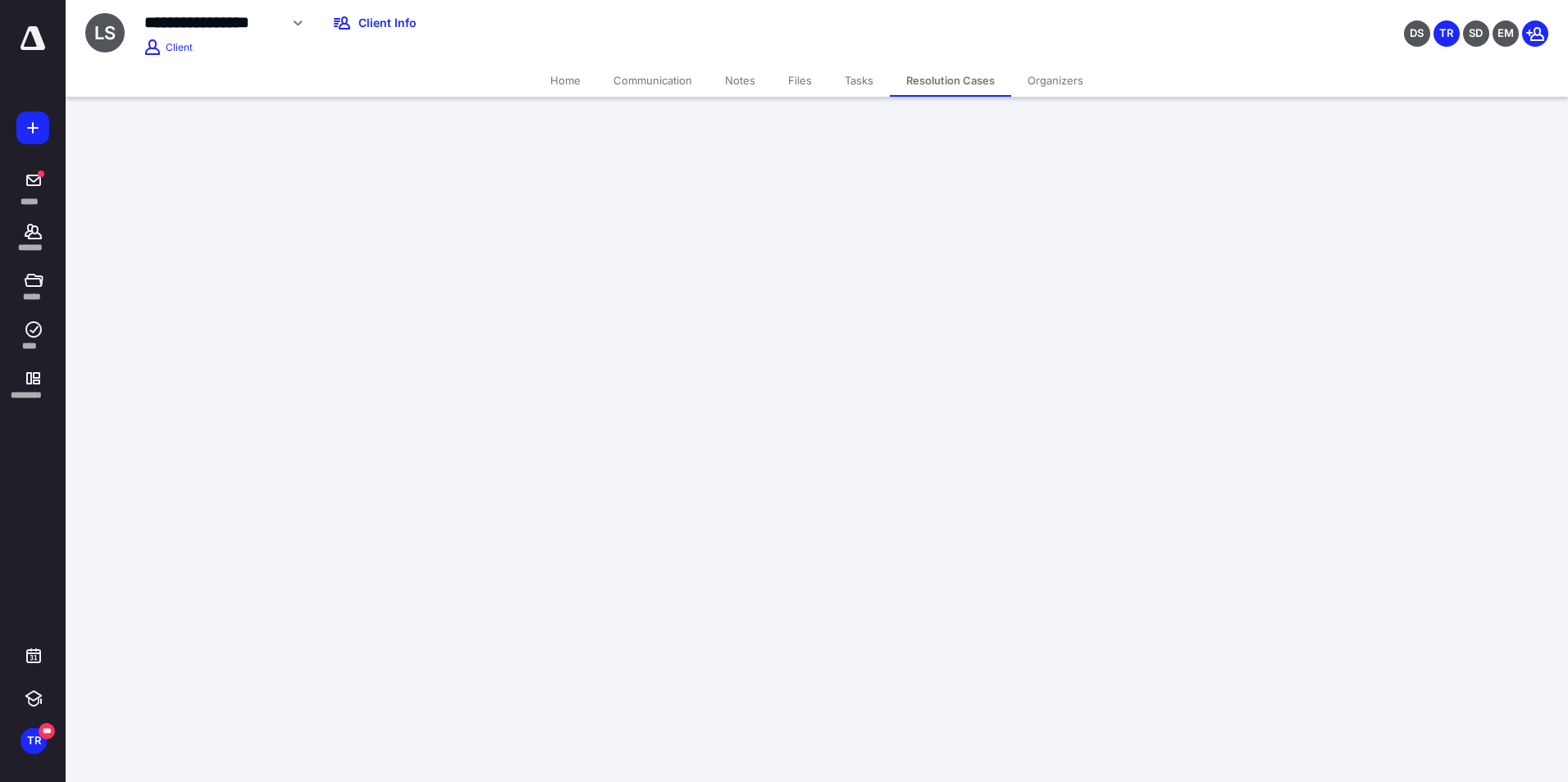 click on "Tasks" at bounding box center [859, 80] 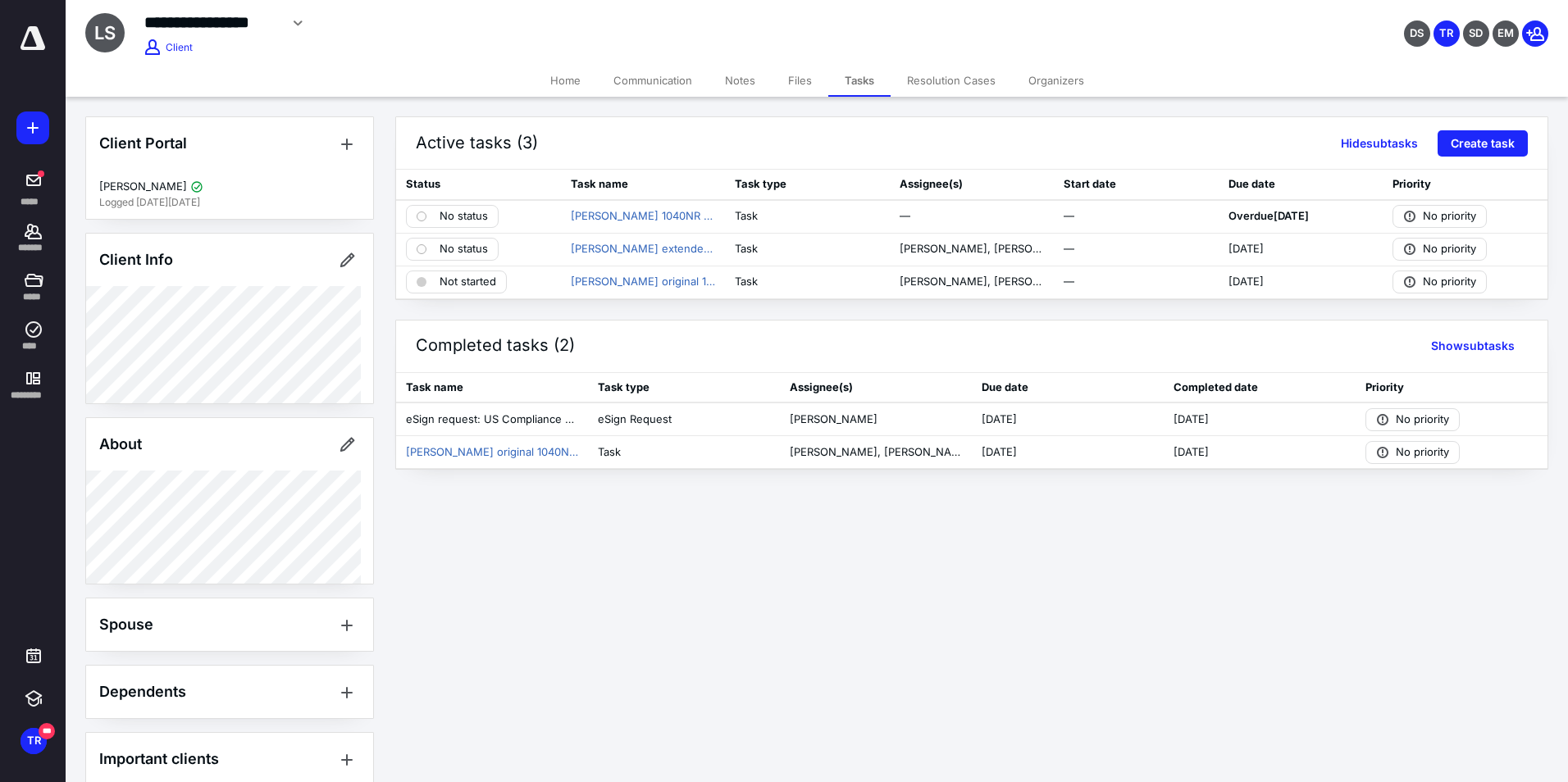 click on "**********" at bounding box center [784, 391] 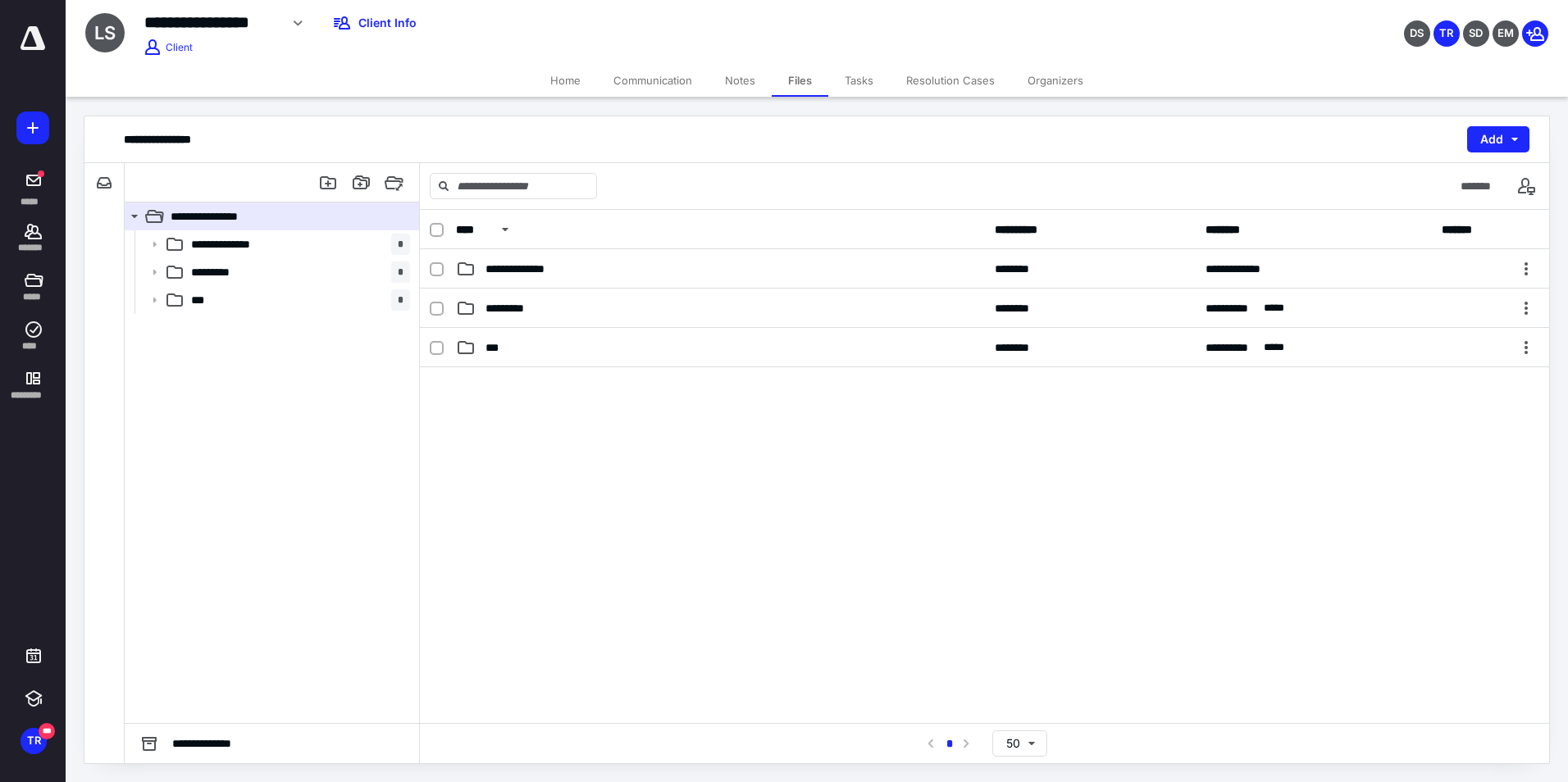 click at bounding box center (984, 490) 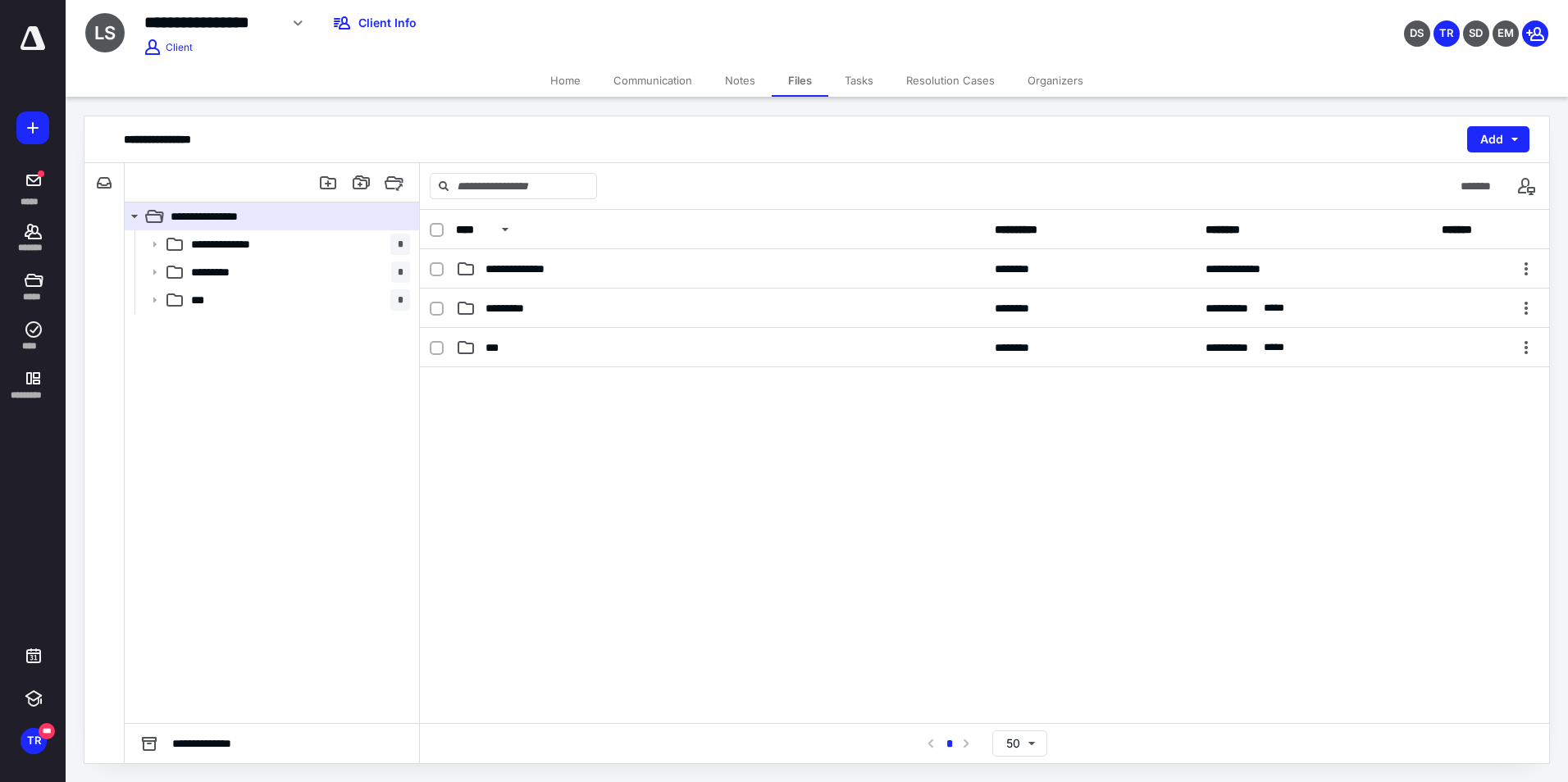 drag, startPoint x: 964, startPoint y: 416, endPoint x: 846, endPoint y: 449, distance: 122.52755 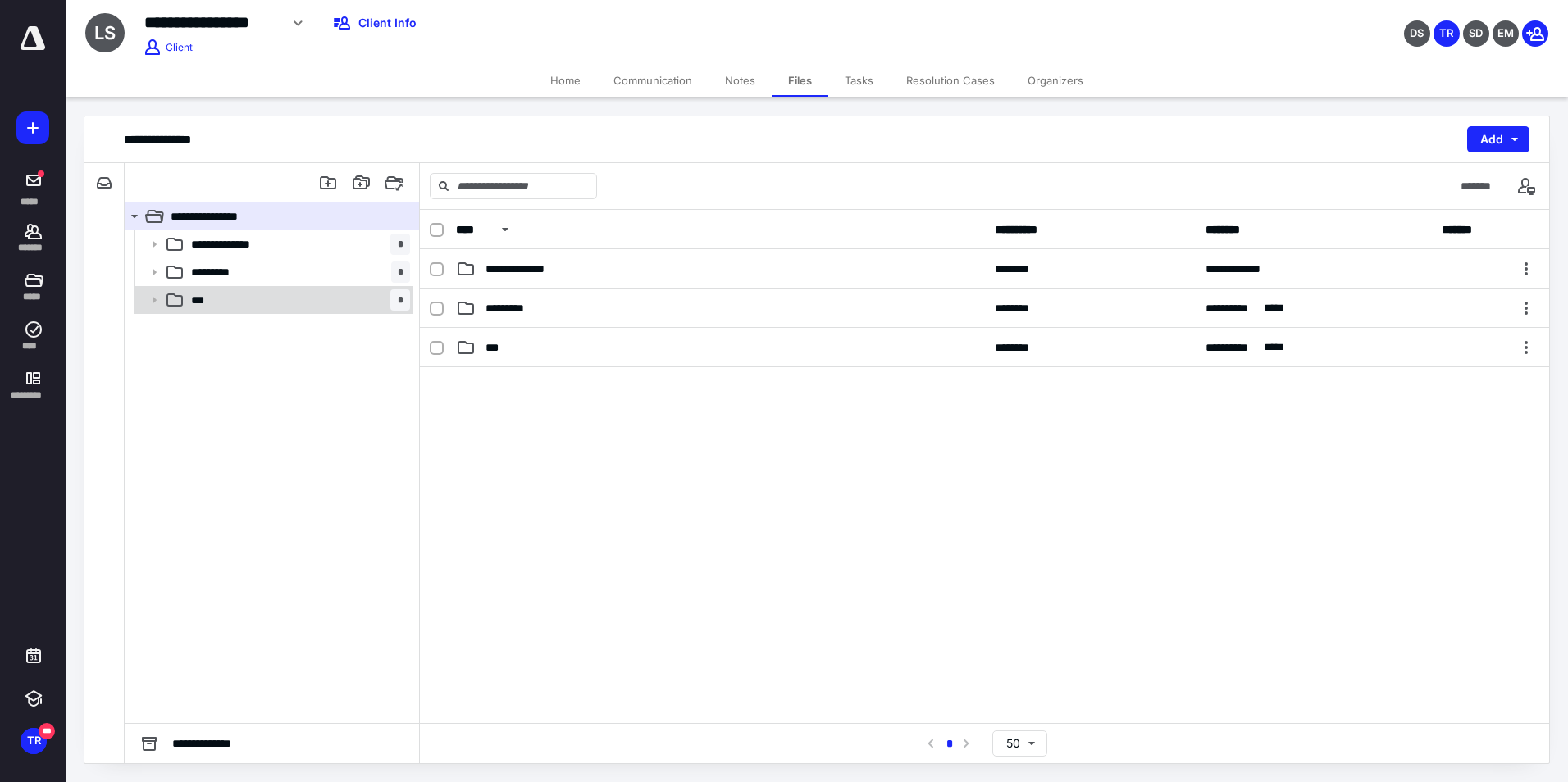 click on "***" at bounding box center [203, 300] 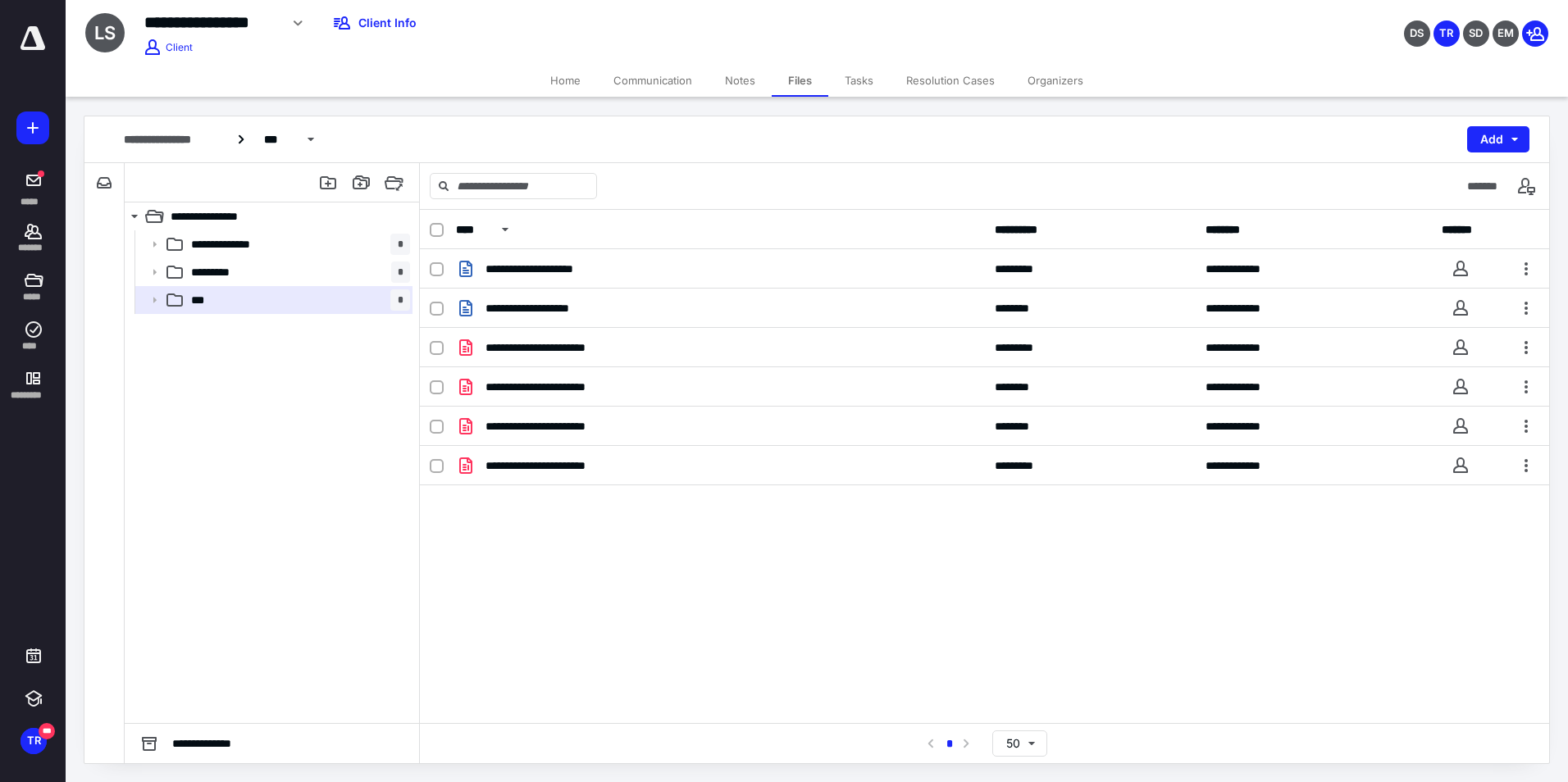 click on "Communication" at bounding box center (653, 80) 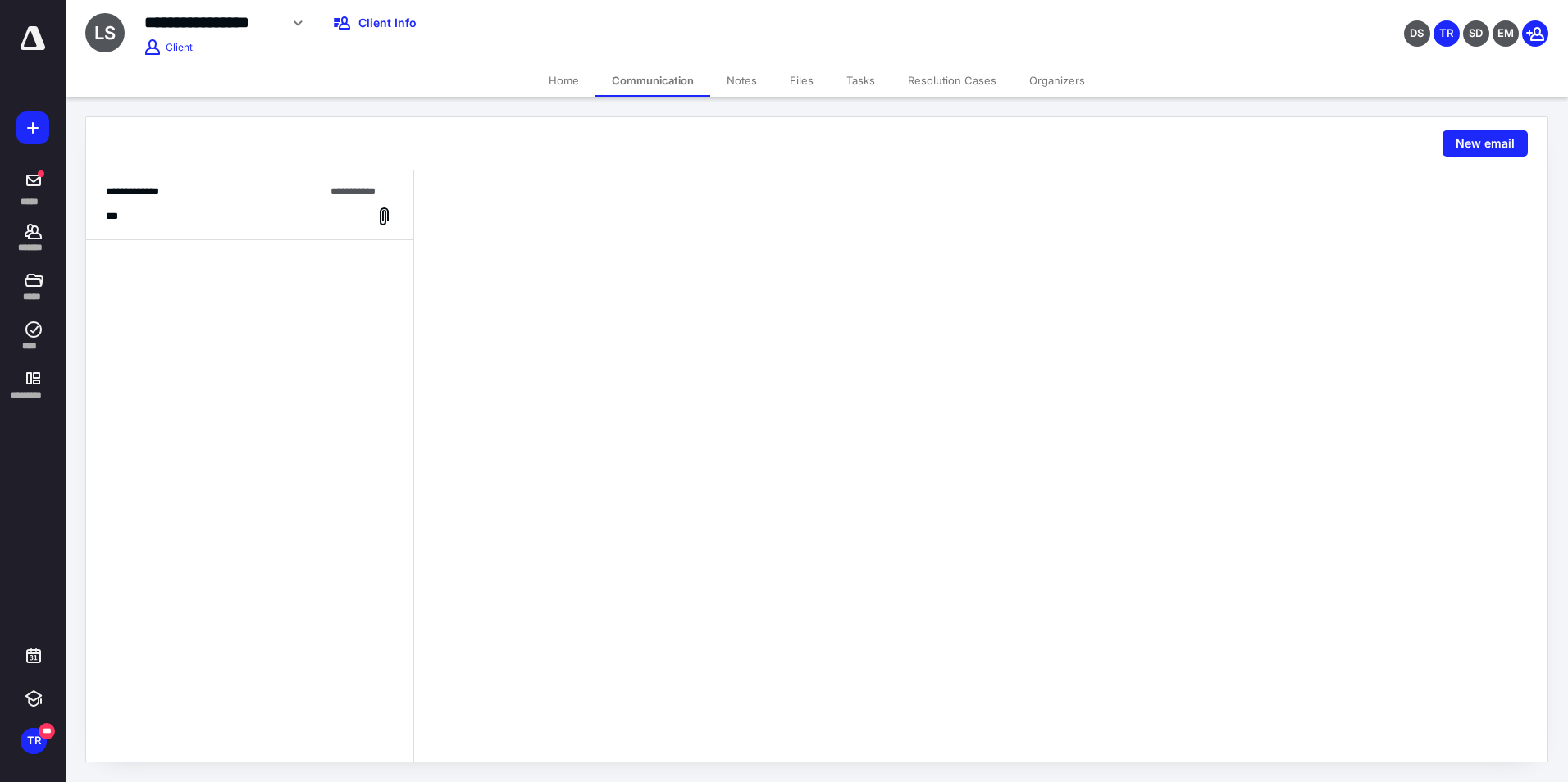 click on "***" at bounding box center (249, 216) 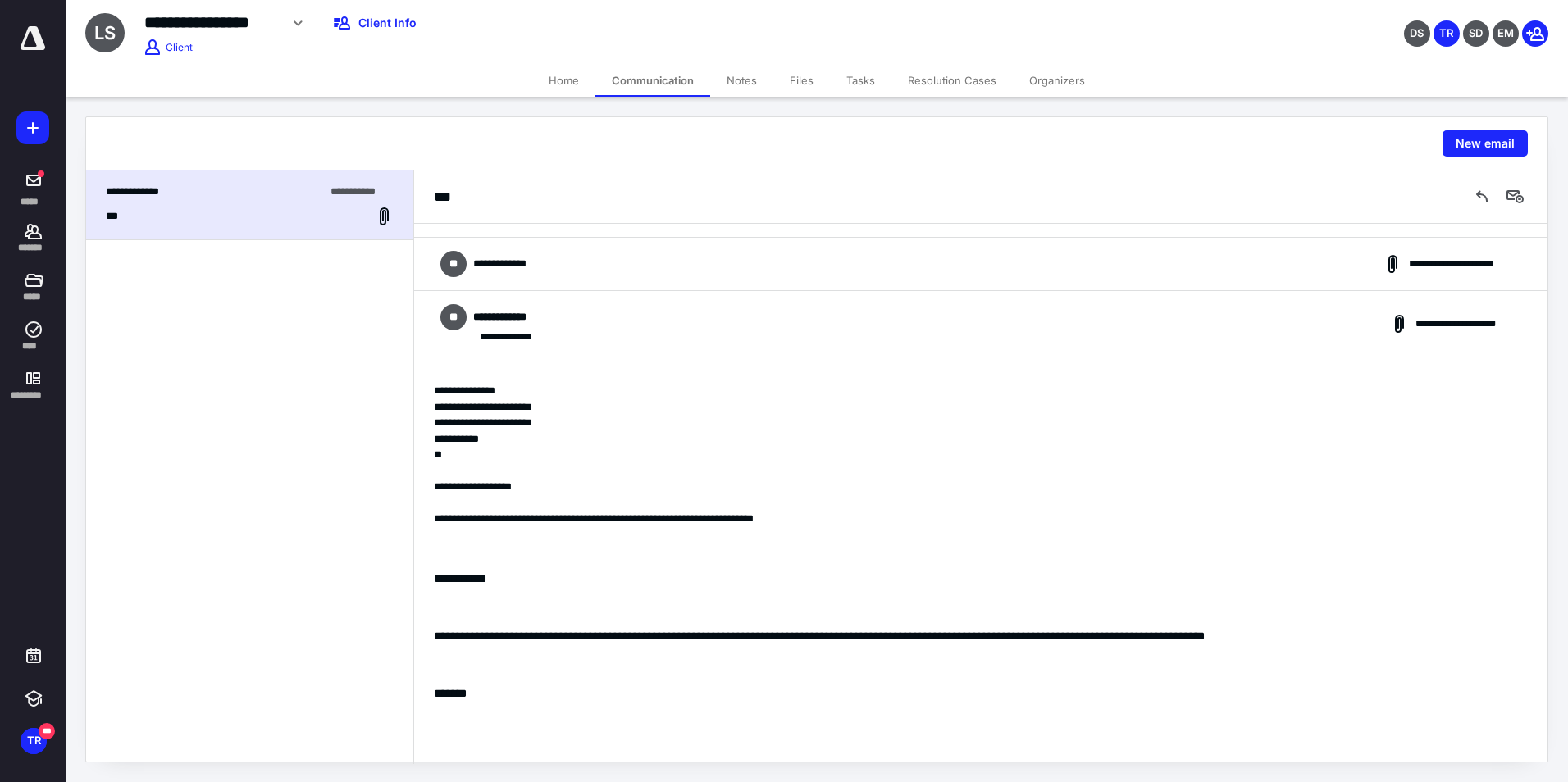 scroll, scrollTop: 0, scrollLeft: 0, axis: both 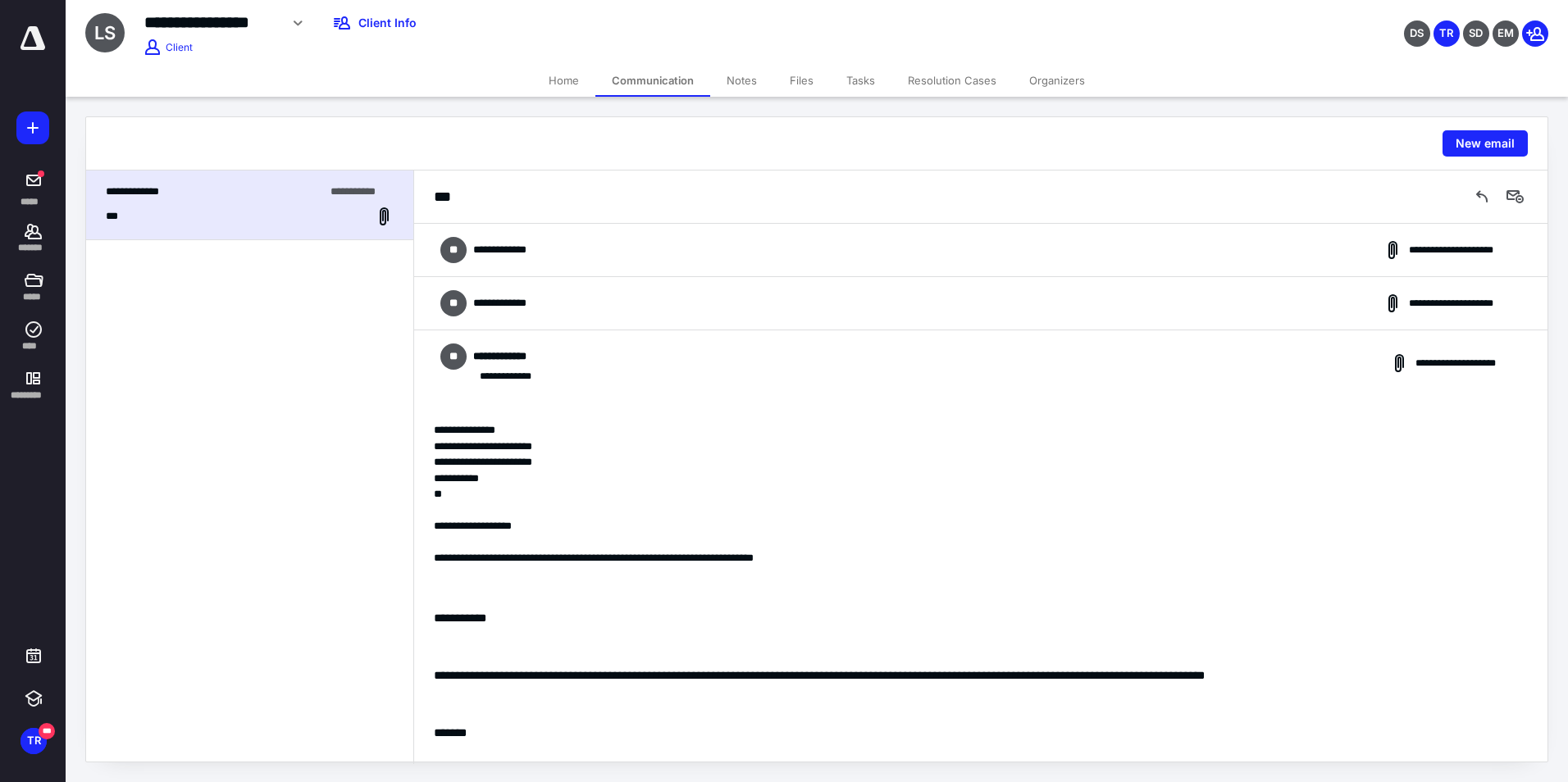 click on "**********" at bounding box center [981, 363] 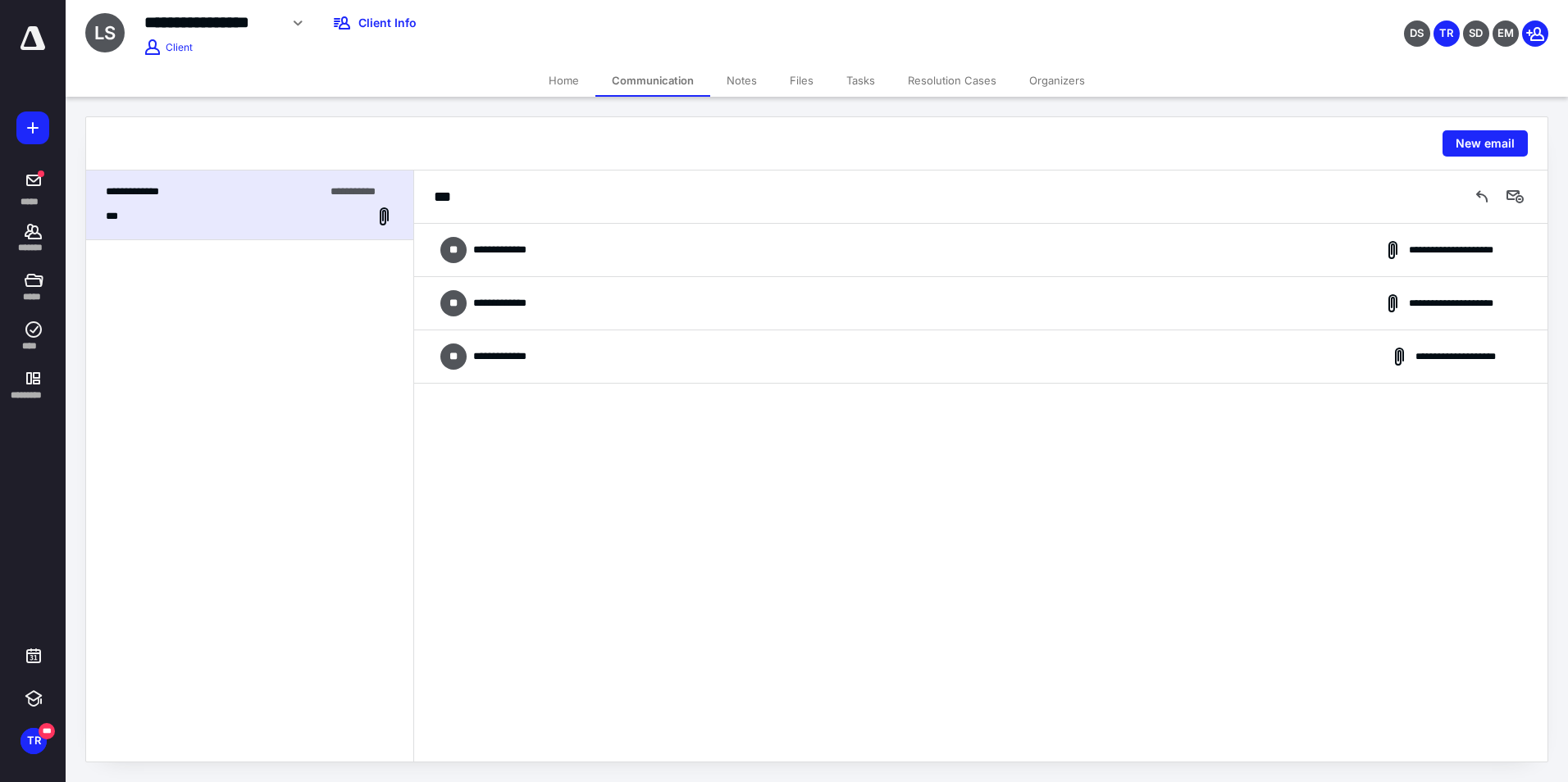 click on "**********" at bounding box center [981, 303] 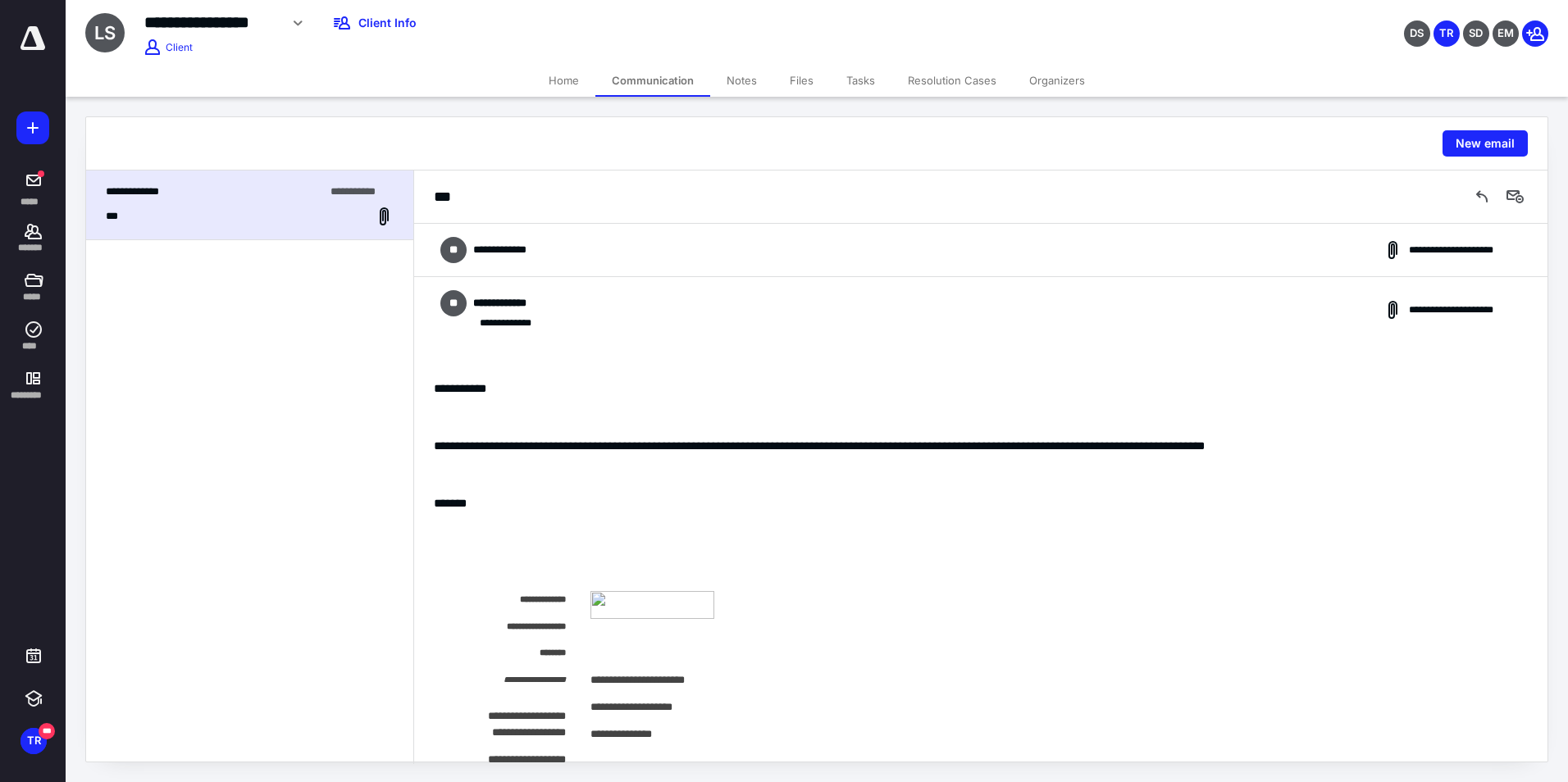 click on "**********" at bounding box center (981, 310) 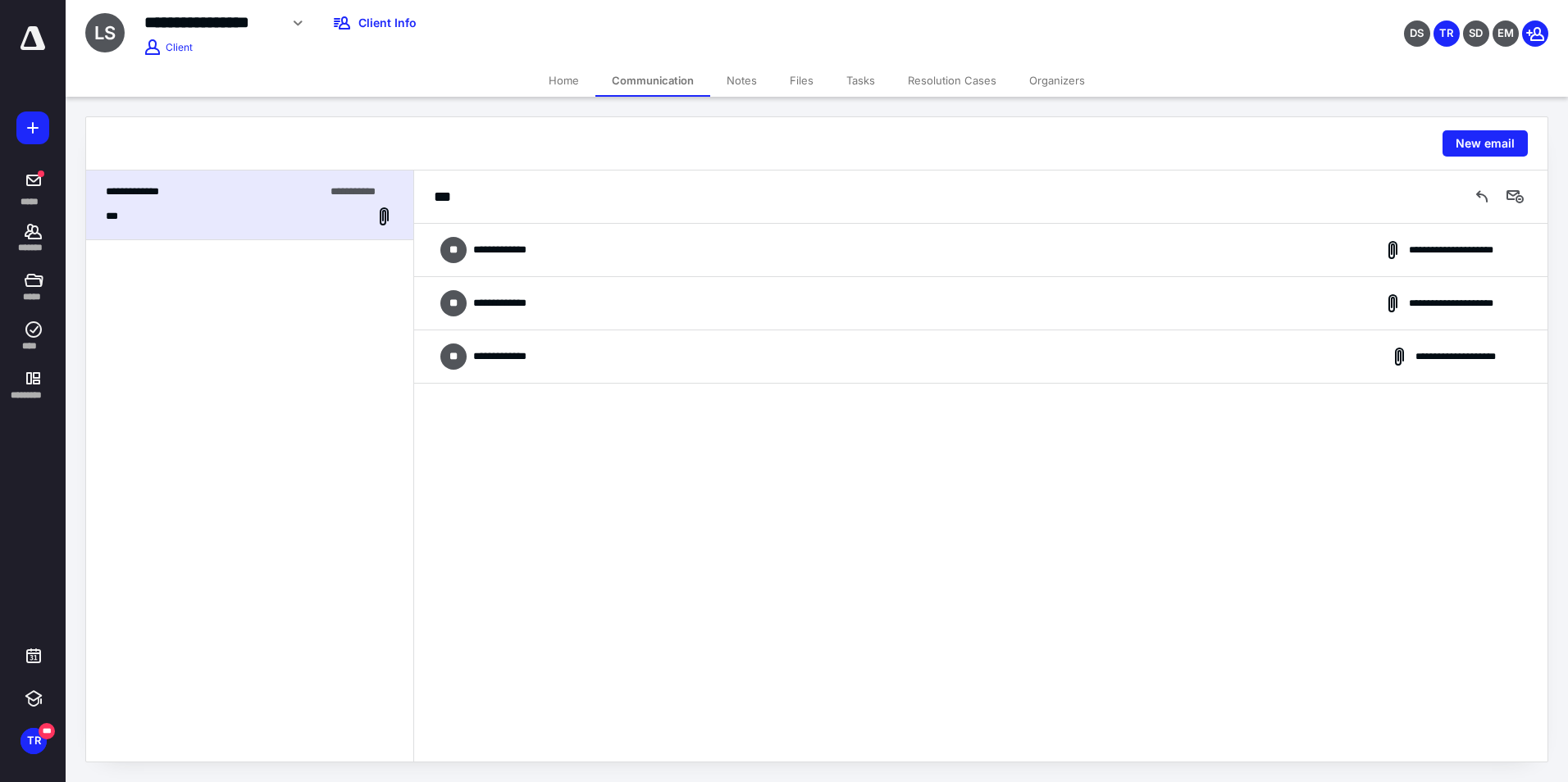 click on "**********" at bounding box center [981, 357] 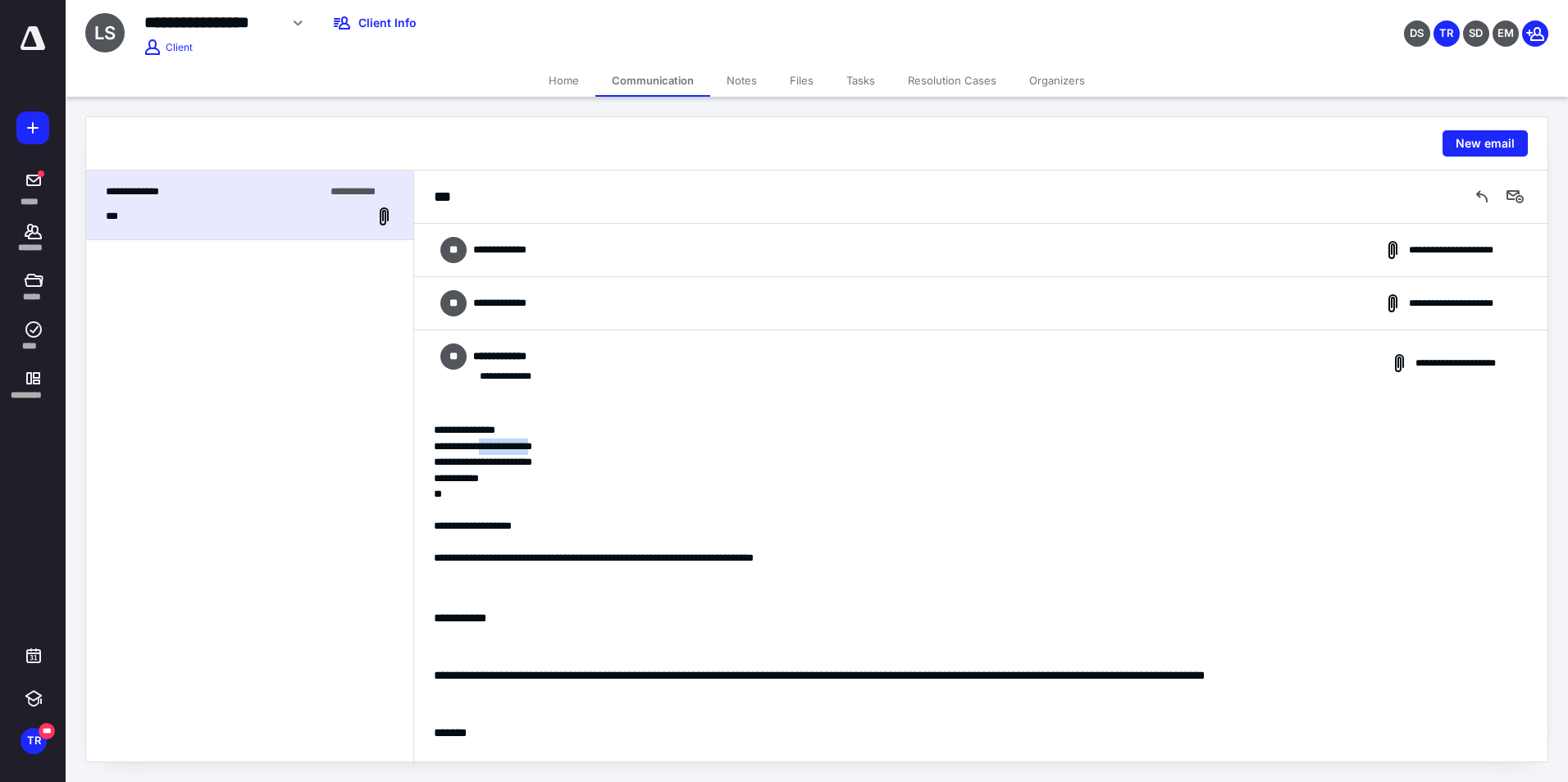 drag, startPoint x: 487, startPoint y: 443, endPoint x: 555, endPoint y: 447, distance: 68.11755 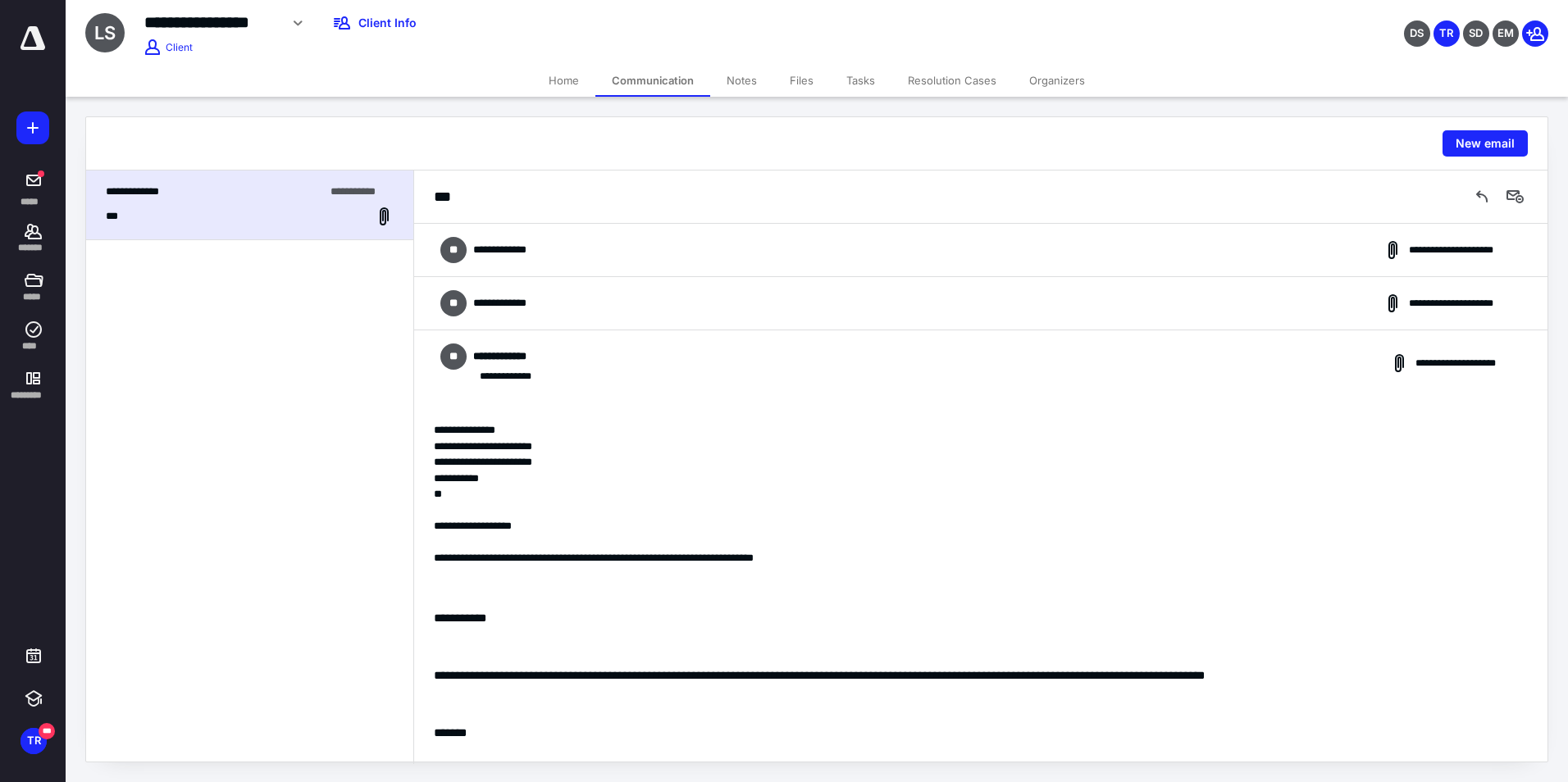 click on "**********" at bounding box center (249, 467) 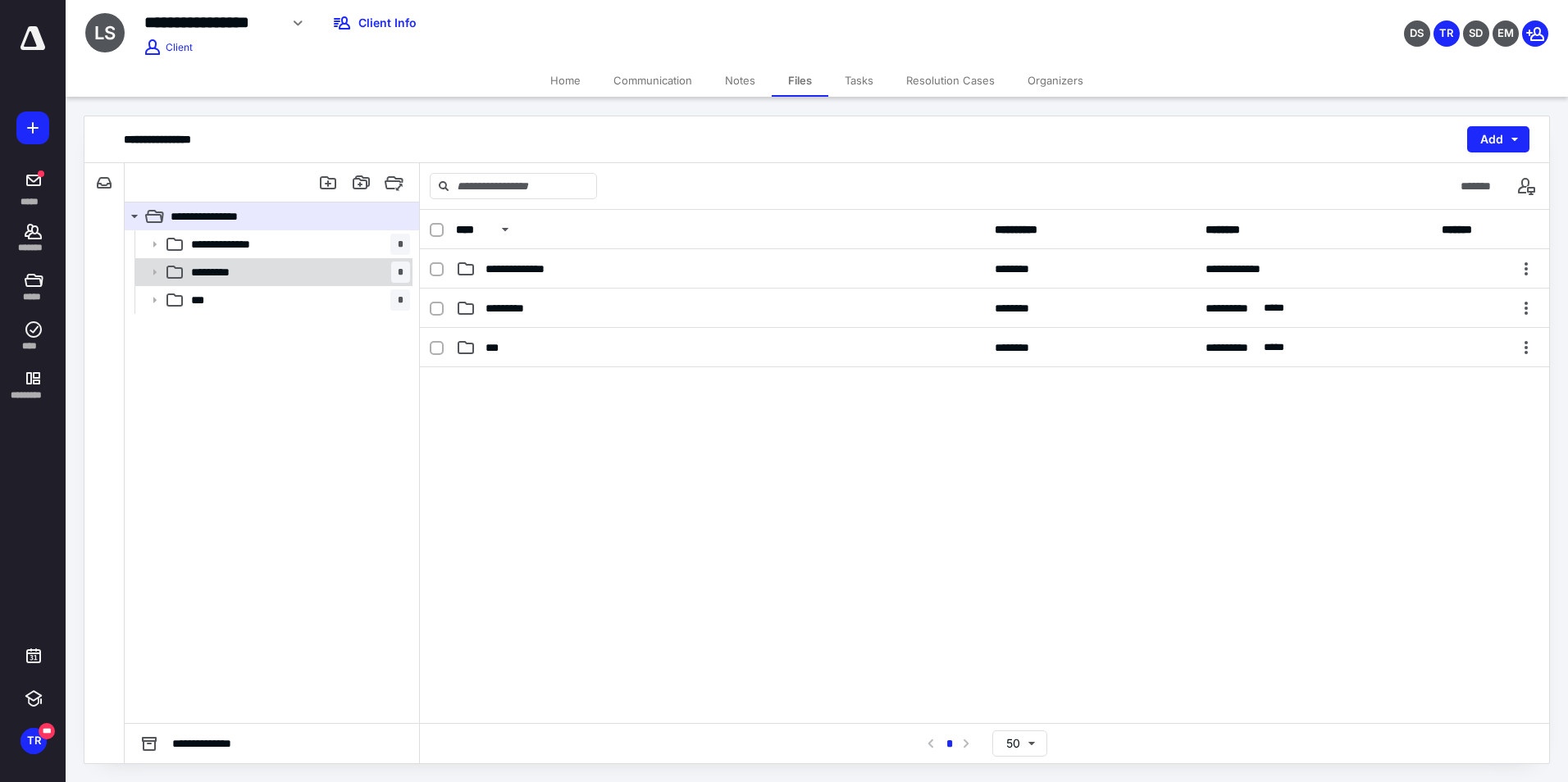 drag, startPoint x: 157, startPoint y: 271, endPoint x: 153, endPoint y: 284, distance: 13.601471 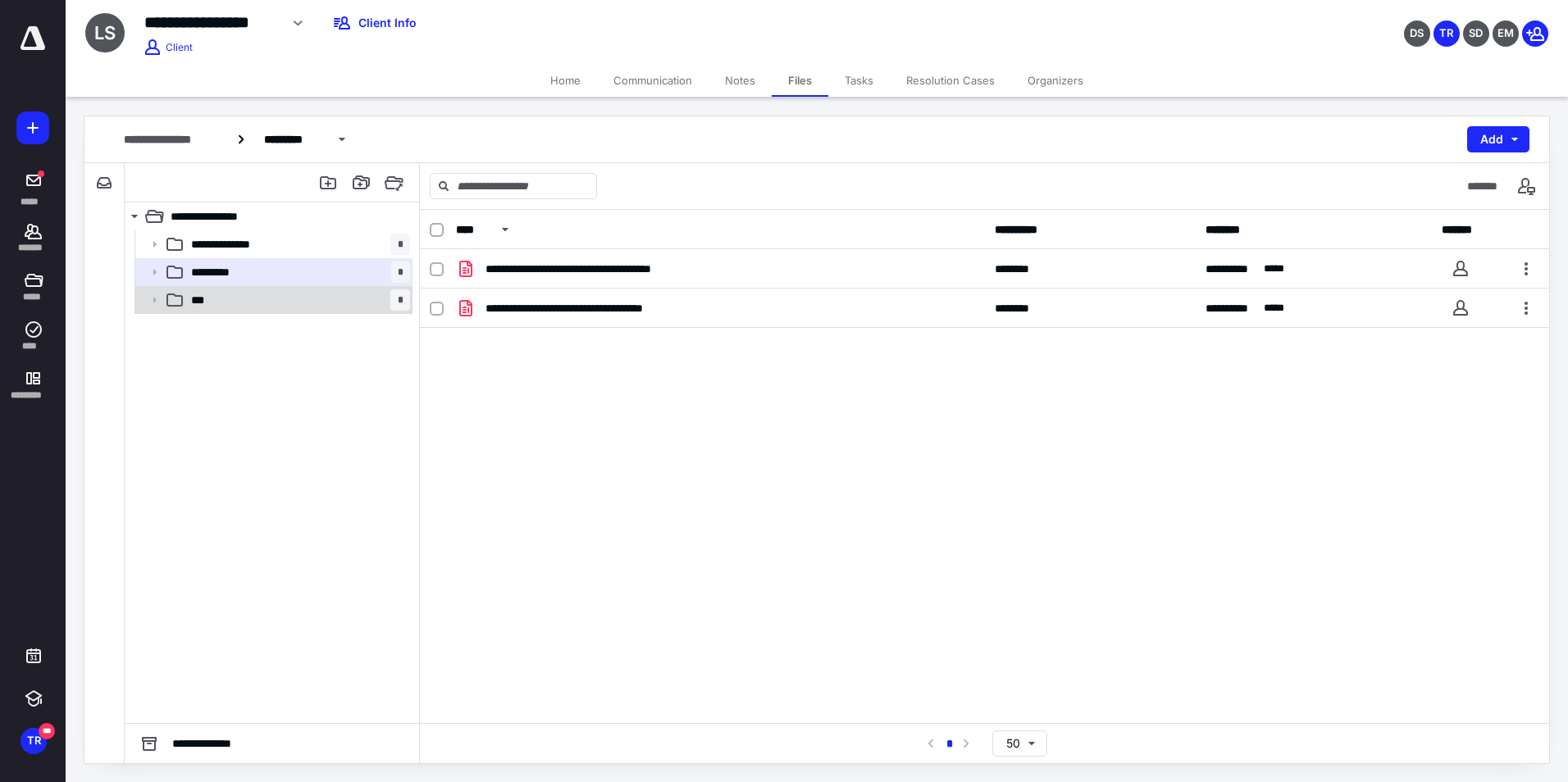 click 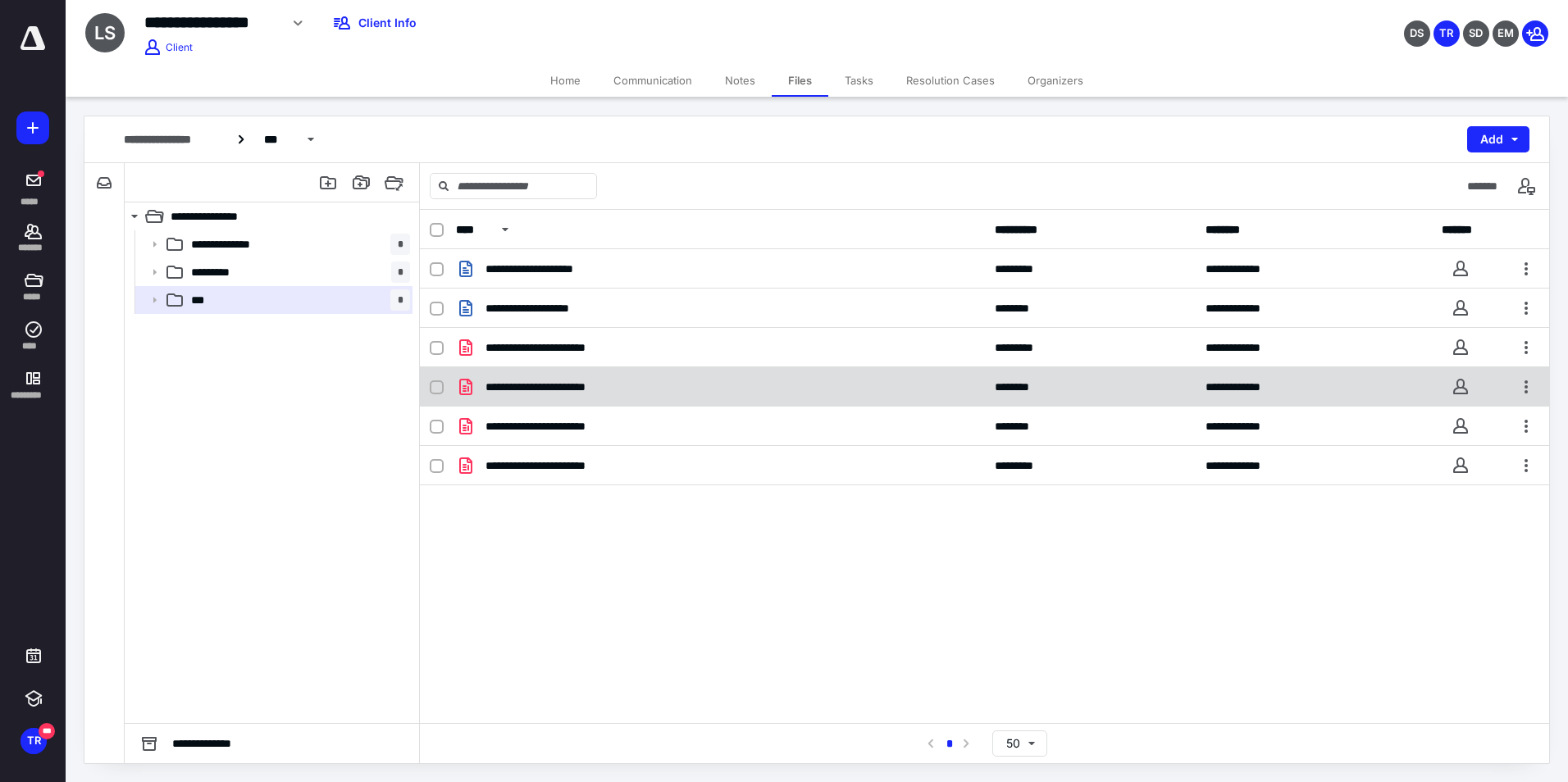 click on "**********" at bounding box center [984, 387] 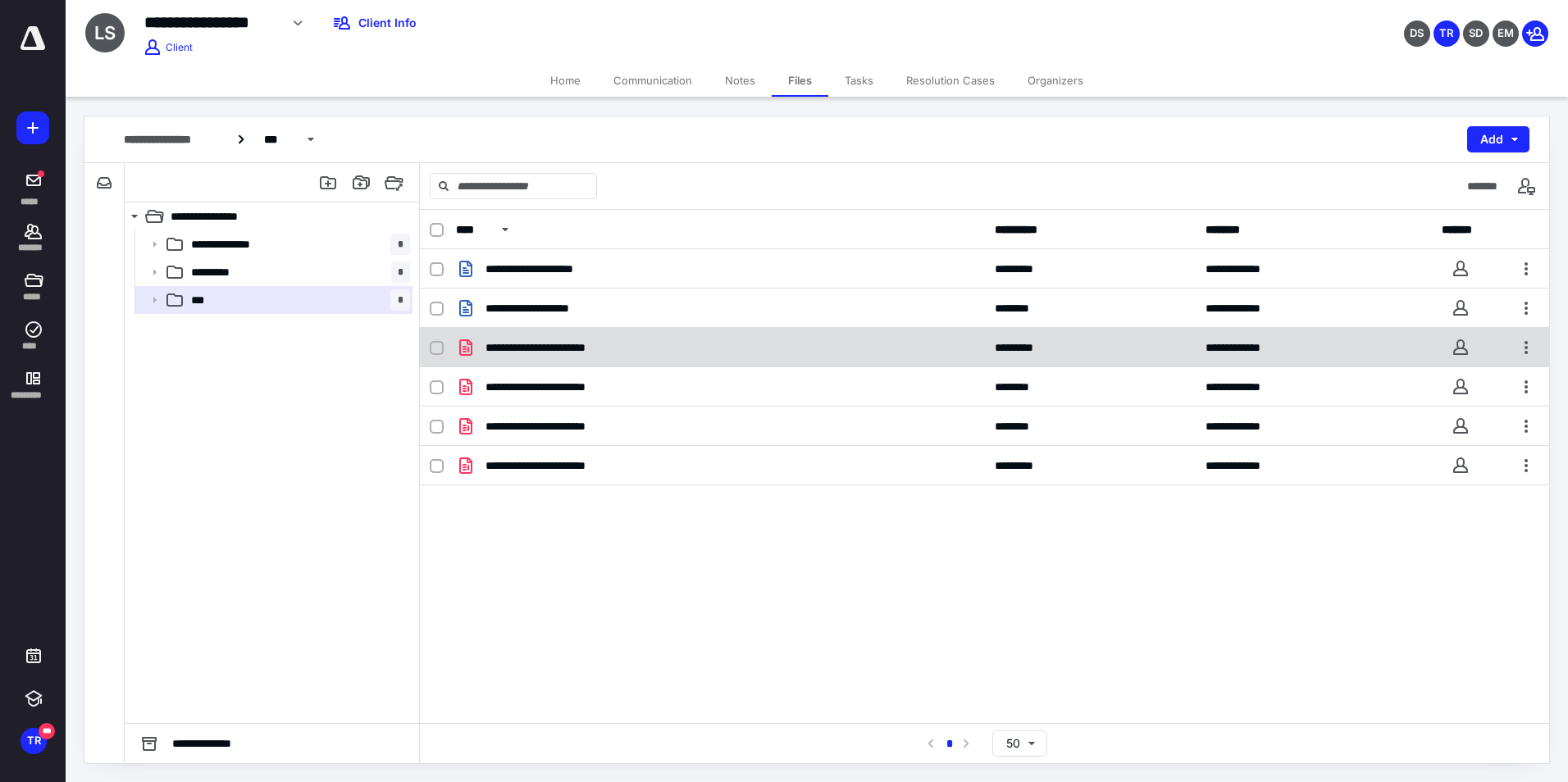 checkbox on "true" 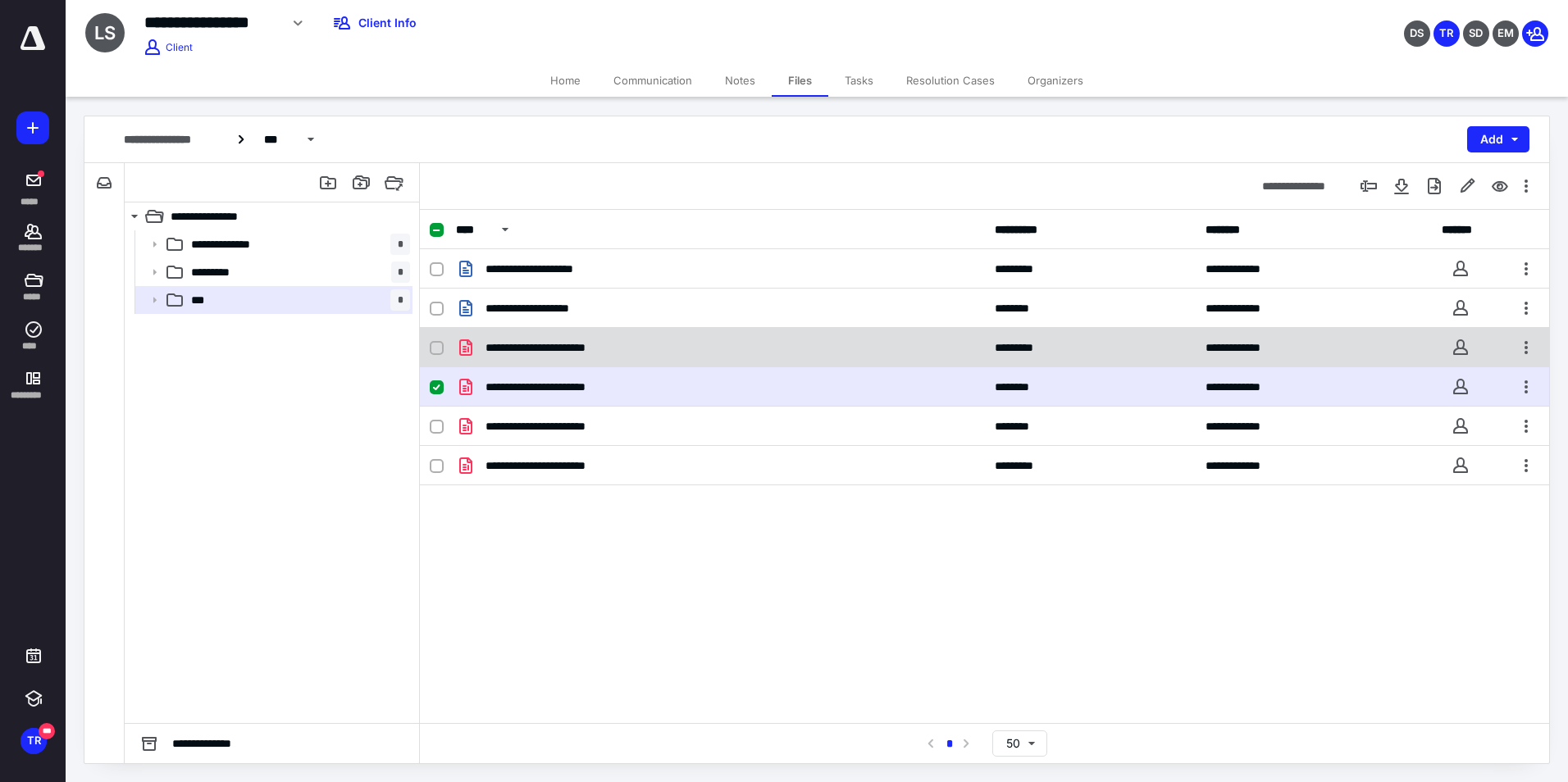 click on "**********" at bounding box center [564, 348] 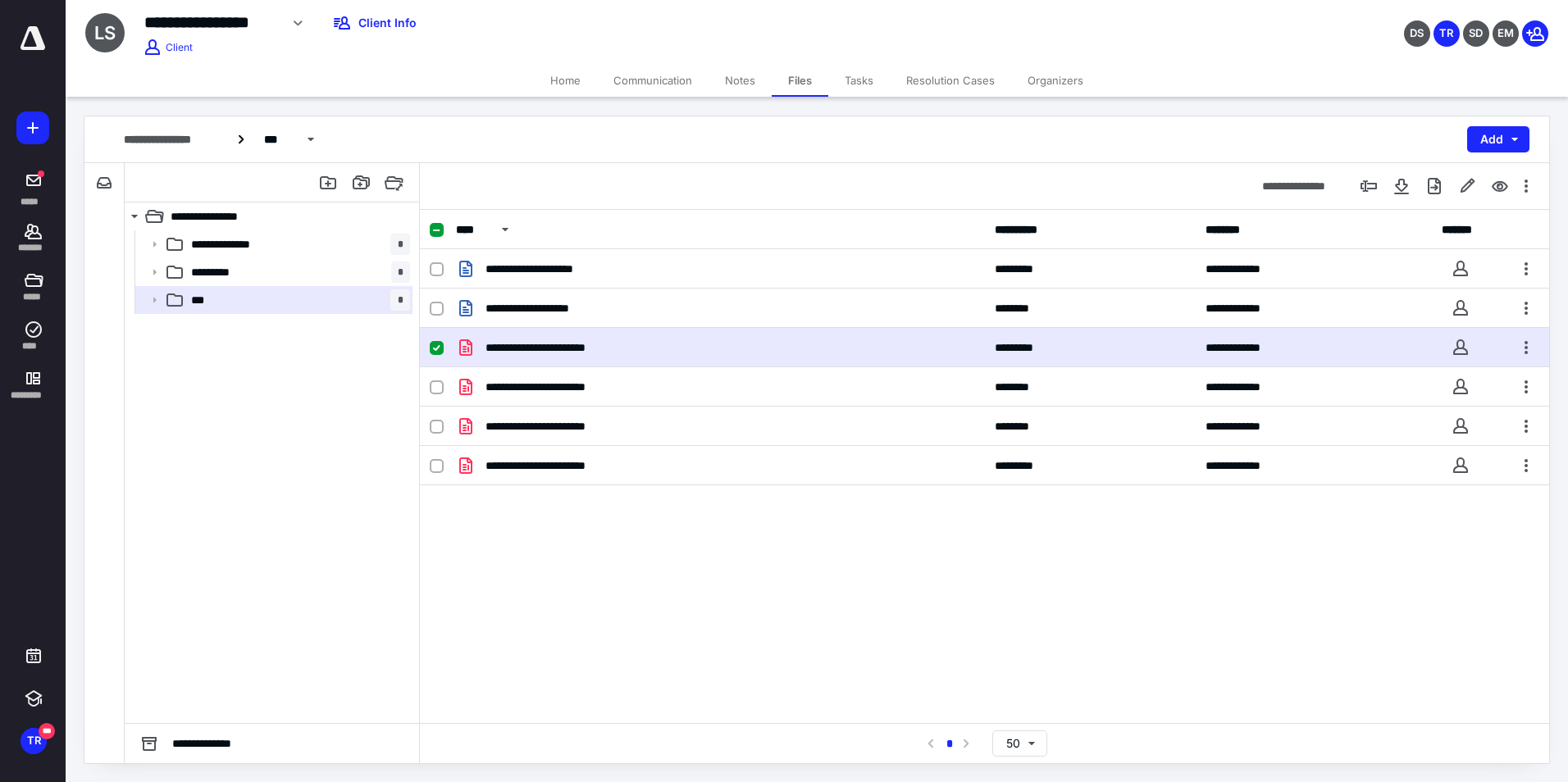 click on "**********" at bounding box center [564, 348] 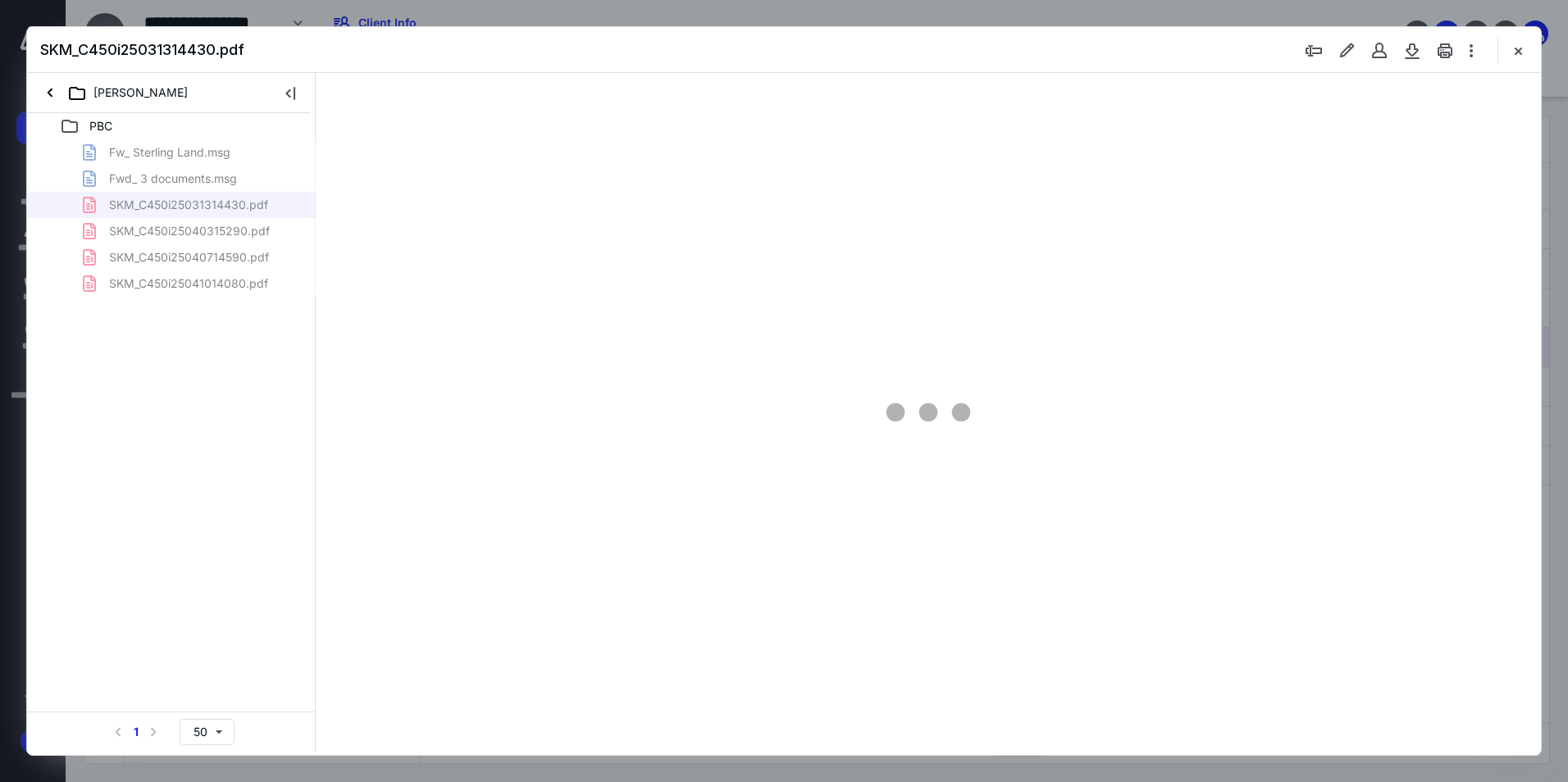 scroll, scrollTop: 0, scrollLeft: 0, axis: both 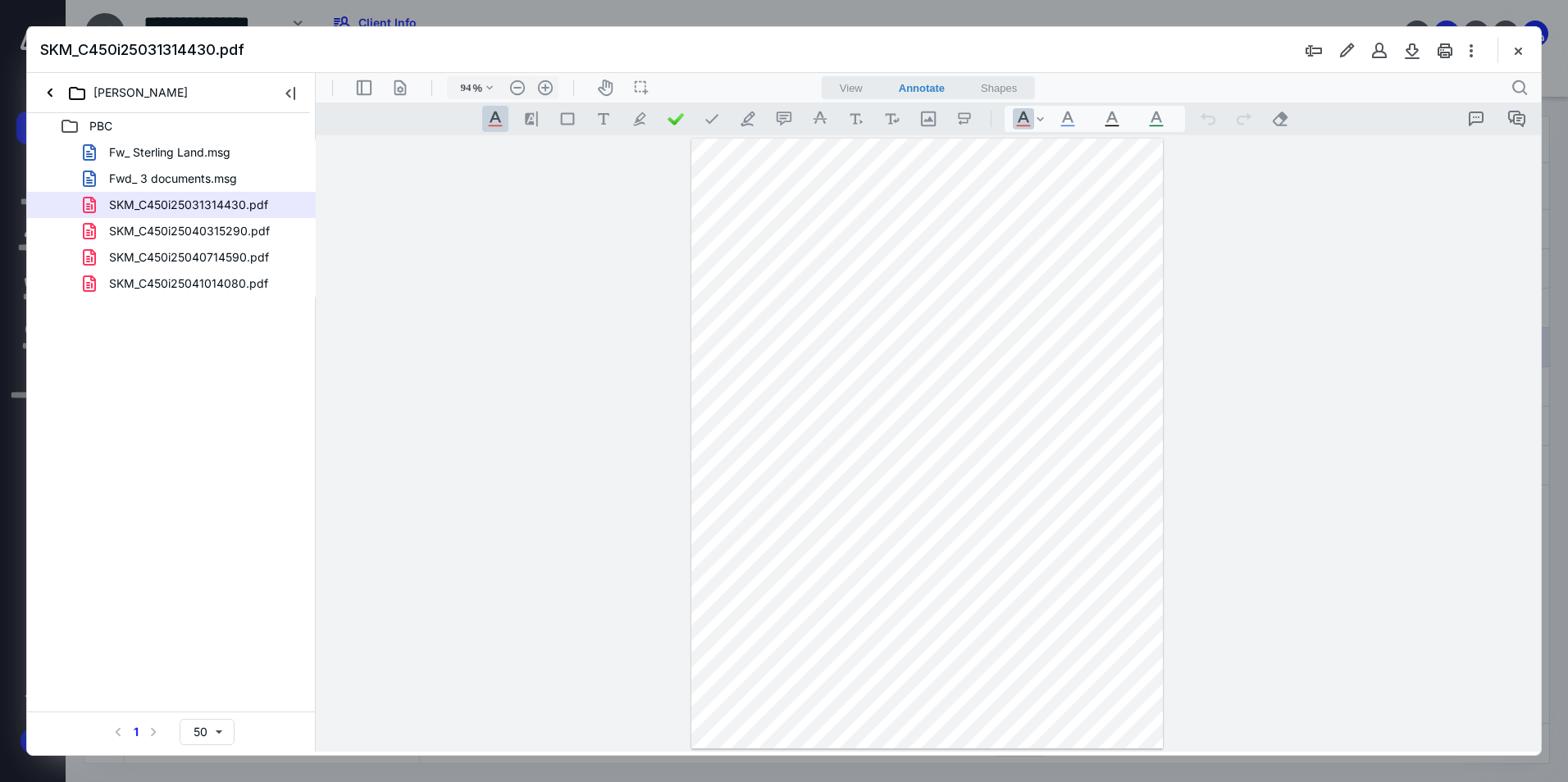 type on "119" 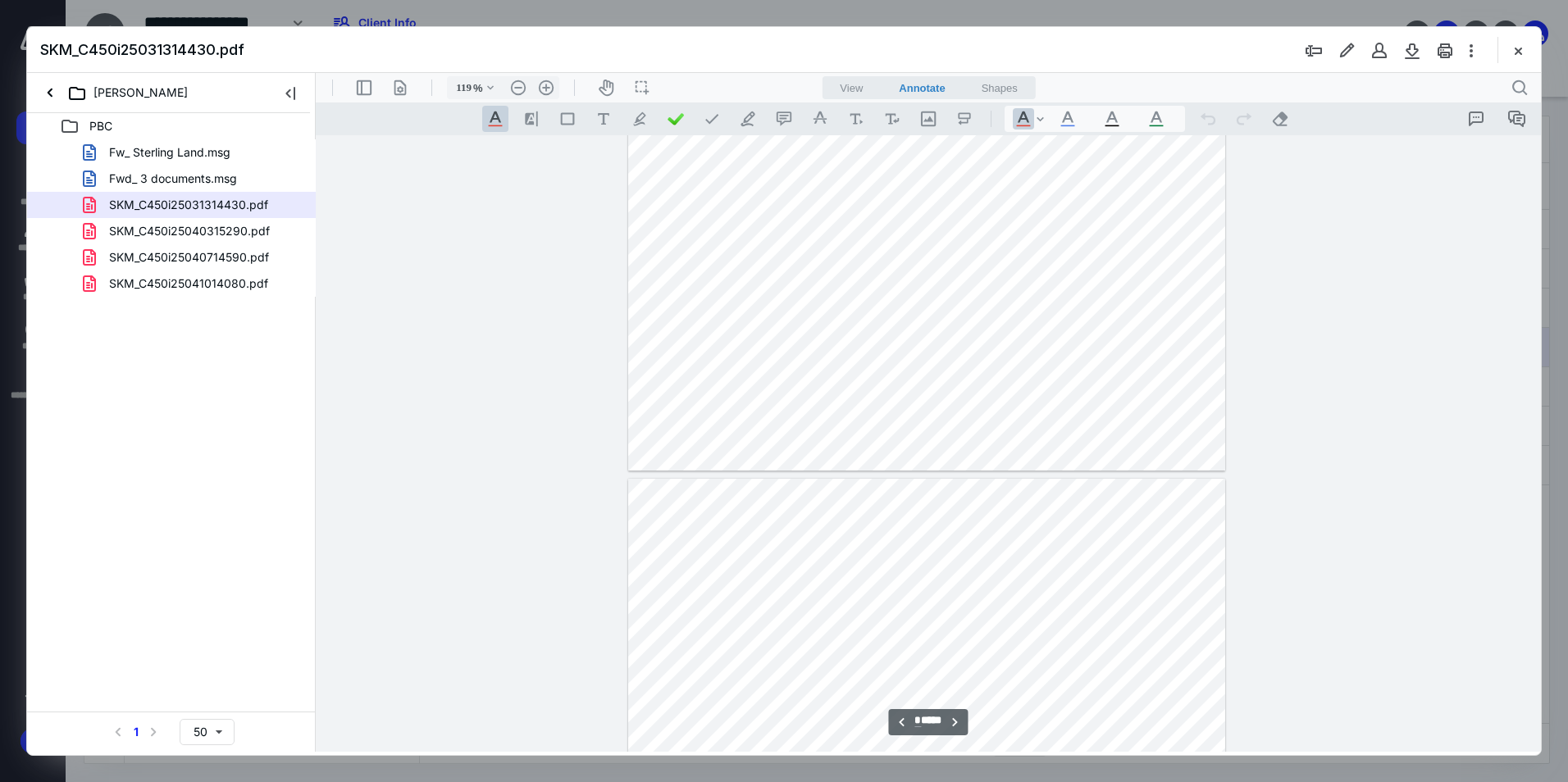 scroll, scrollTop: 3890, scrollLeft: 0, axis: vertical 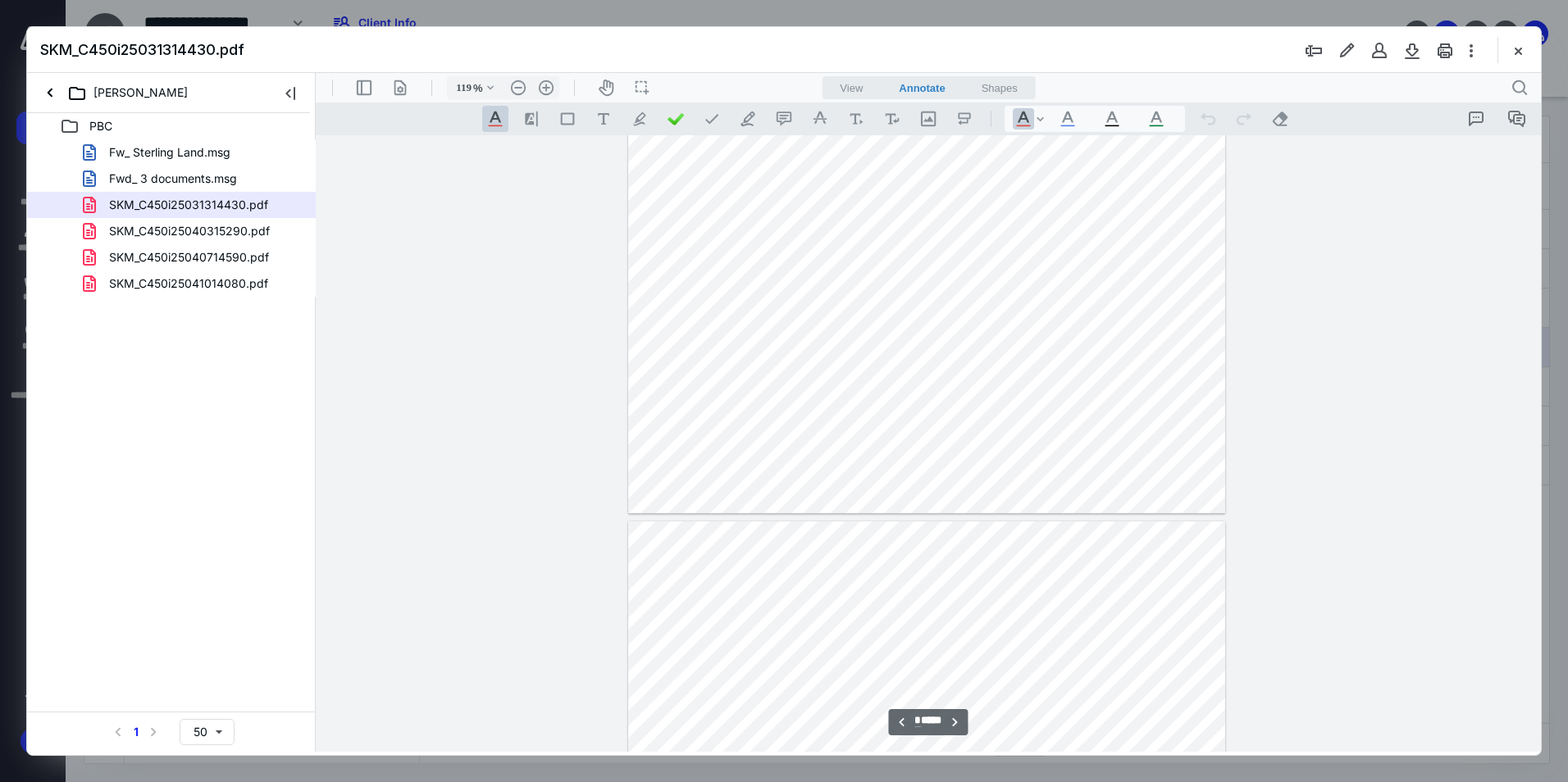 type on "*" 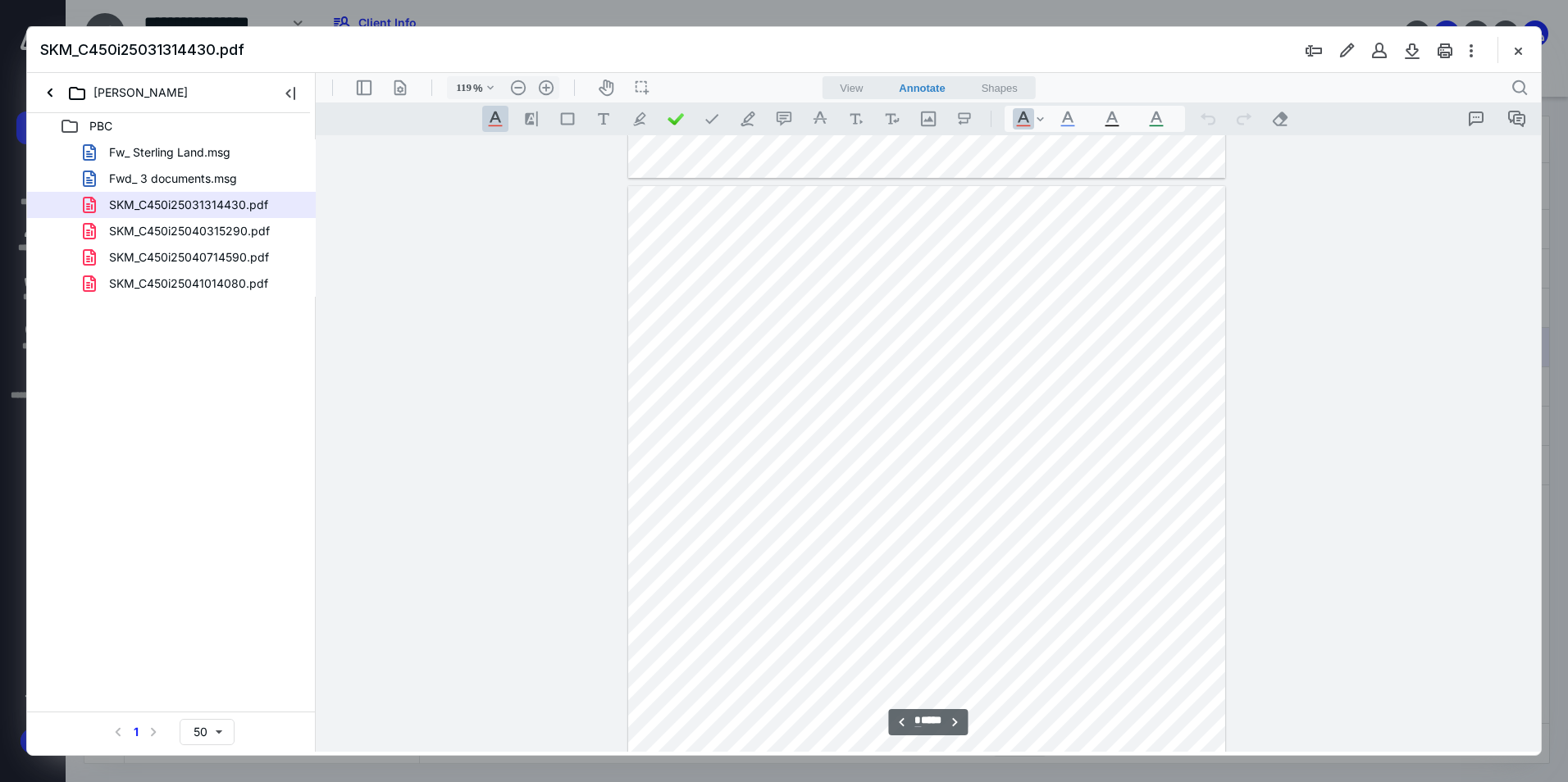 scroll, scrollTop: 4628, scrollLeft: 0, axis: vertical 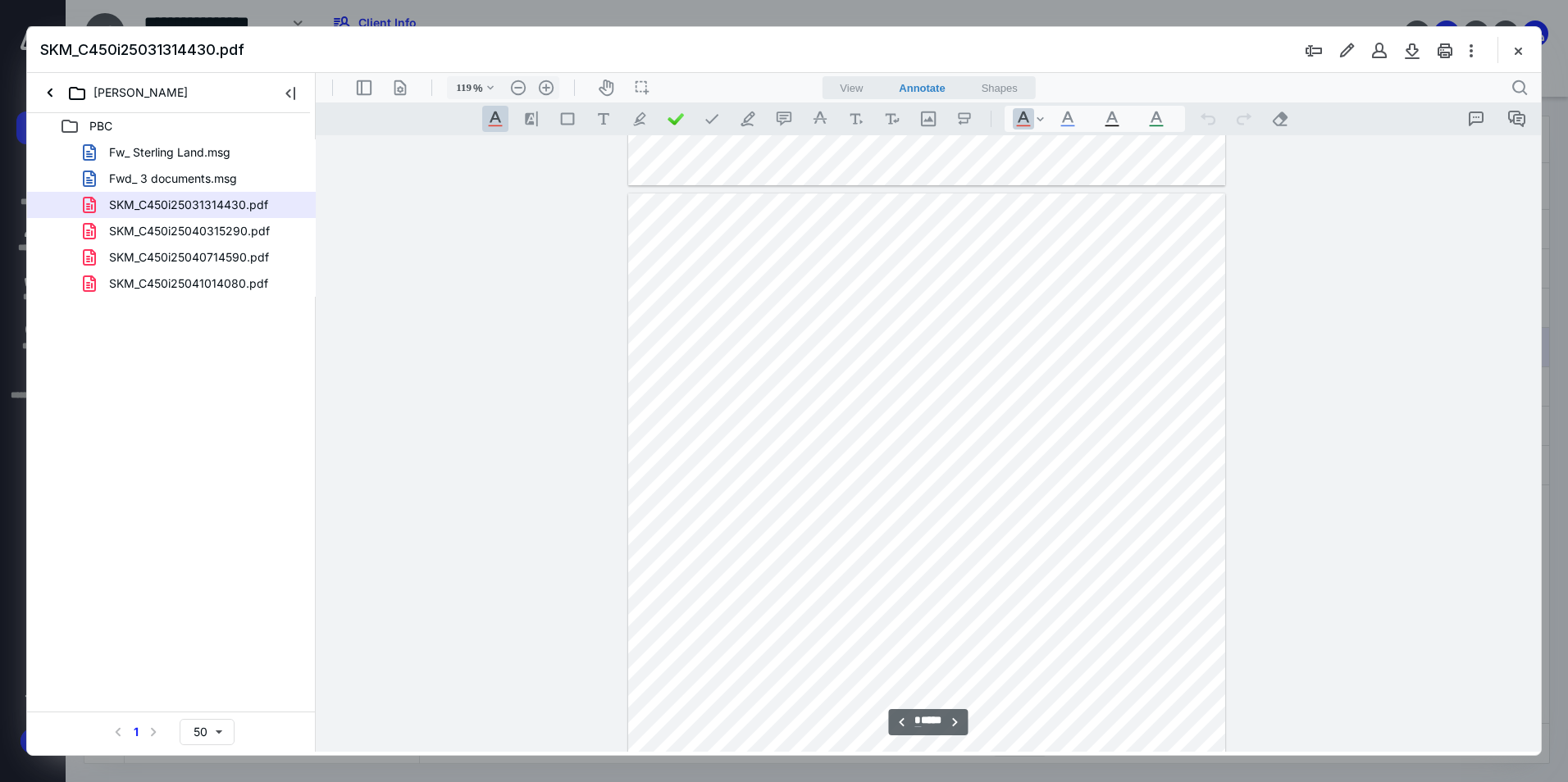 type on "144" 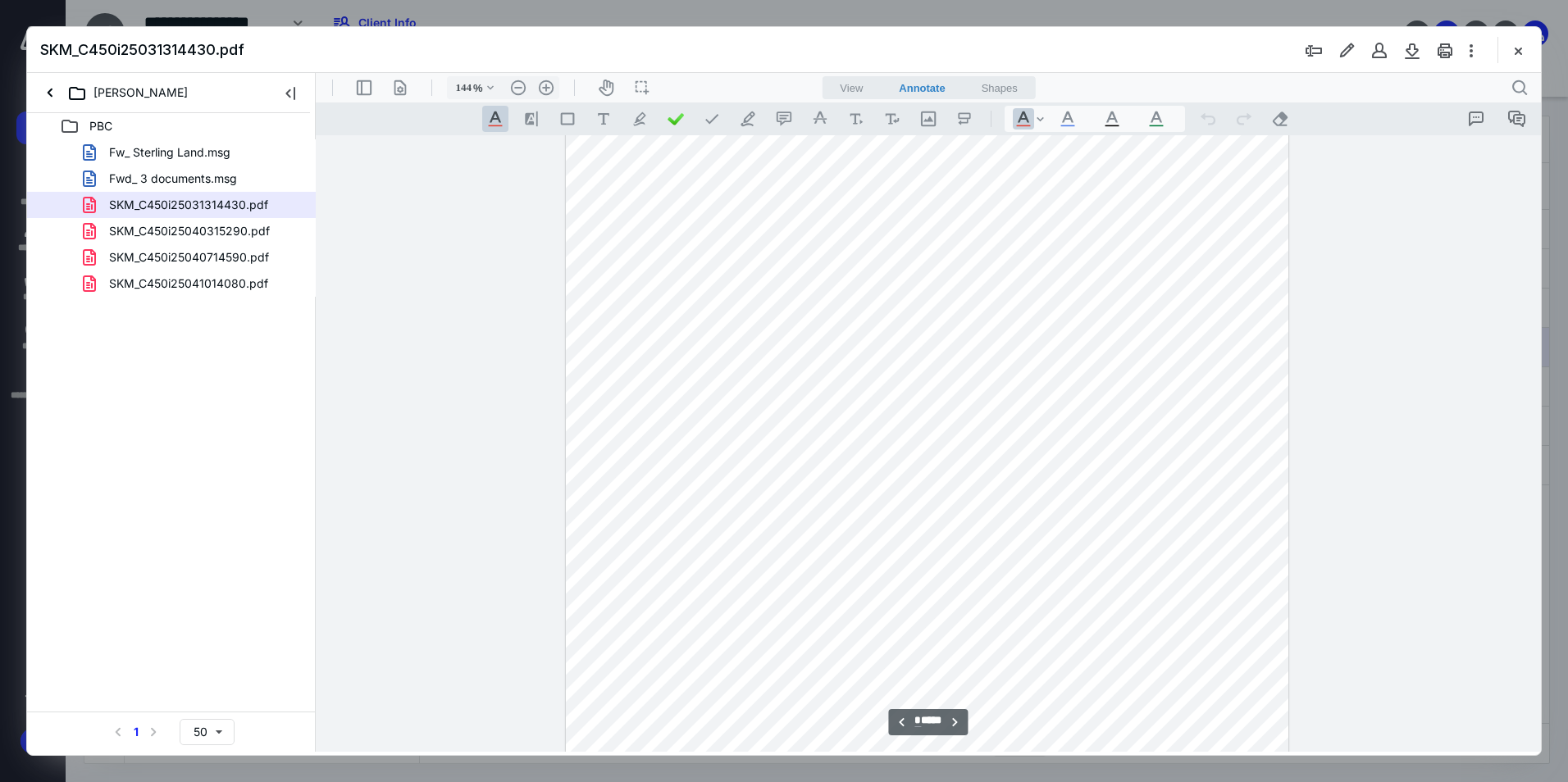 scroll, scrollTop: 6639, scrollLeft: 0, axis: vertical 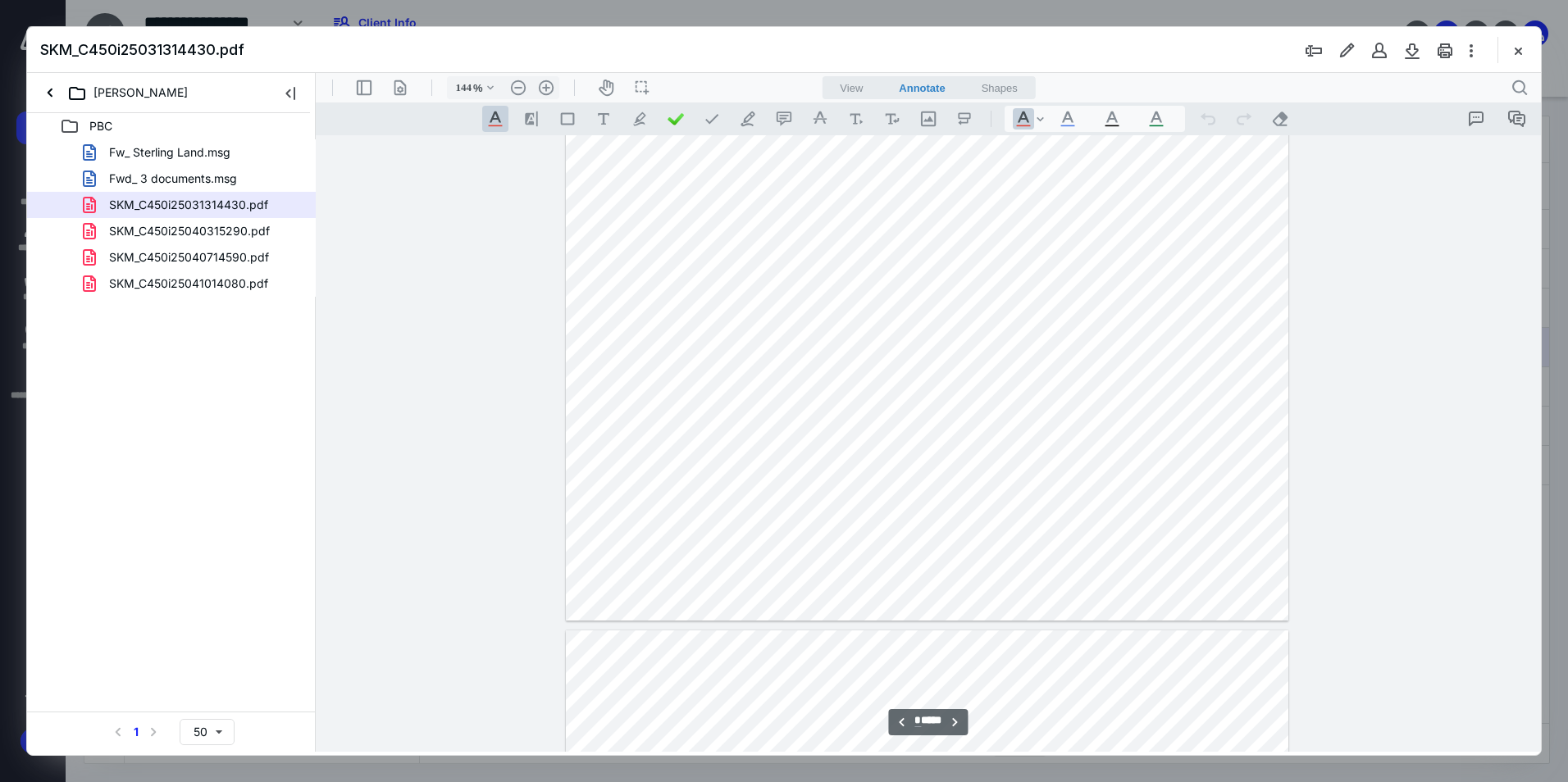 type on "*" 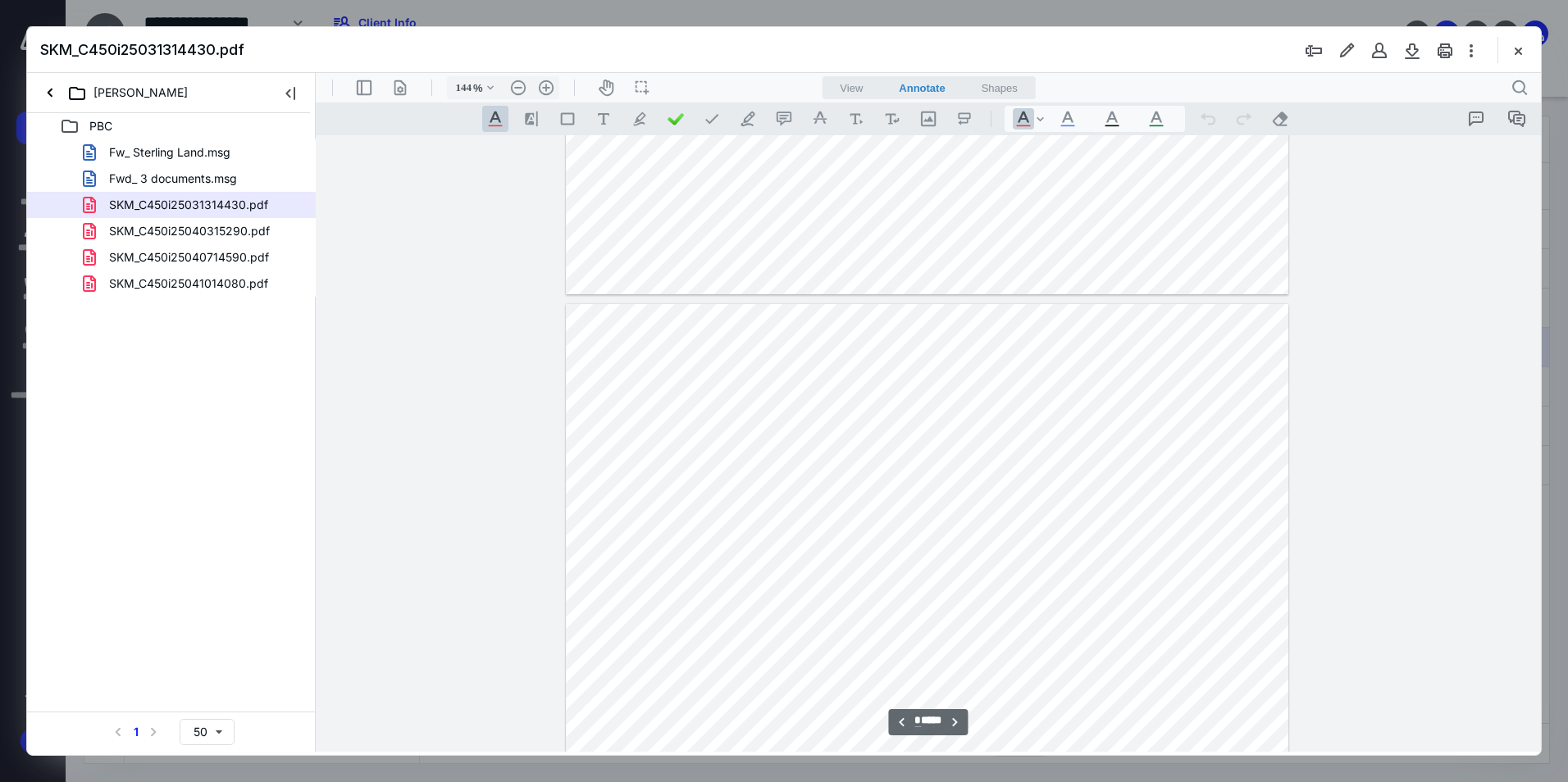 scroll, scrollTop: 6393, scrollLeft: 0, axis: vertical 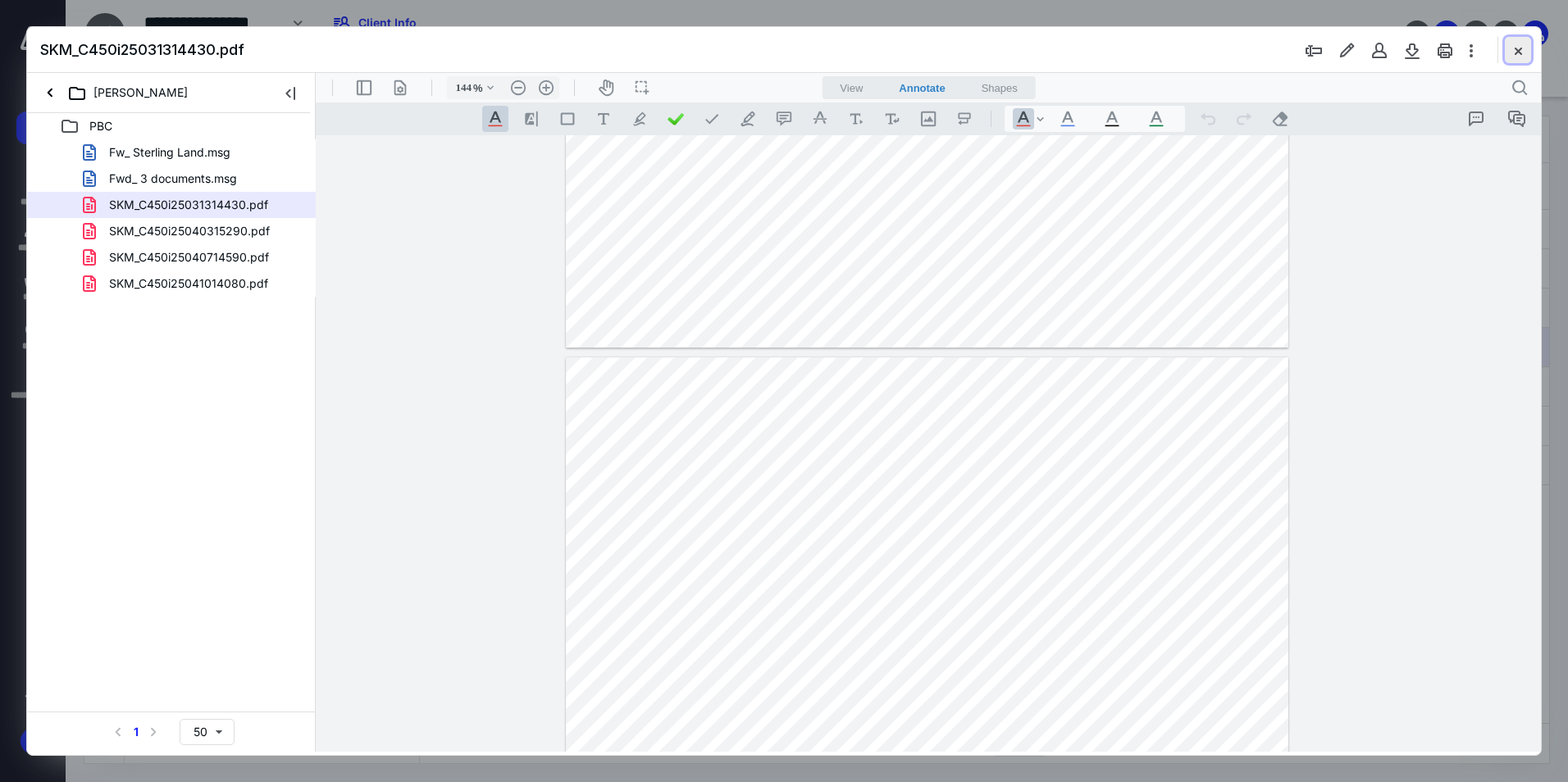 click at bounding box center (1518, 50) 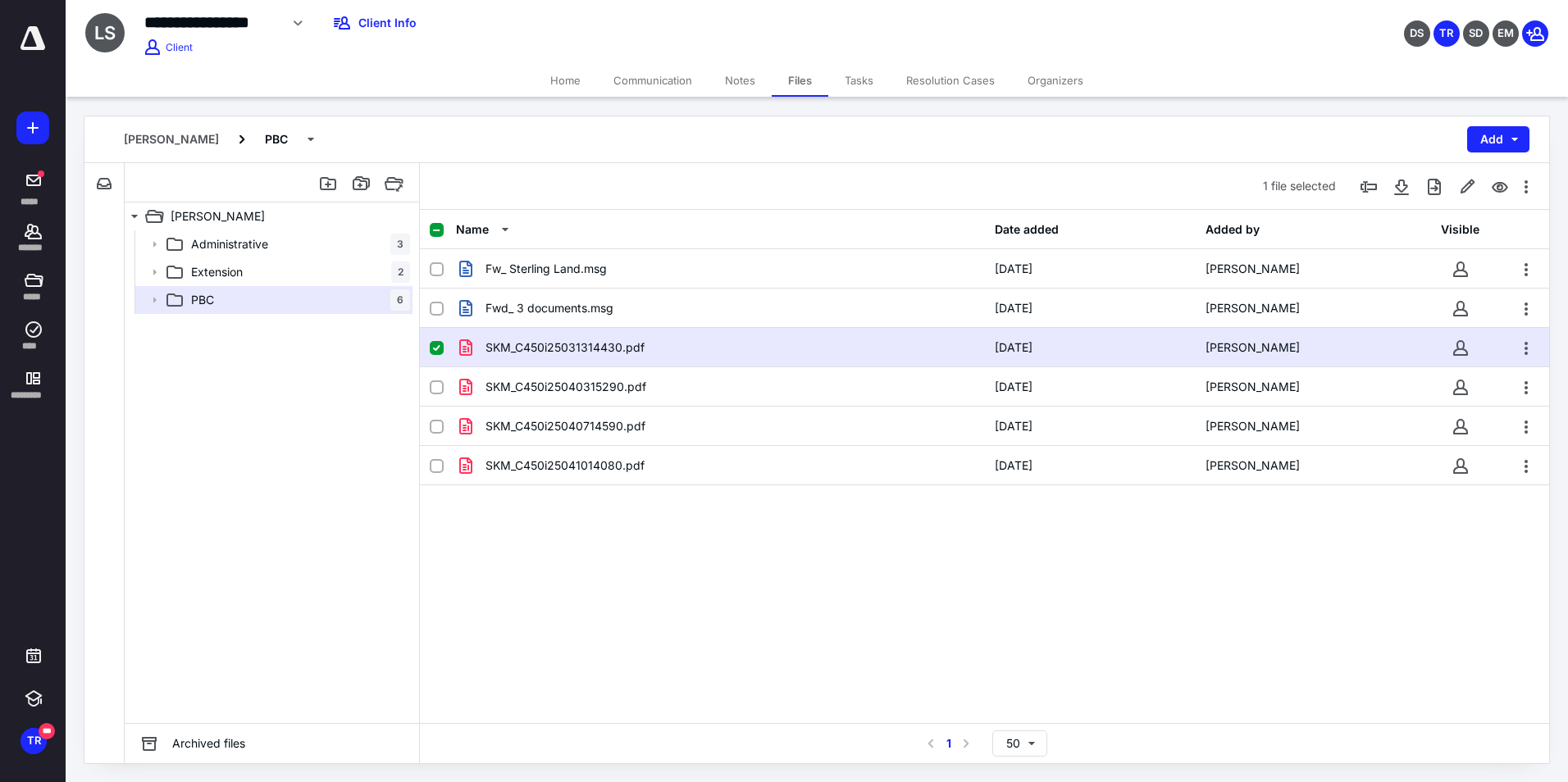 drag, startPoint x: 435, startPoint y: 346, endPoint x: 474, endPoint y: 380, distance: 51.739733 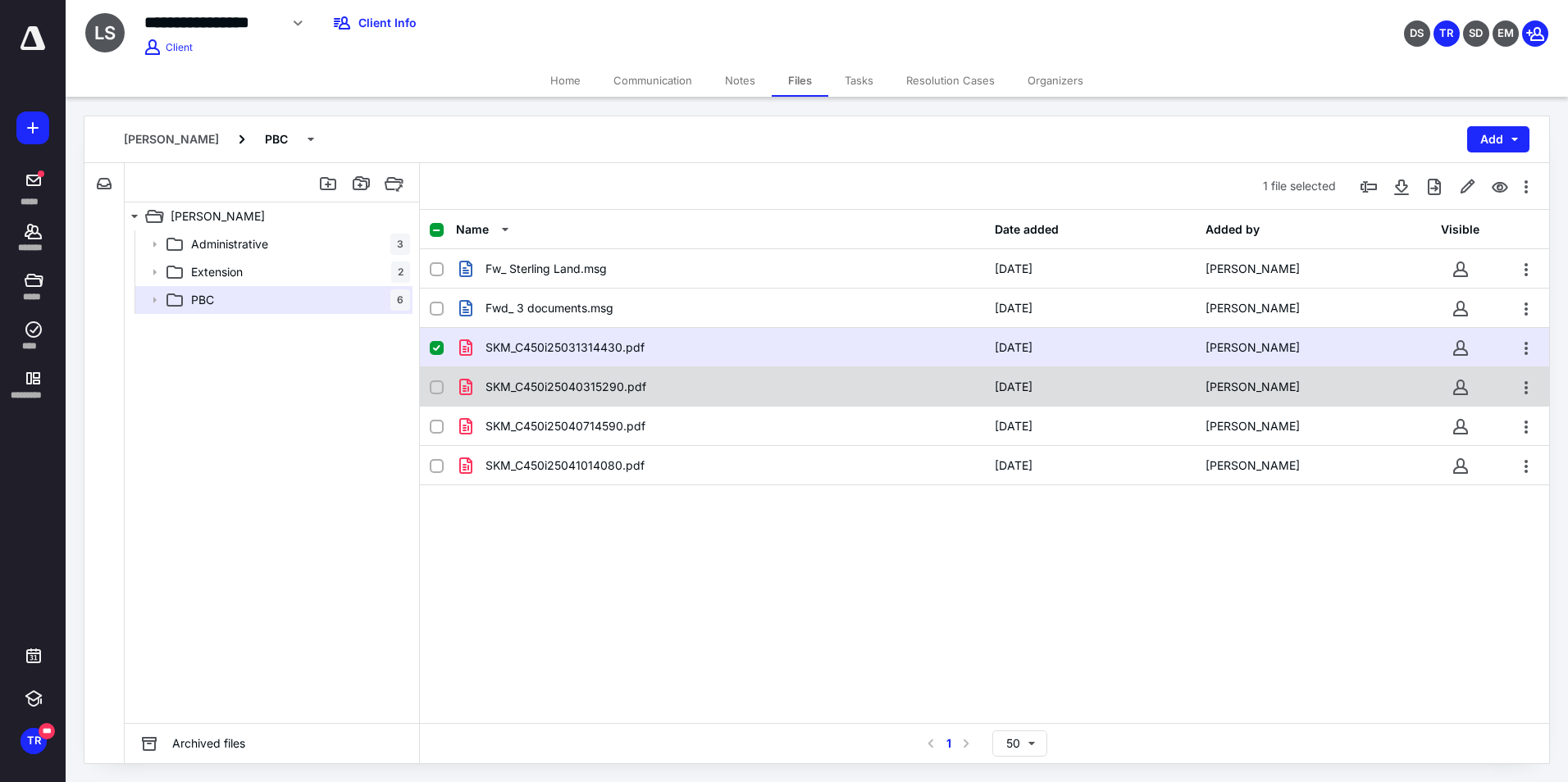 click 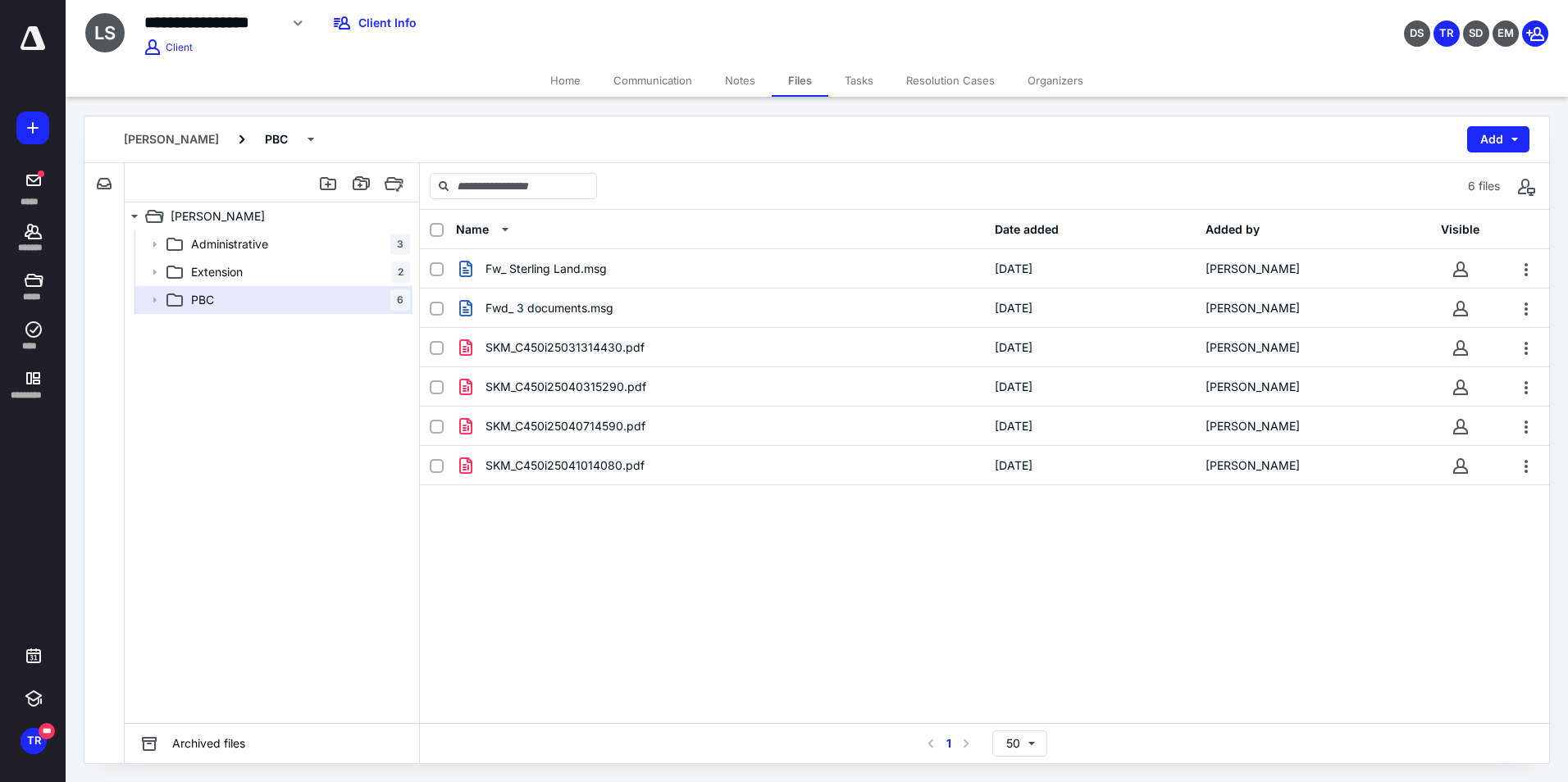 click on "Name Date added Added by Visible Fw_ Sterling Land.msg 10/4/2025 Elliott Milek Fwd_ 3 documents.msg 3/4/2025 Elliott Milek SKM_C450i25031314430.pdf 13/3/2025 Elliott Milek SKM_C450i25040315290.pdf 3/4/2025 Elliott Milek SKM_C450i25040714590.pdf 8/4/2025 Elliott Milek SKM_C450i25041014080.pdf 10/4/2025 Elliott Milek" at bounding box center (984, 466) 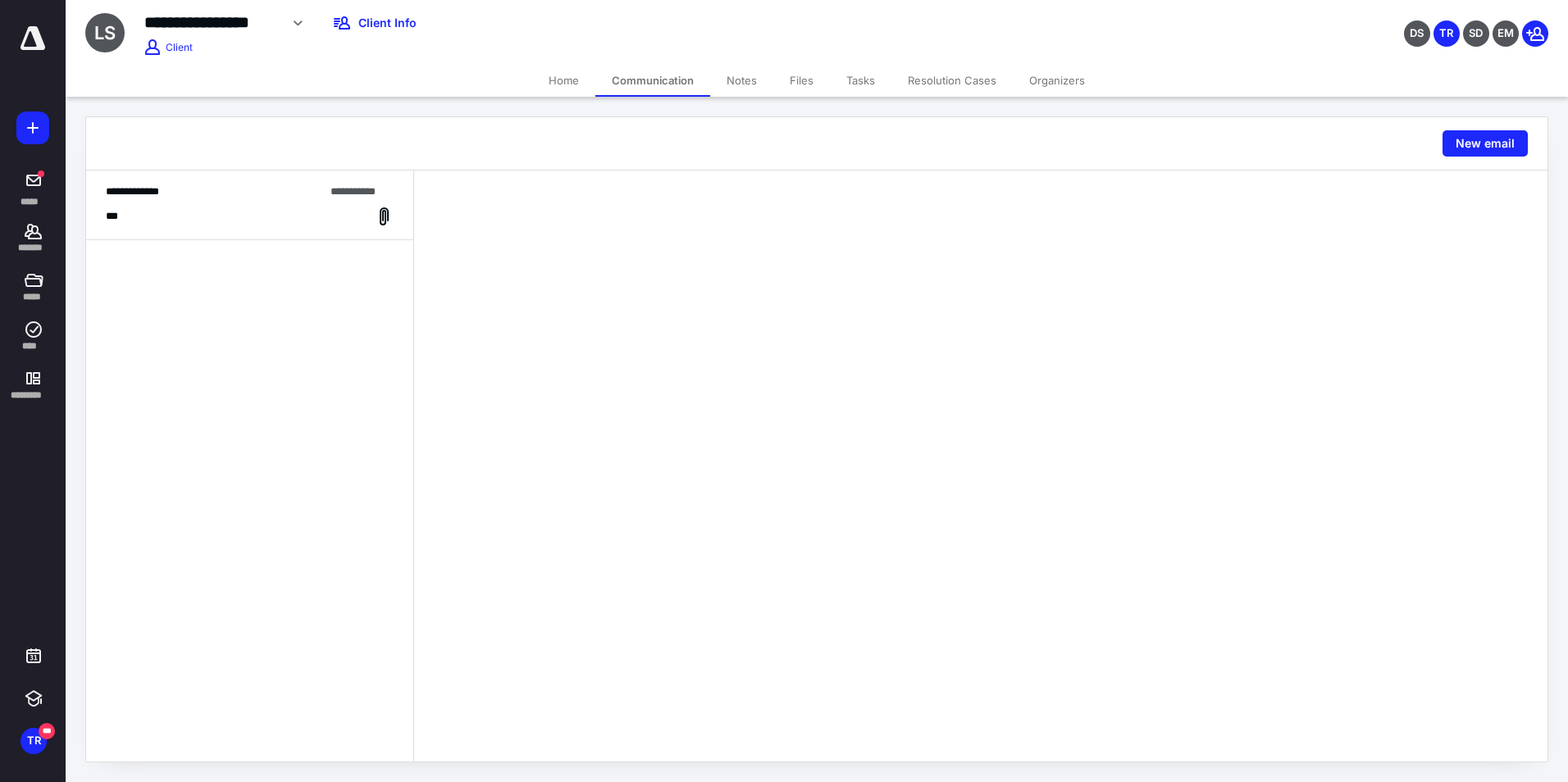 click on "***" at bounding box center [249, 216] 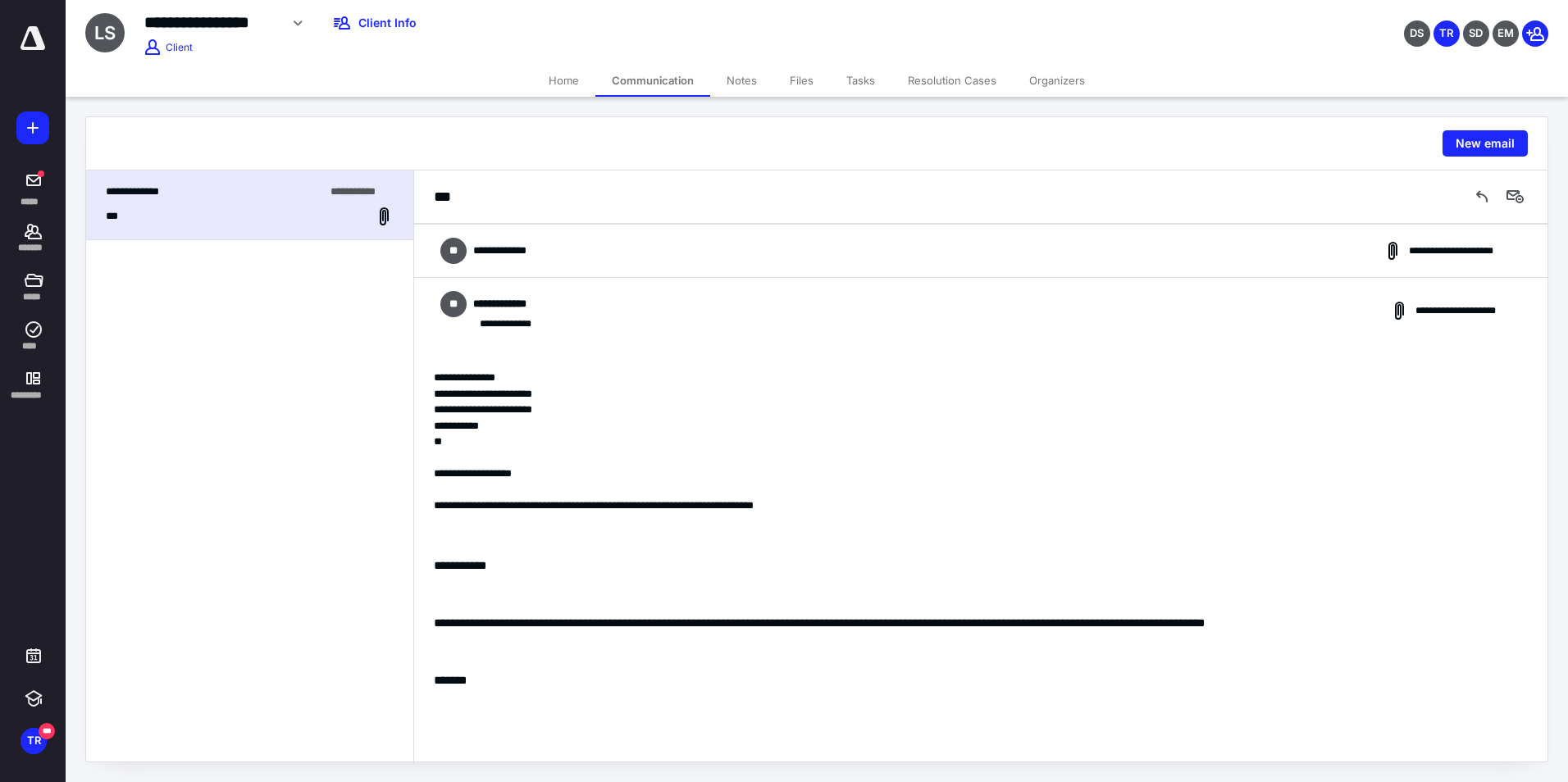 scroll, scrollTop: 0, scrollLeft: 0, axis: both 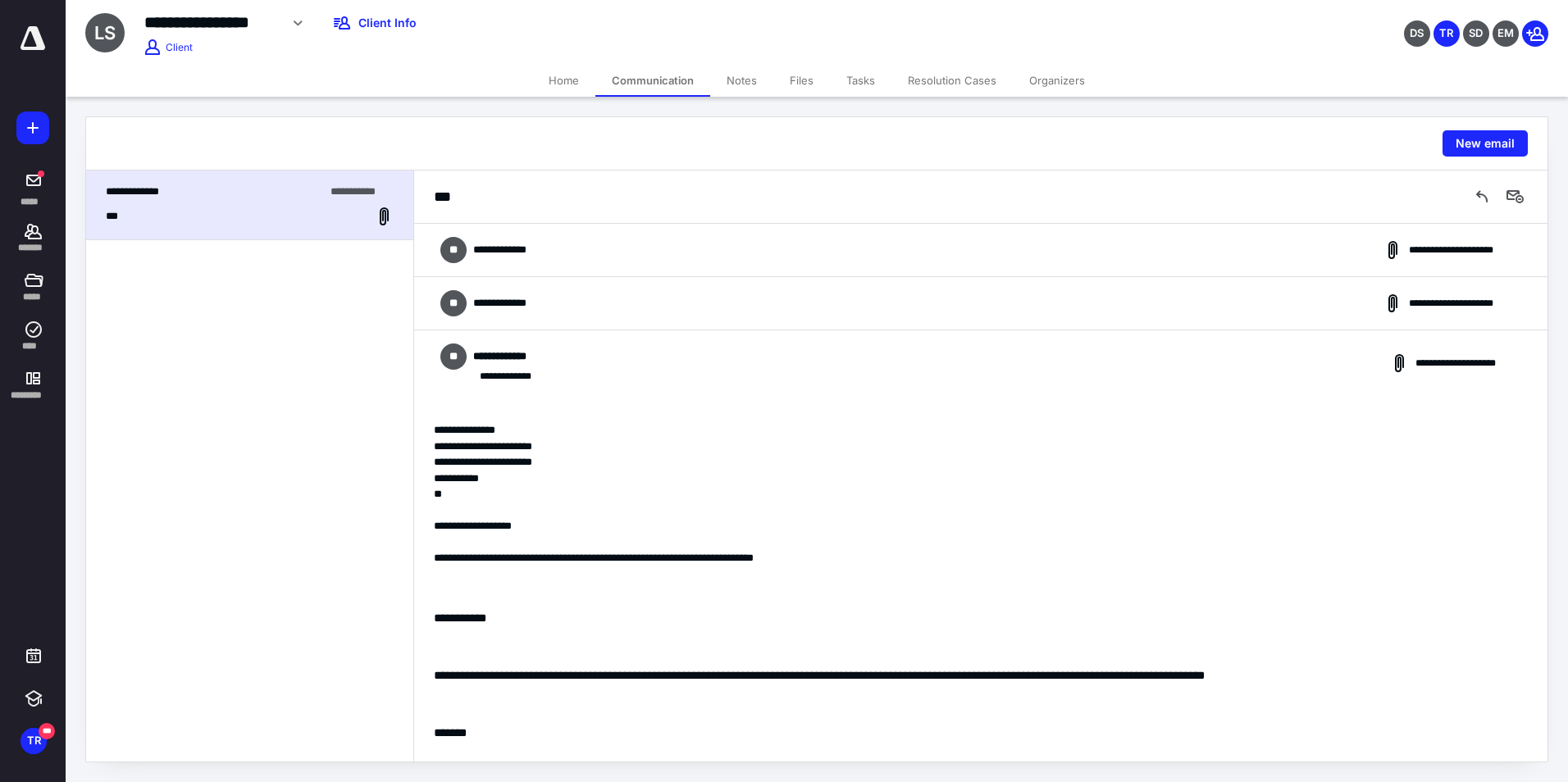 drag, startPoint x: 573, startPoint y: 314, endPoint x: 572, endPoint y: 326, distance: 12.041595 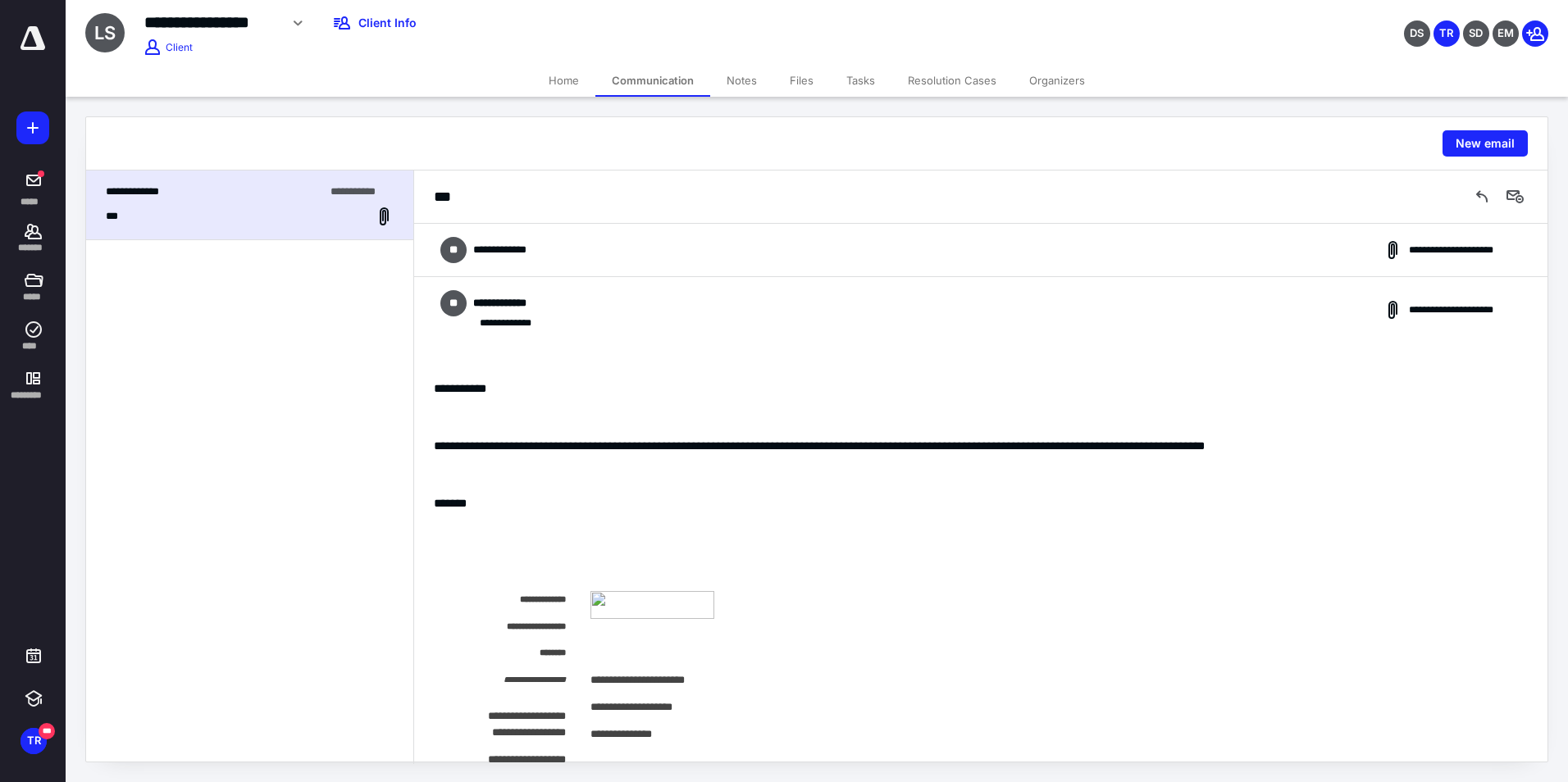 click on "**********" at bounding box center [981, 310] 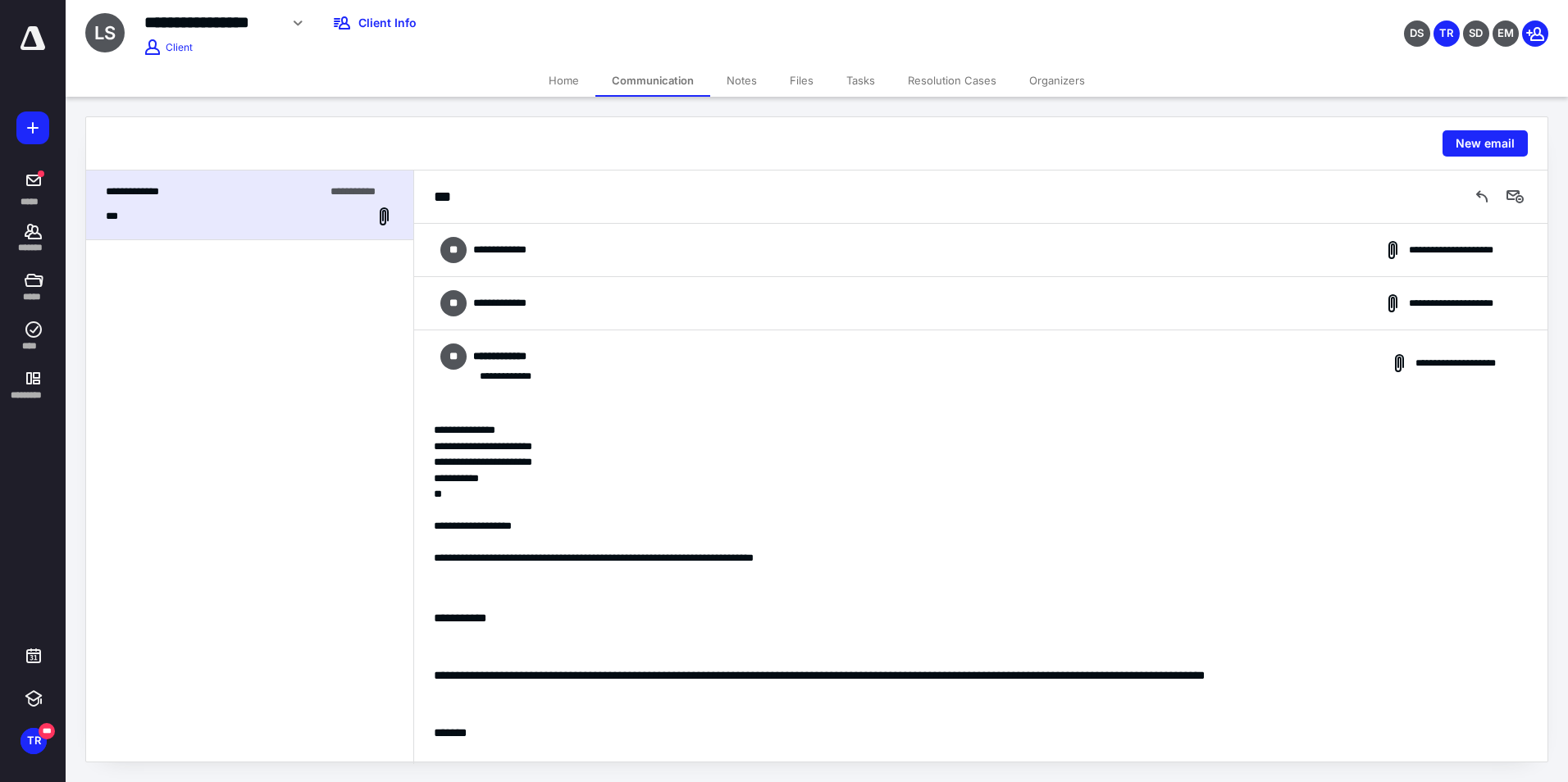 click on "**********" at bounding box center [981, 363] 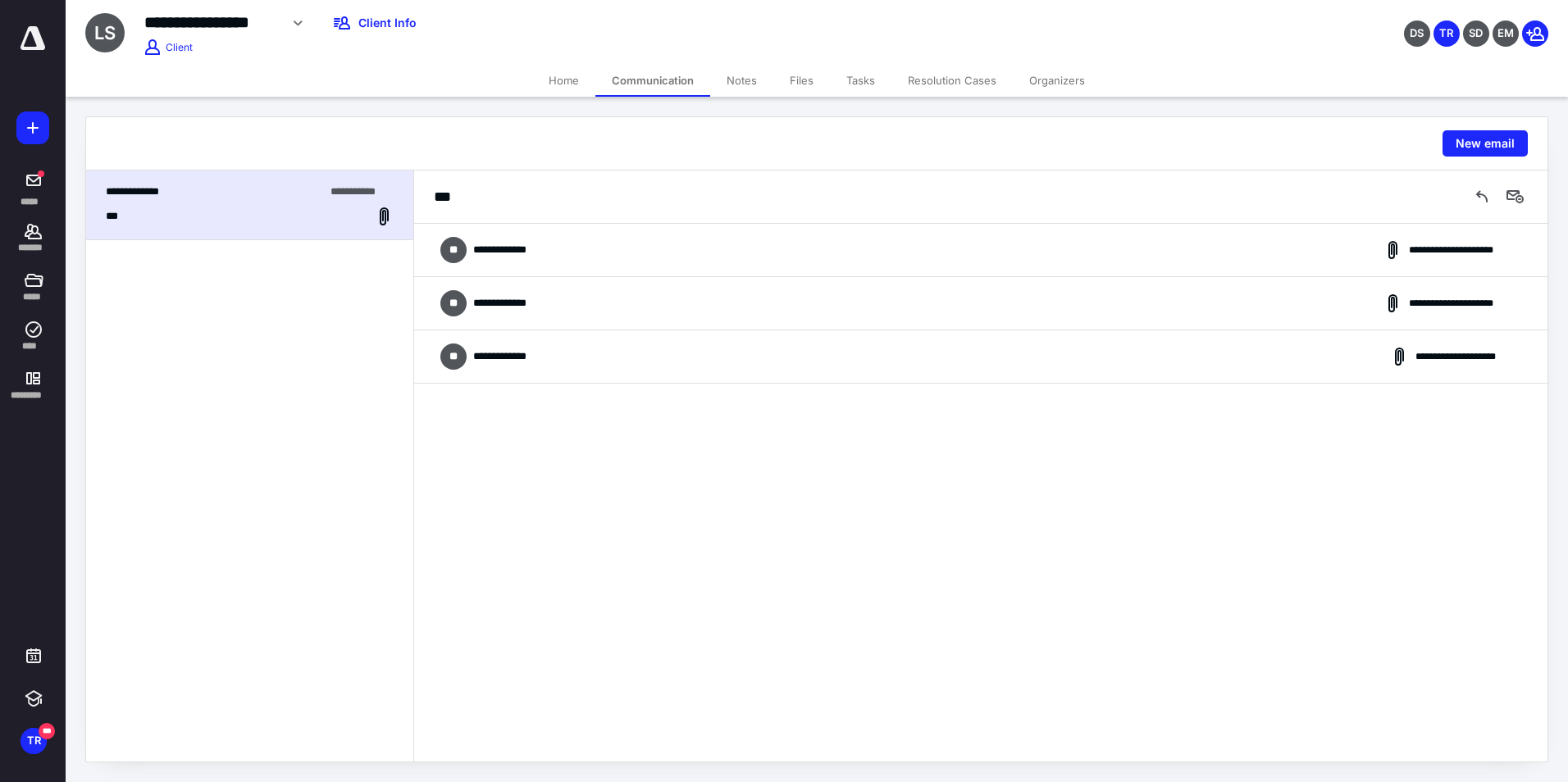 click on "Files" at bounding box center [801, 80] 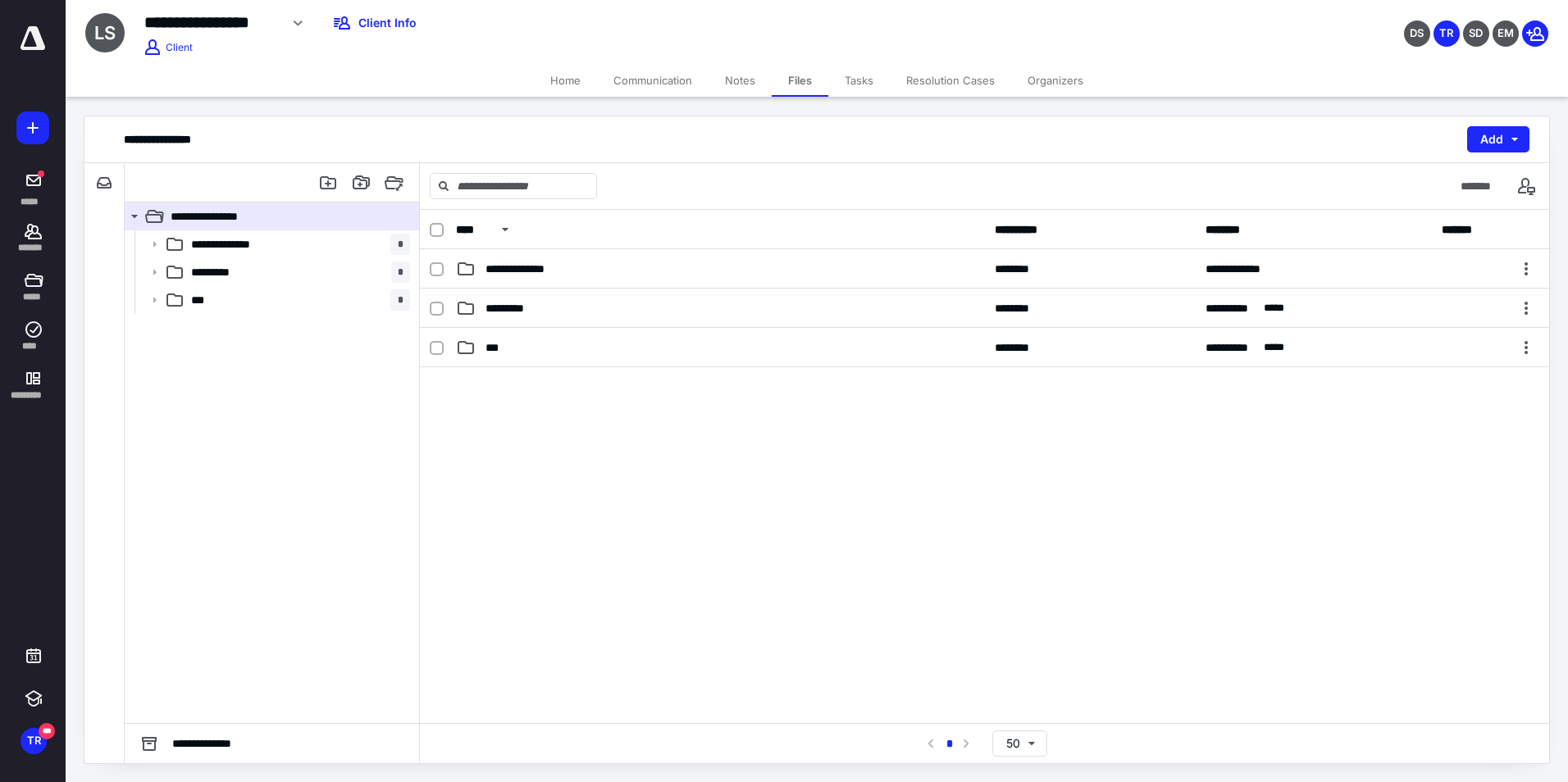 click on "Communication" at bounding box center [653, 80] 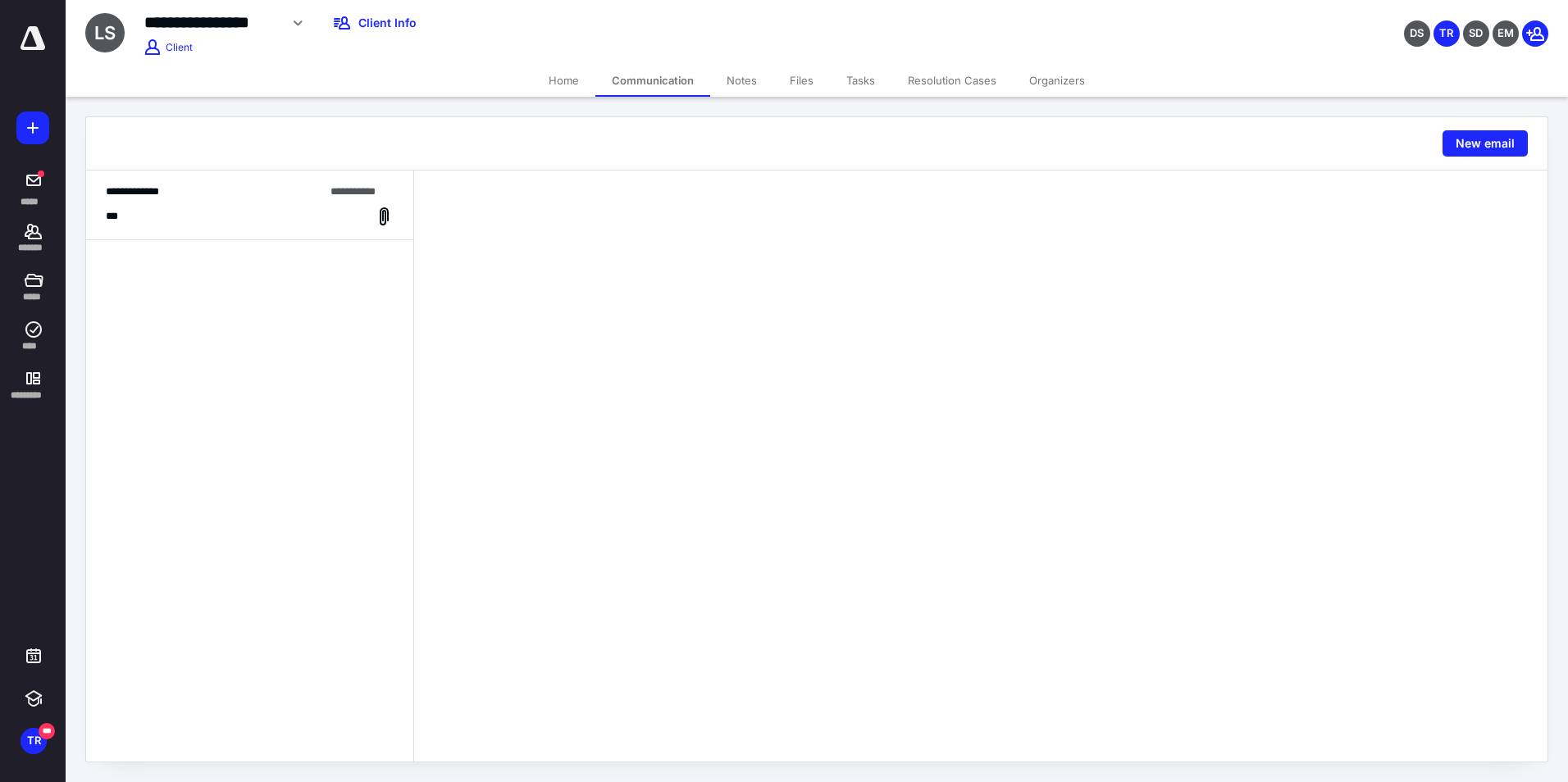 click on "**********" at bounding box center (215, 192) 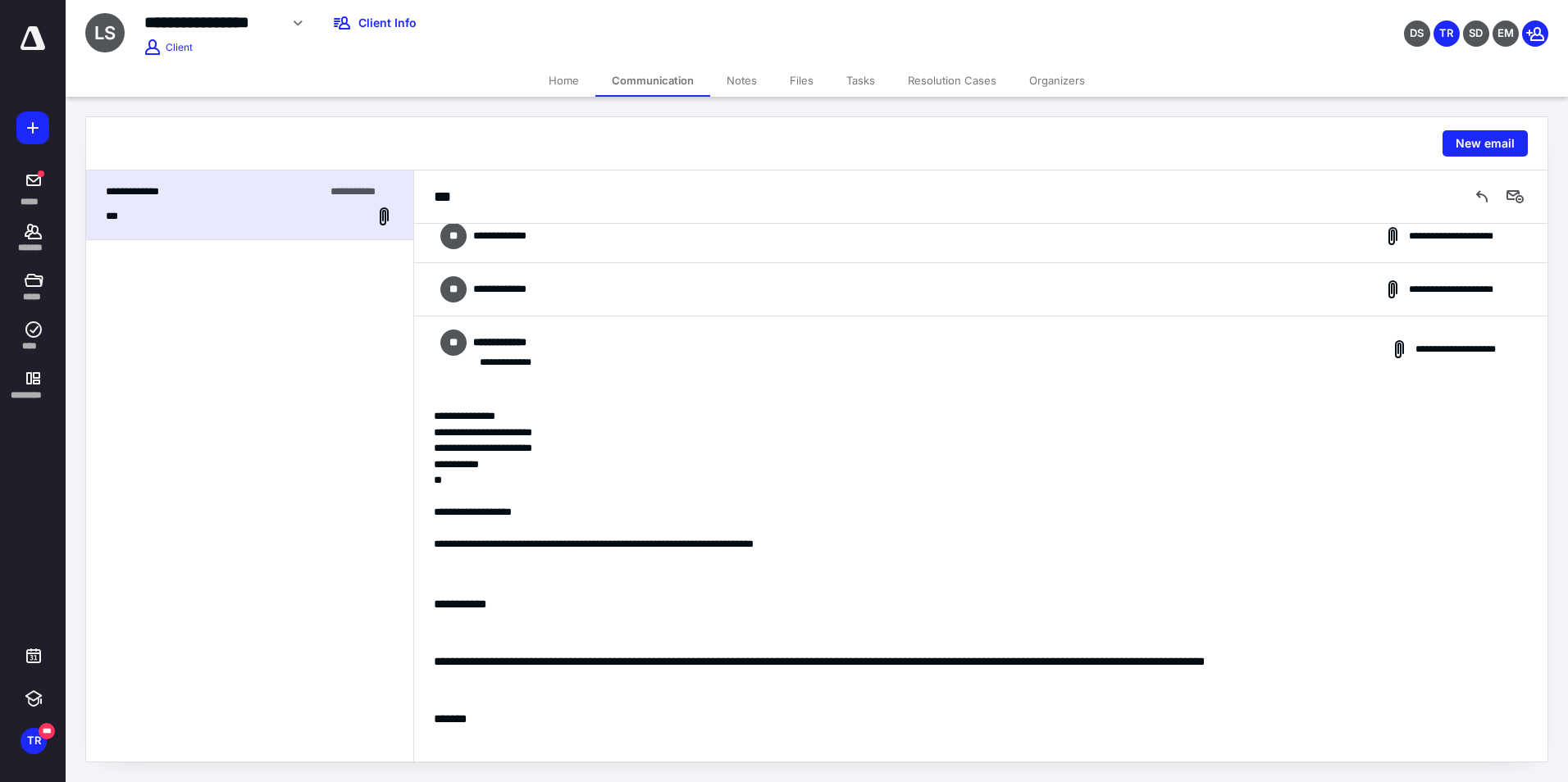 scroll, scrollTop: 0, scrollLeft: 0, axis: both 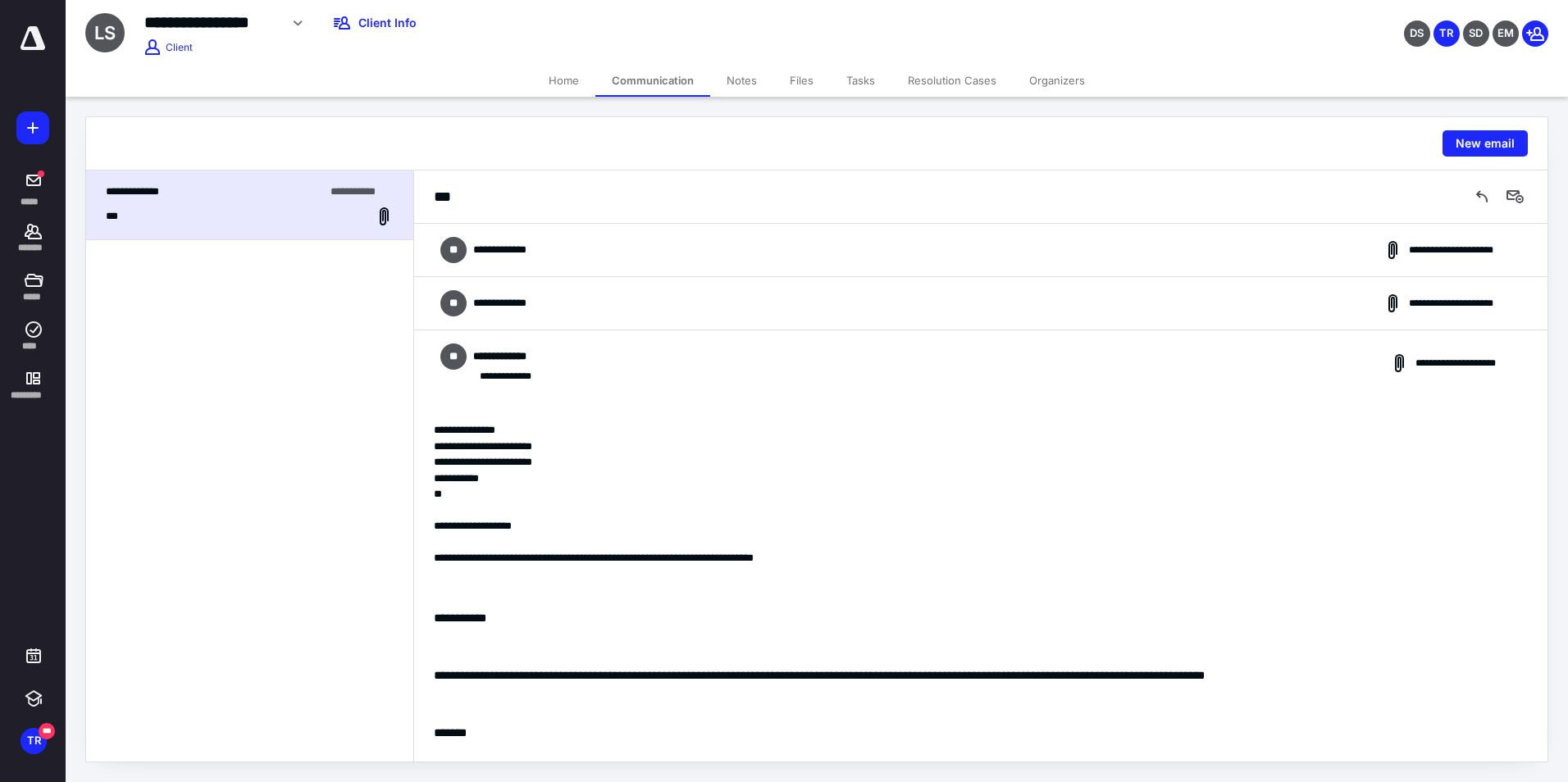 click on "**********" at bounding box center (981, 363) 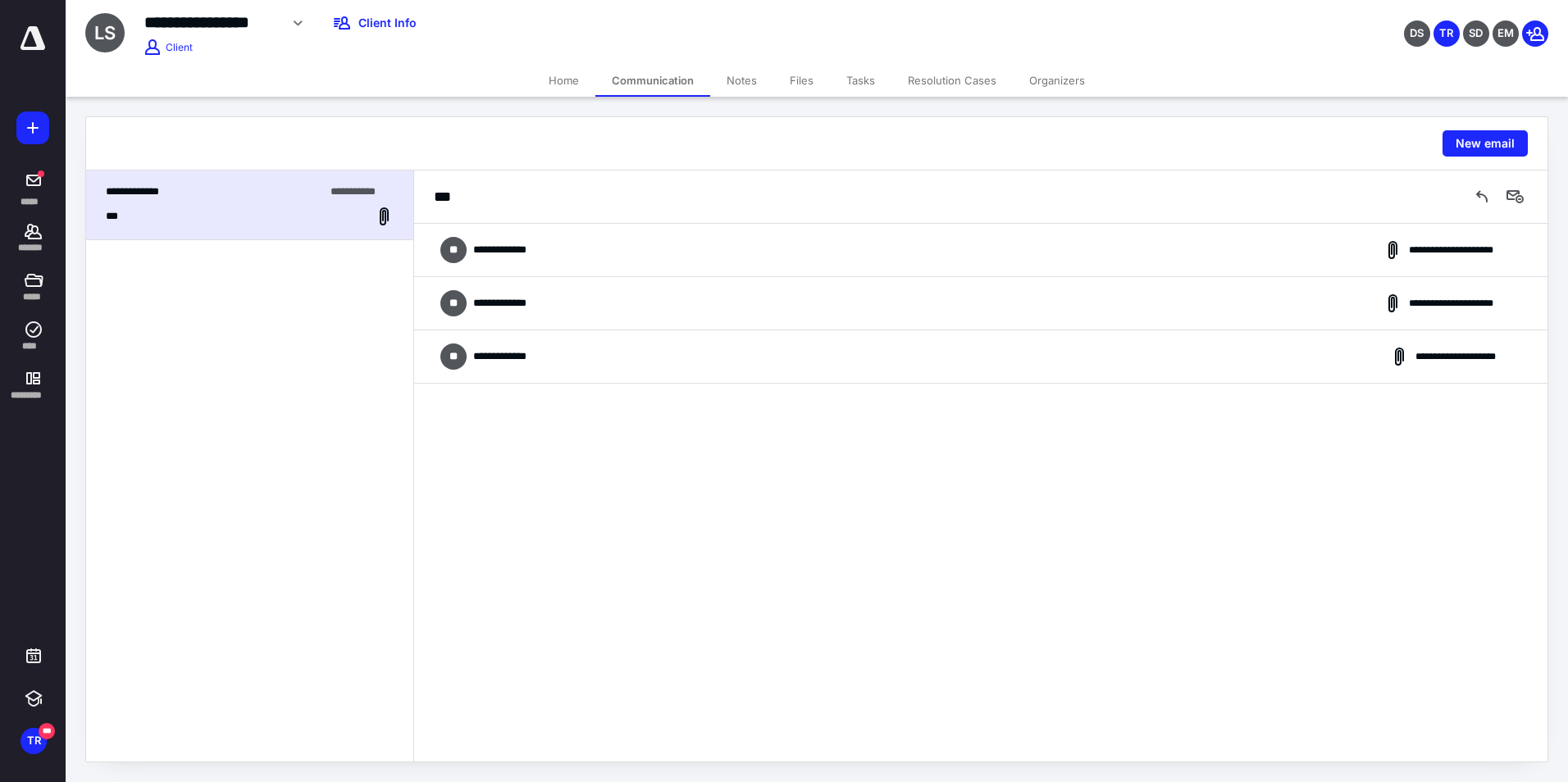 click on "Files" at bounding box center [801, 80] 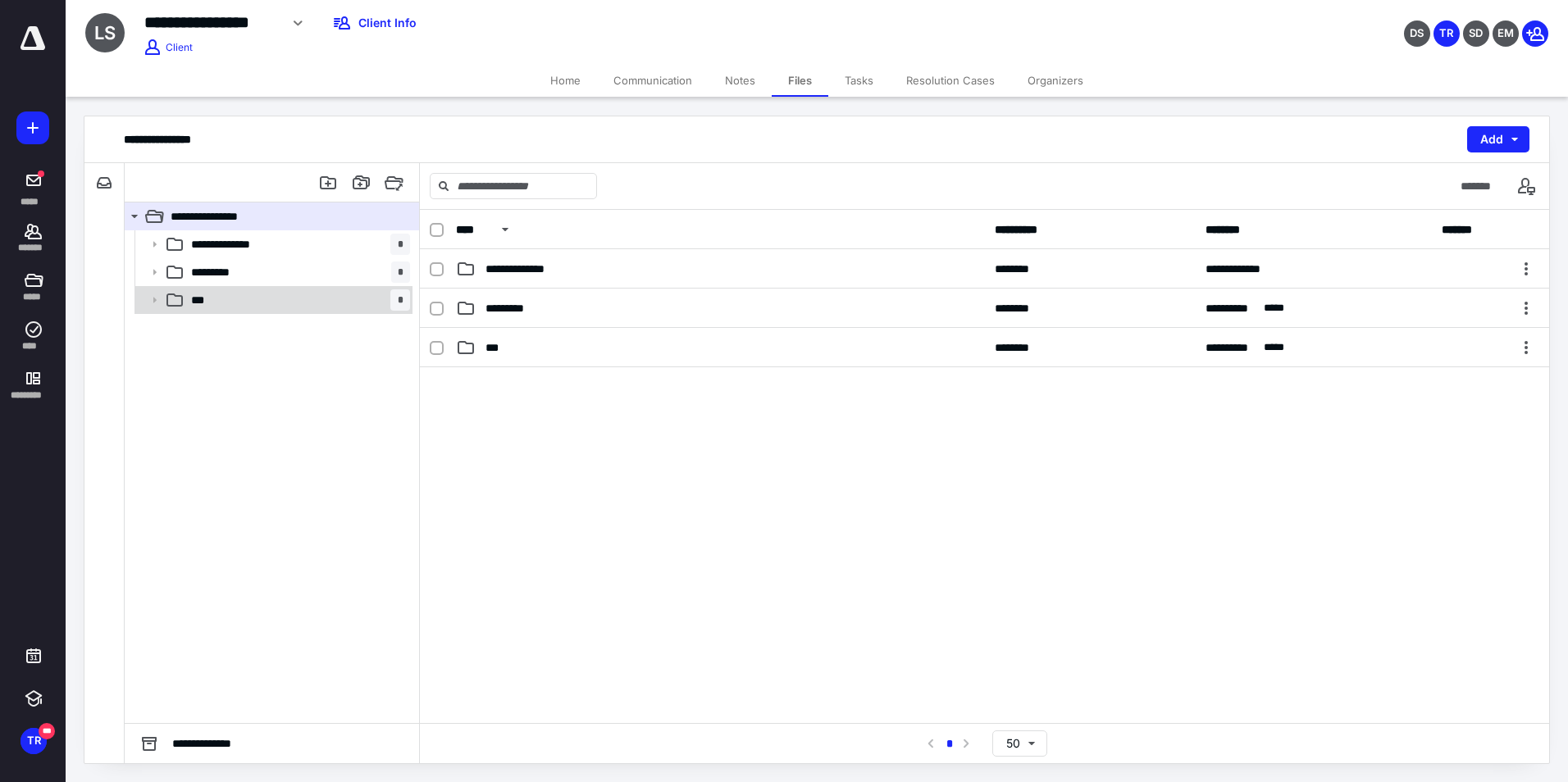 click 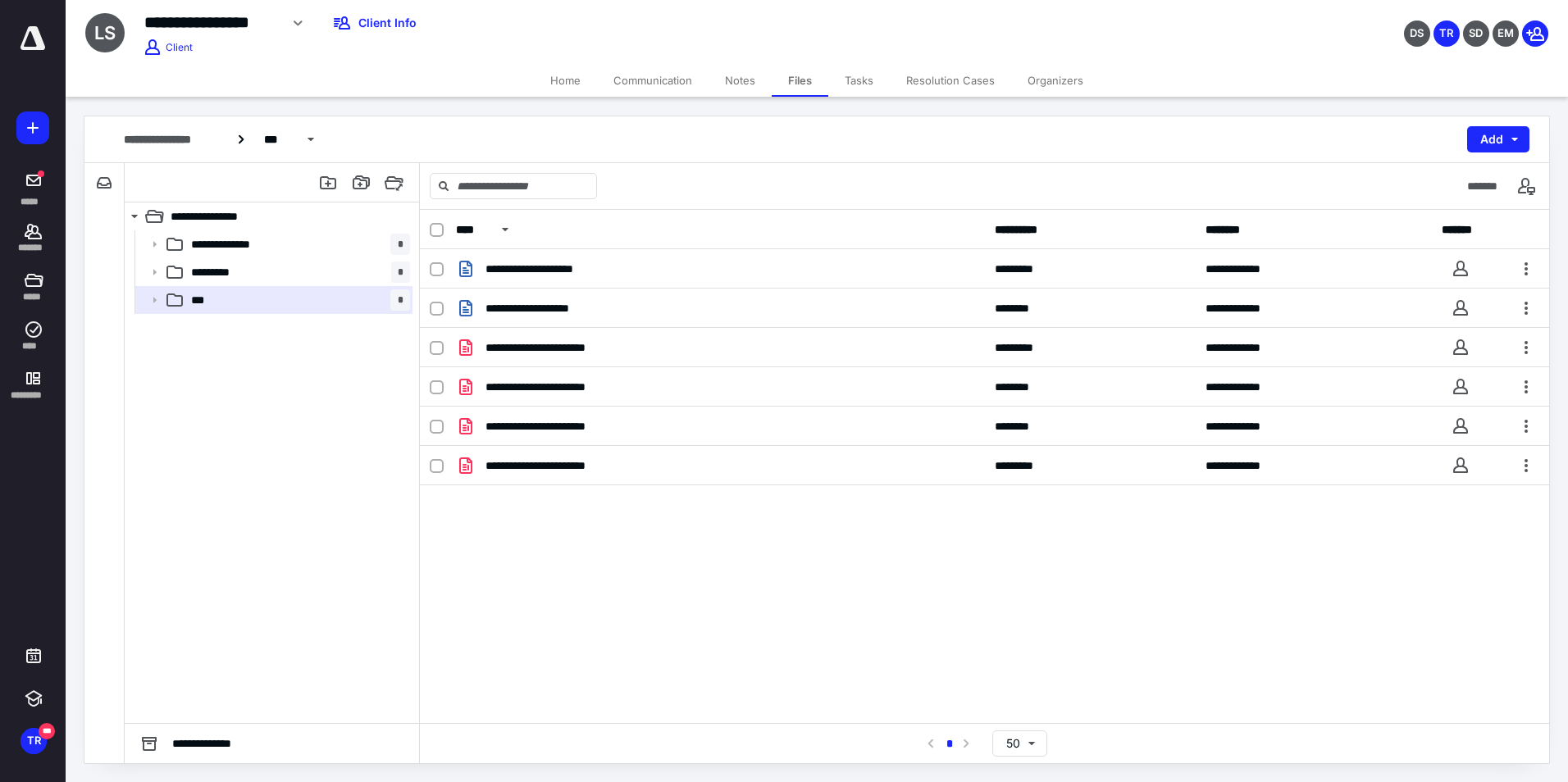 click on "**********" at bounding box center [984, 466] 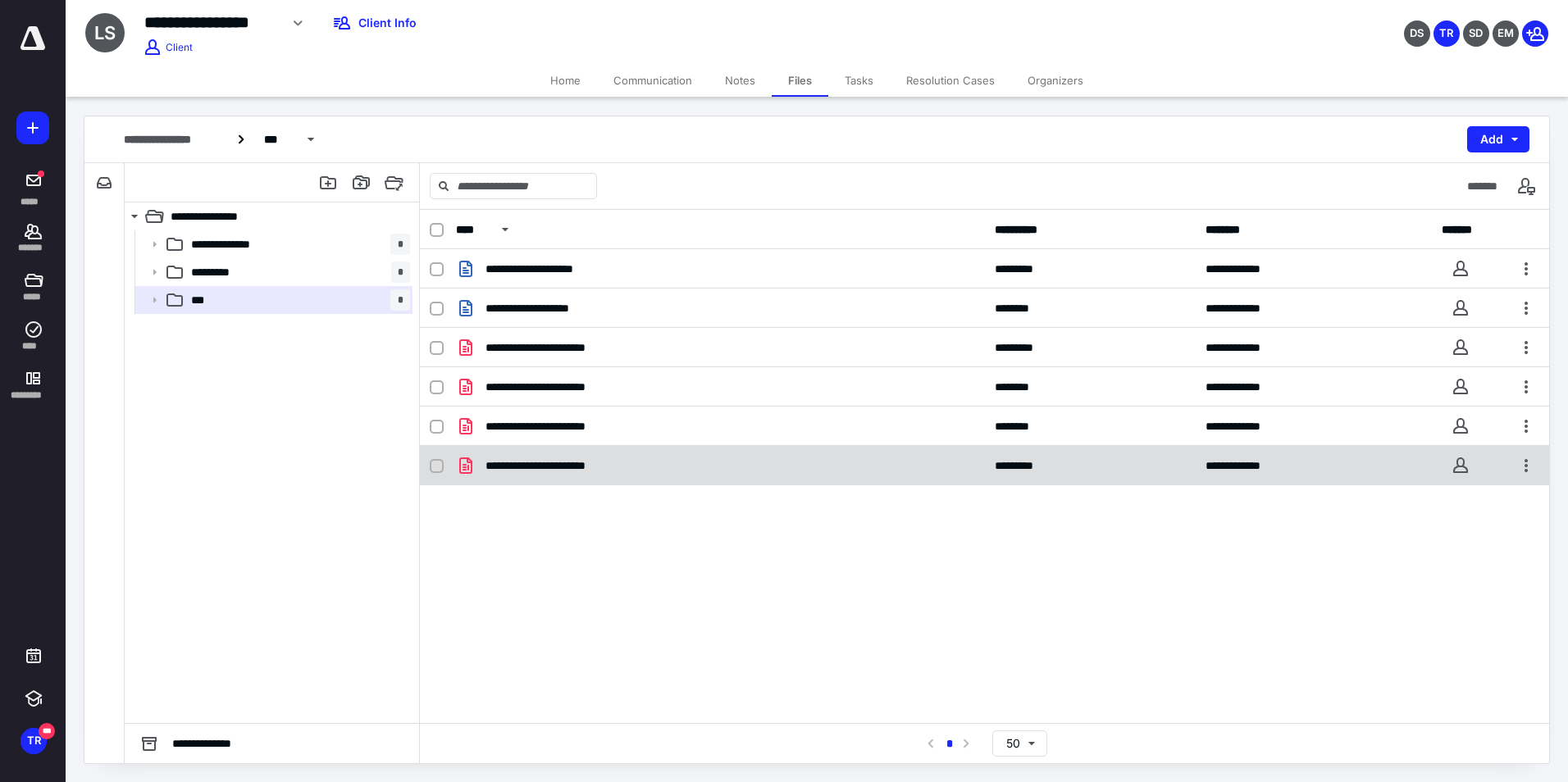click on "**********" at bounding box center (720, 466) 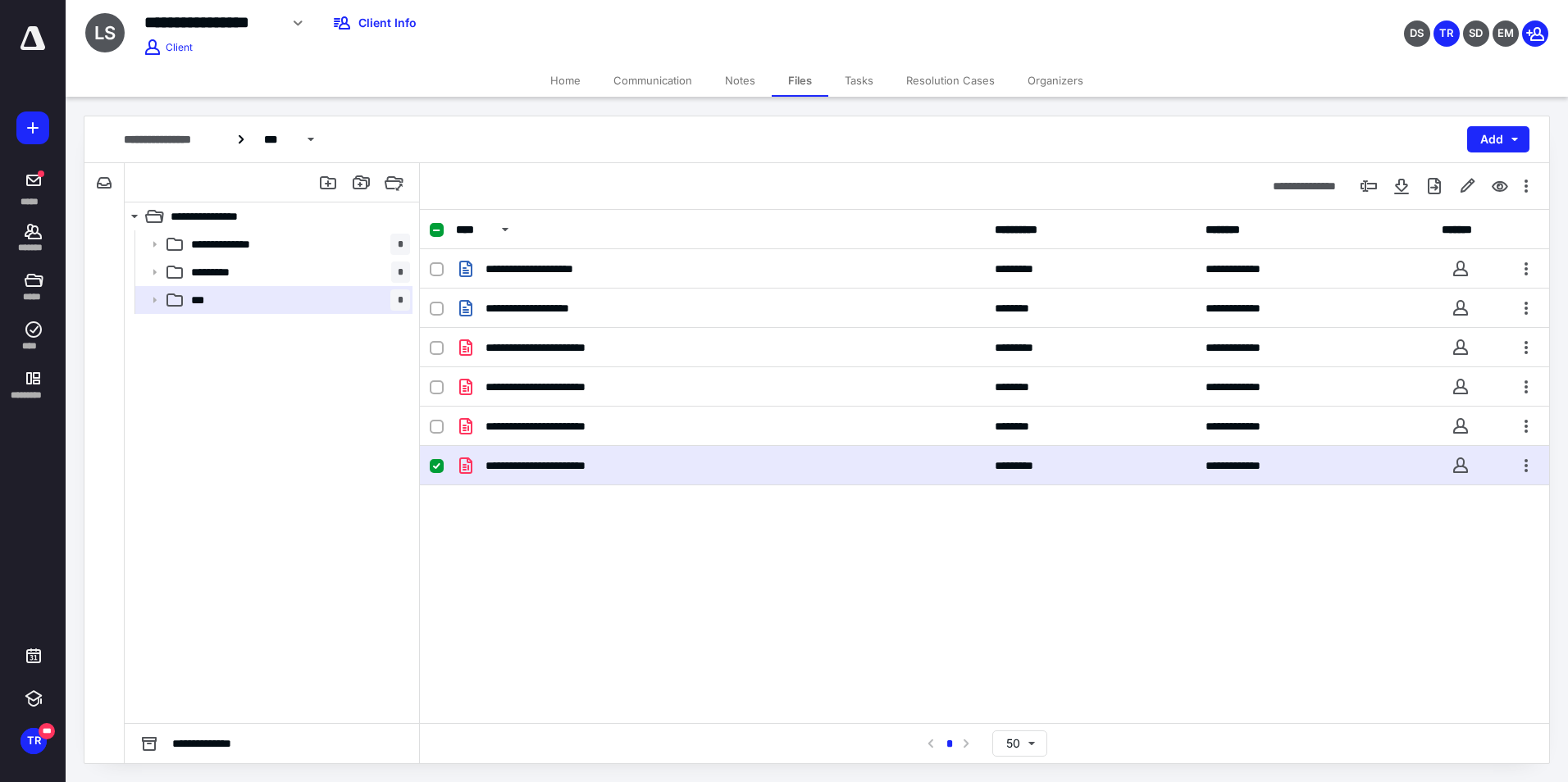 click on "**********" at bounding box center [720, 466] 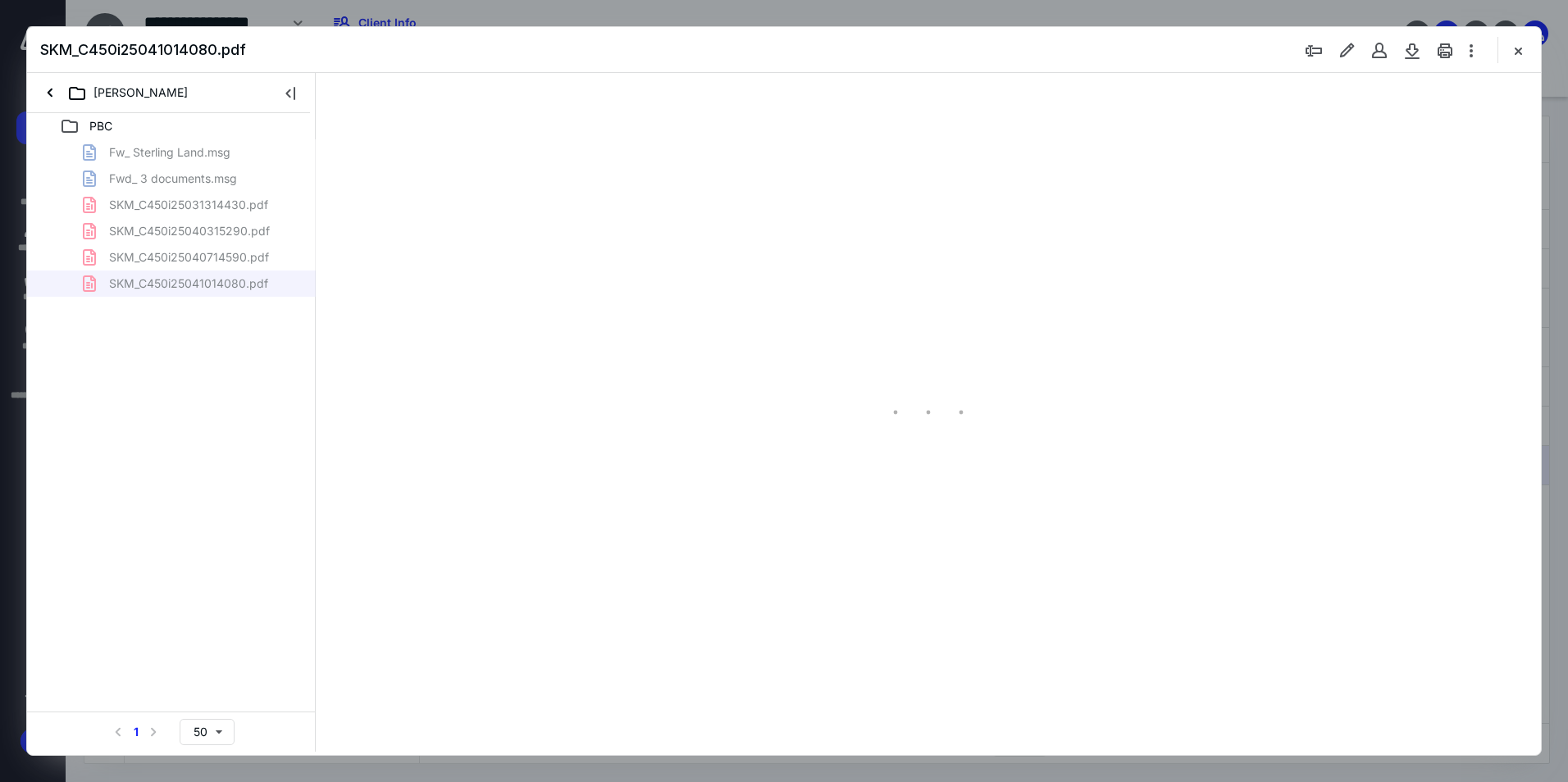 scroll, scrollTop: 0, scrollLeft: 0, axis: both 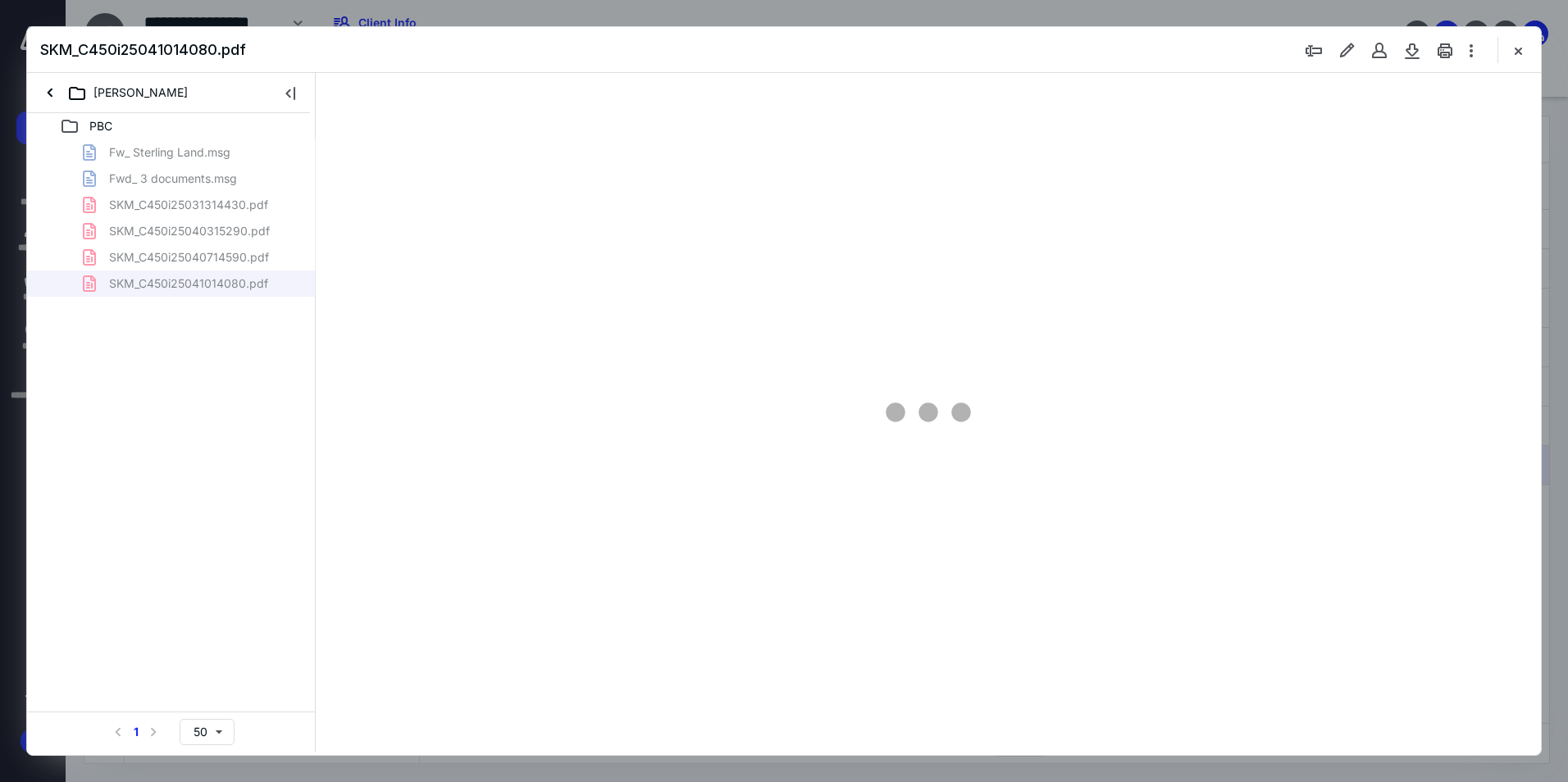 type on "94" 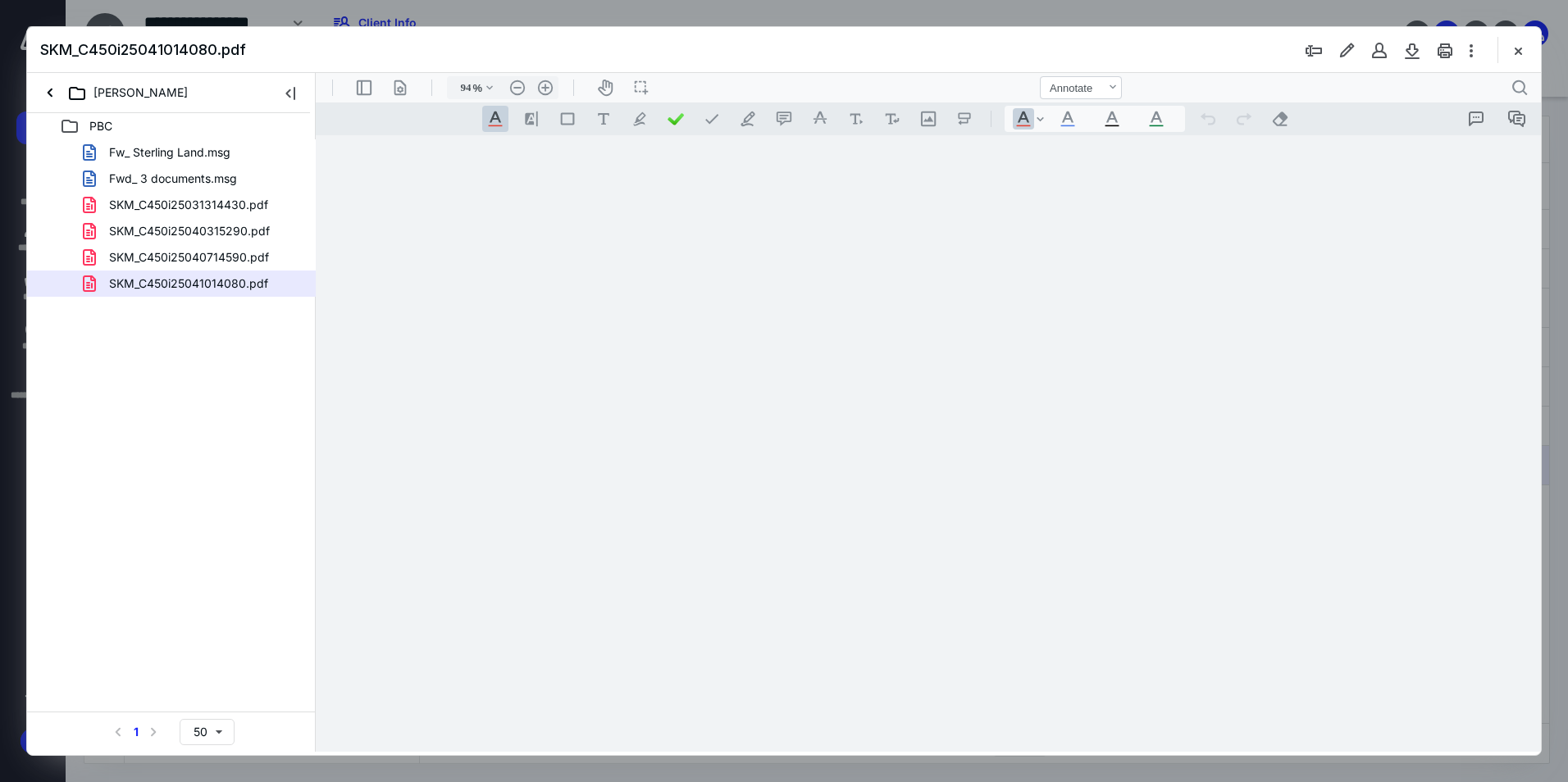 scroll, scrollTop: 66, scrollLeft: 0, axis: vertical 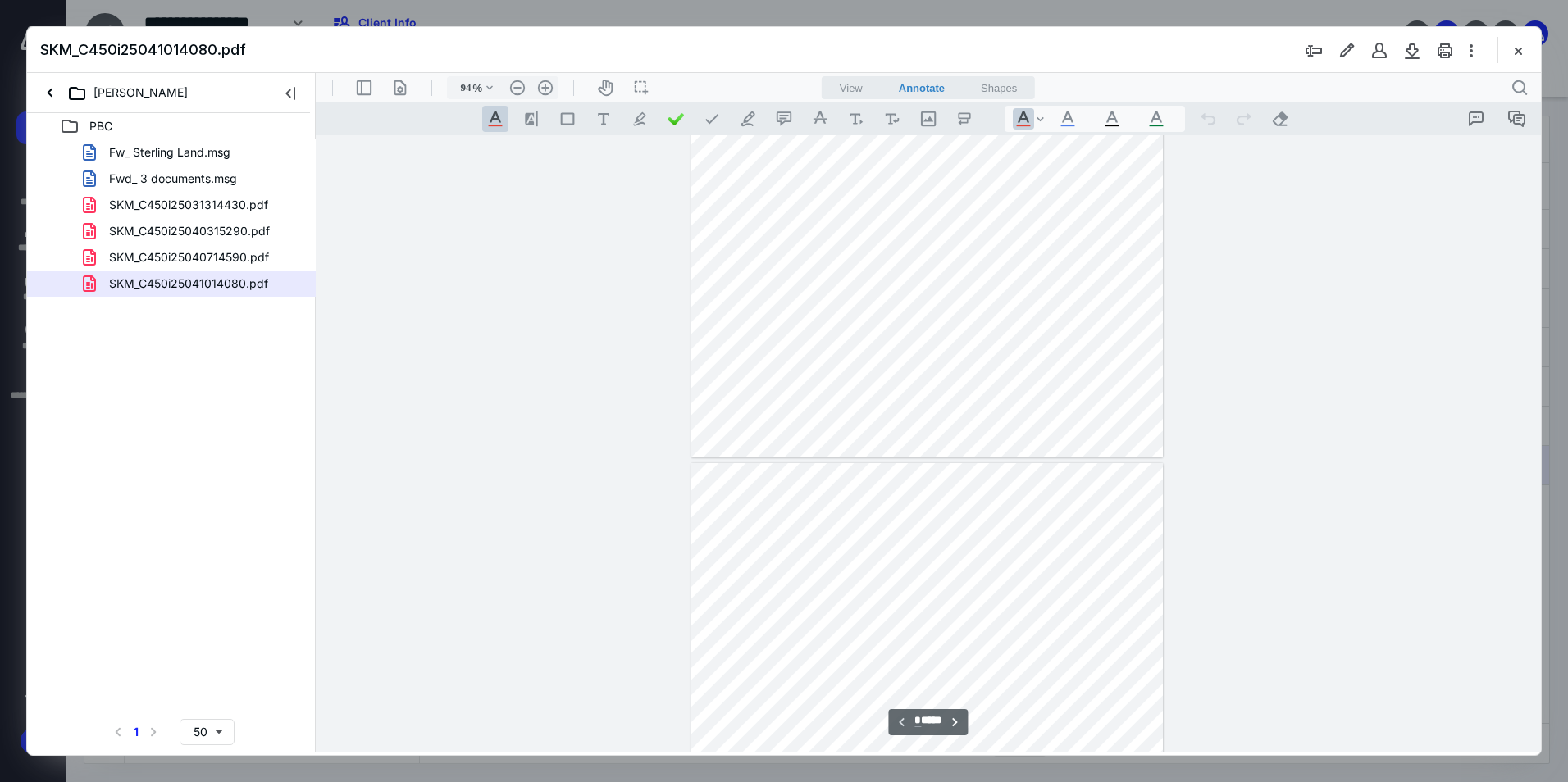 type on "*" 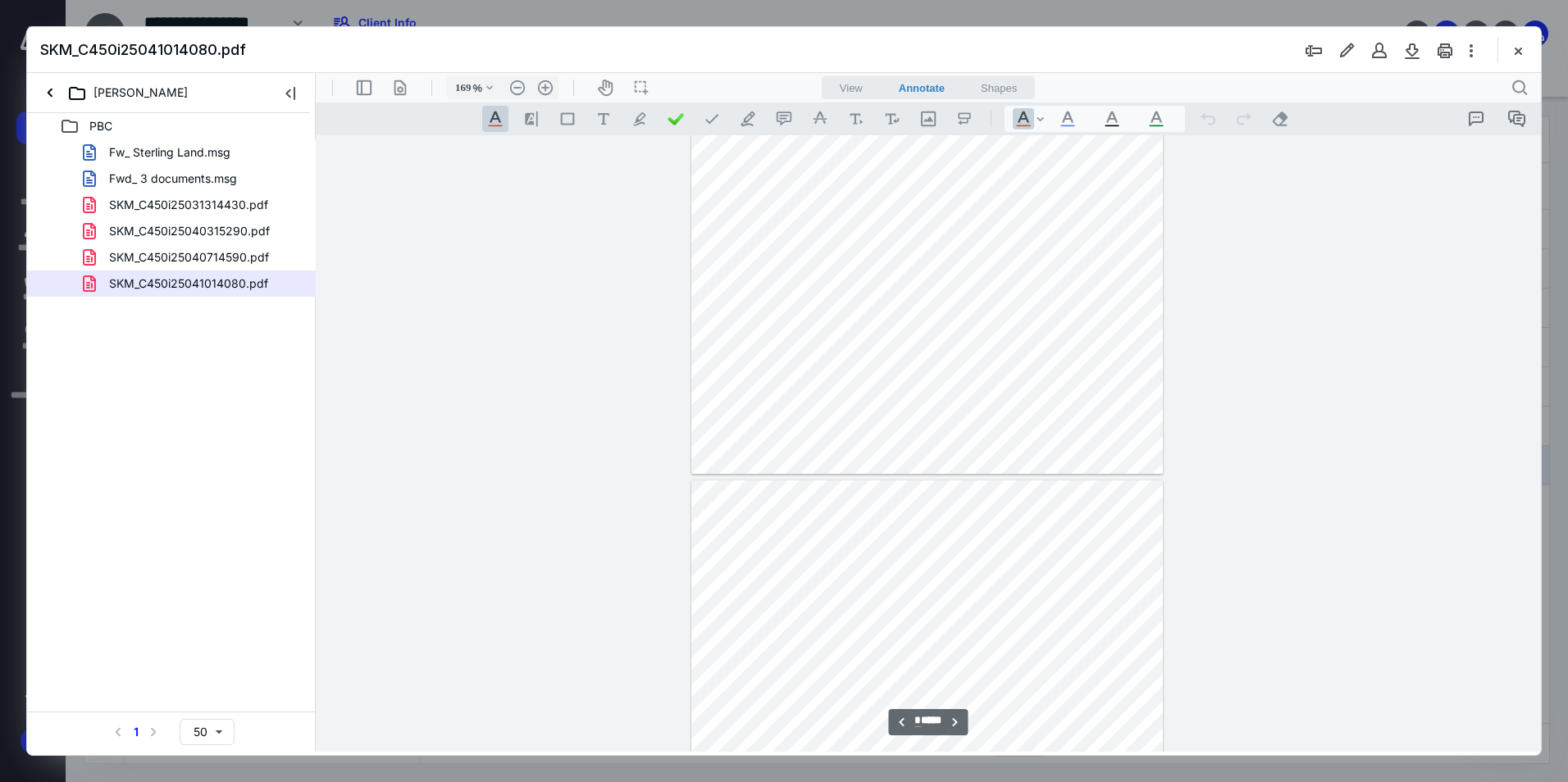 type on "119" 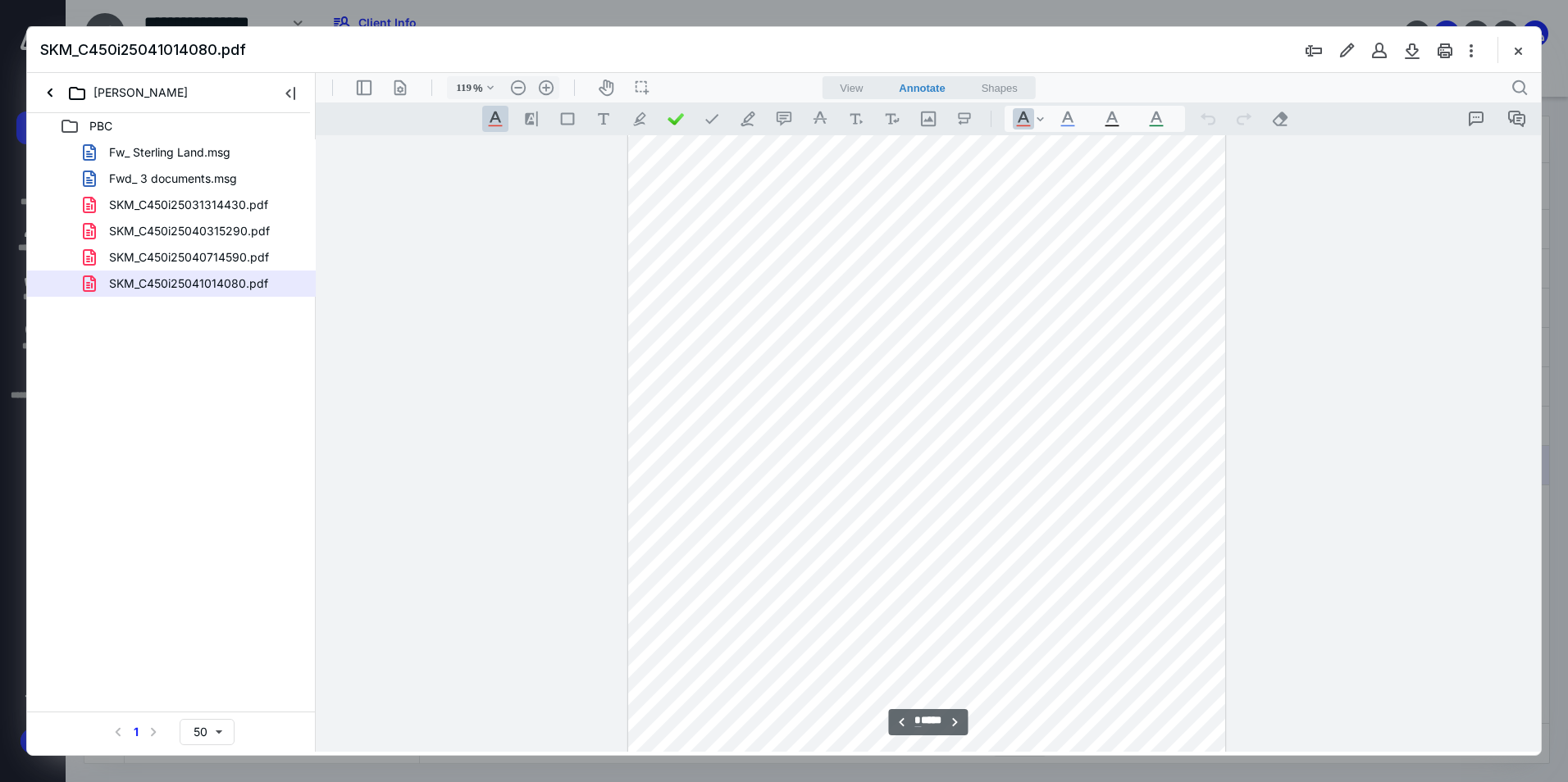 scroll, scrollTop: 511, scrollLeft: 0, axis: vertical 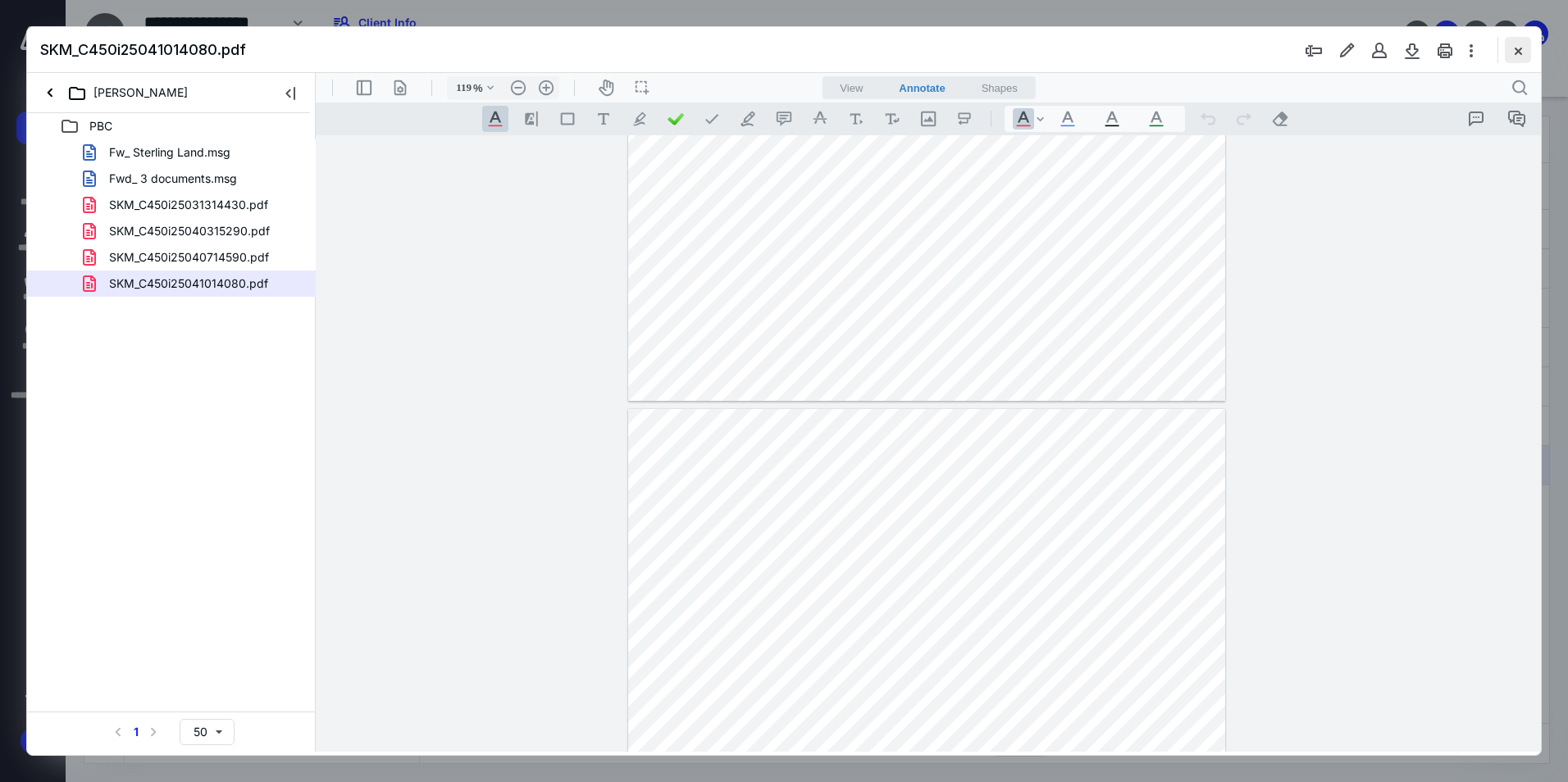 click at bounding box center (1518, 50) 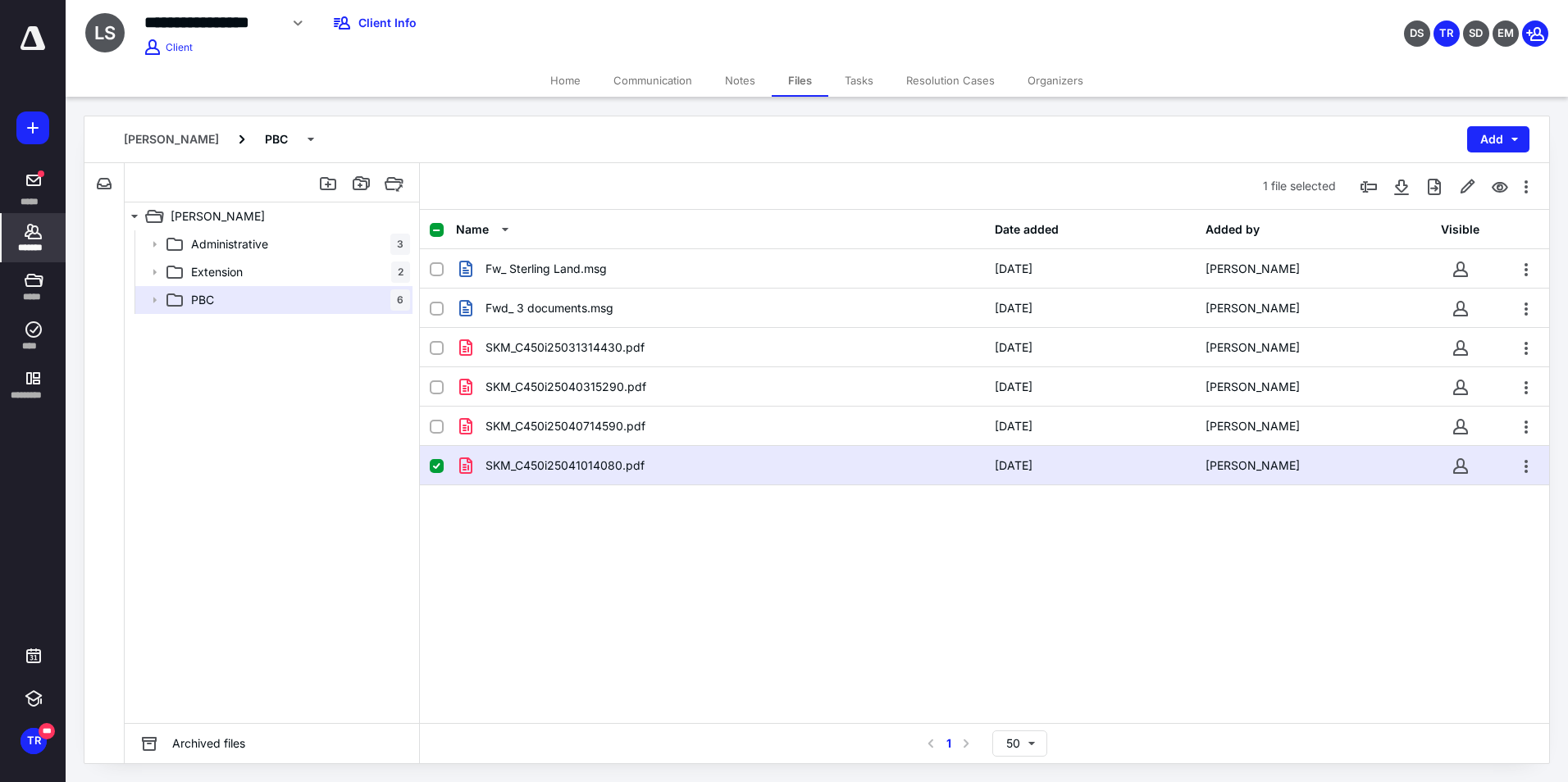click on "*******" at bounding box center (34, 238) 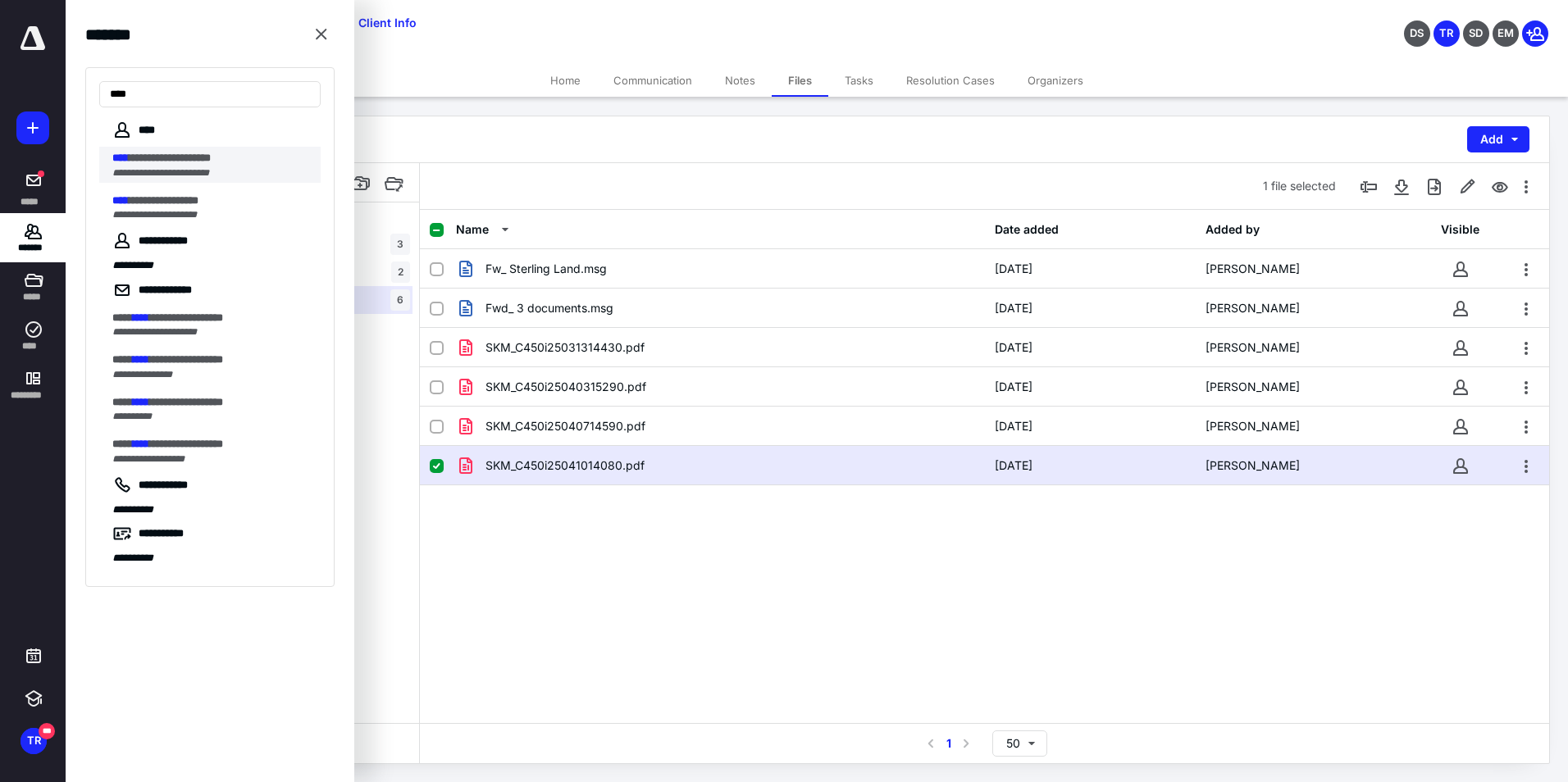 type on "****" 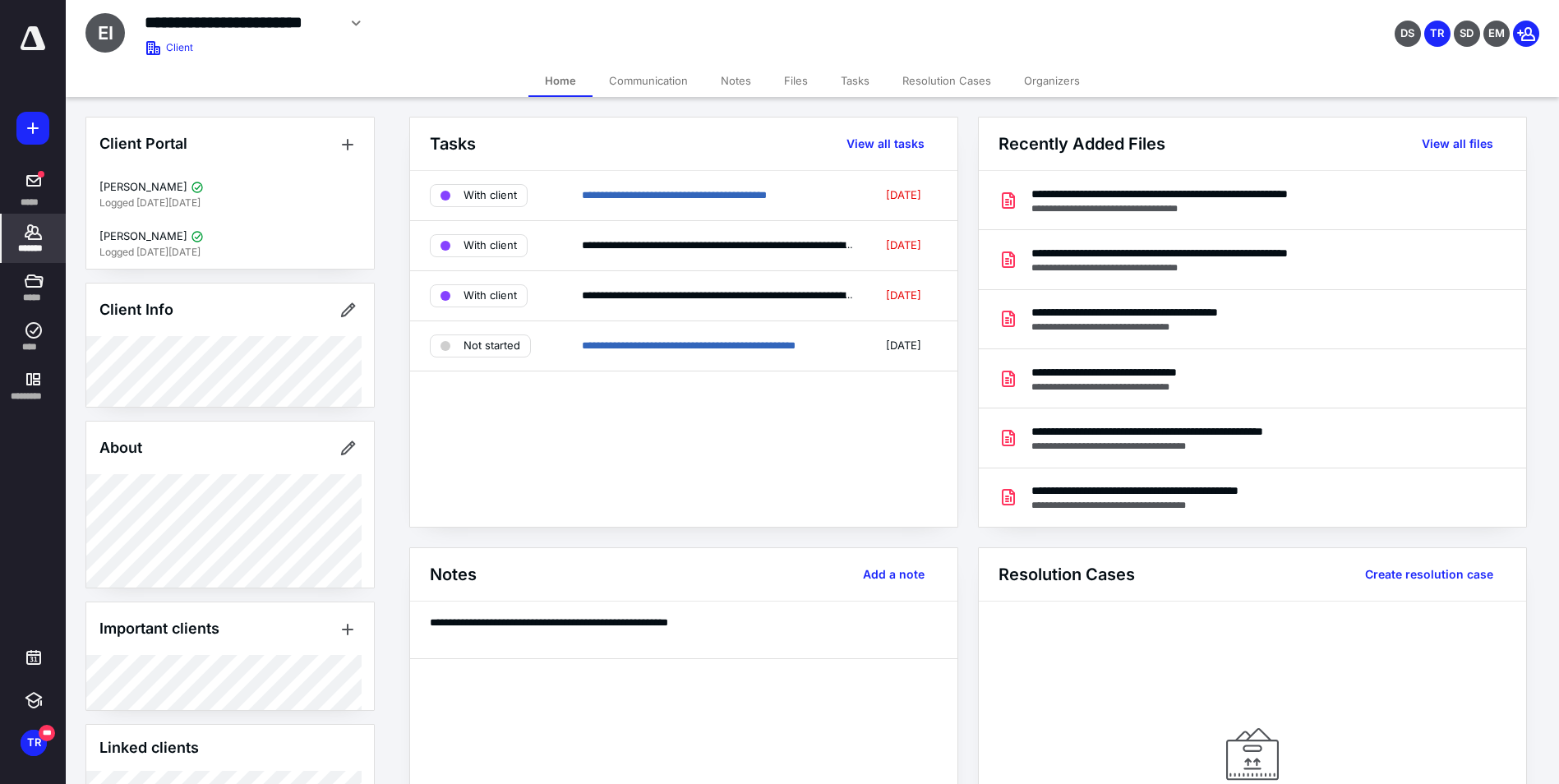 click on "Files" at bounding box center (796, 81) 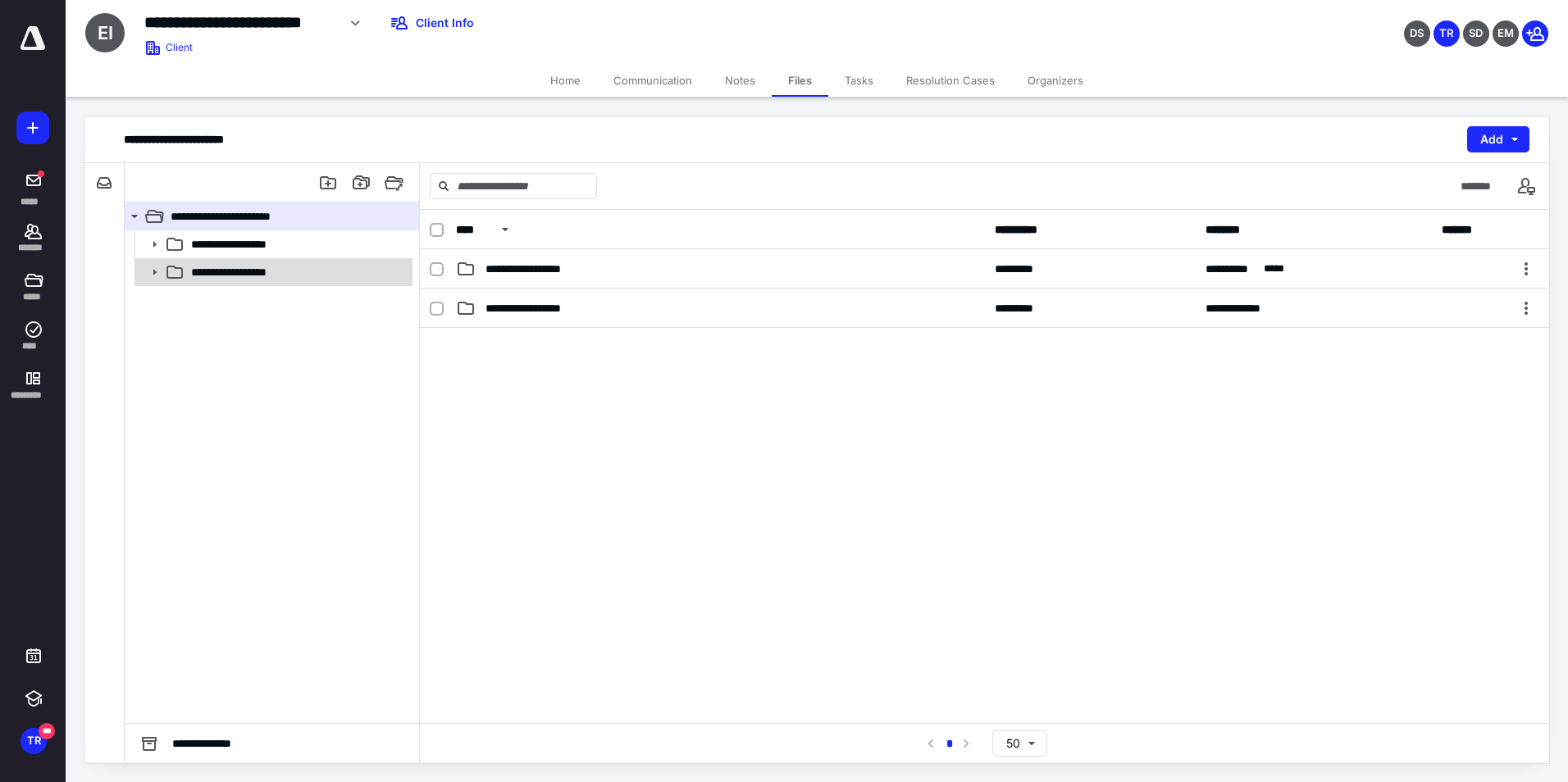 click 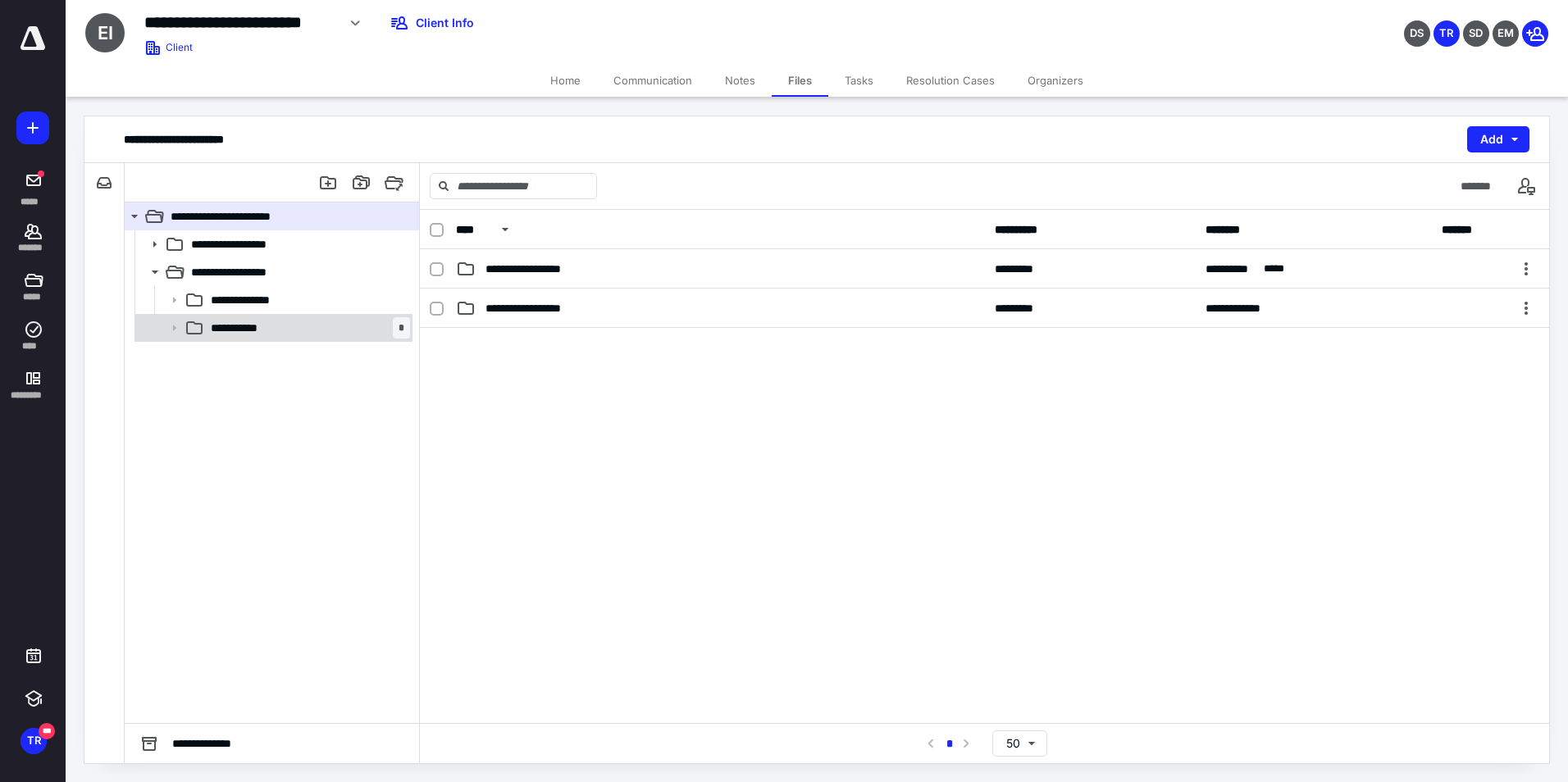 click on "**********" at bounding box center [243, 328] 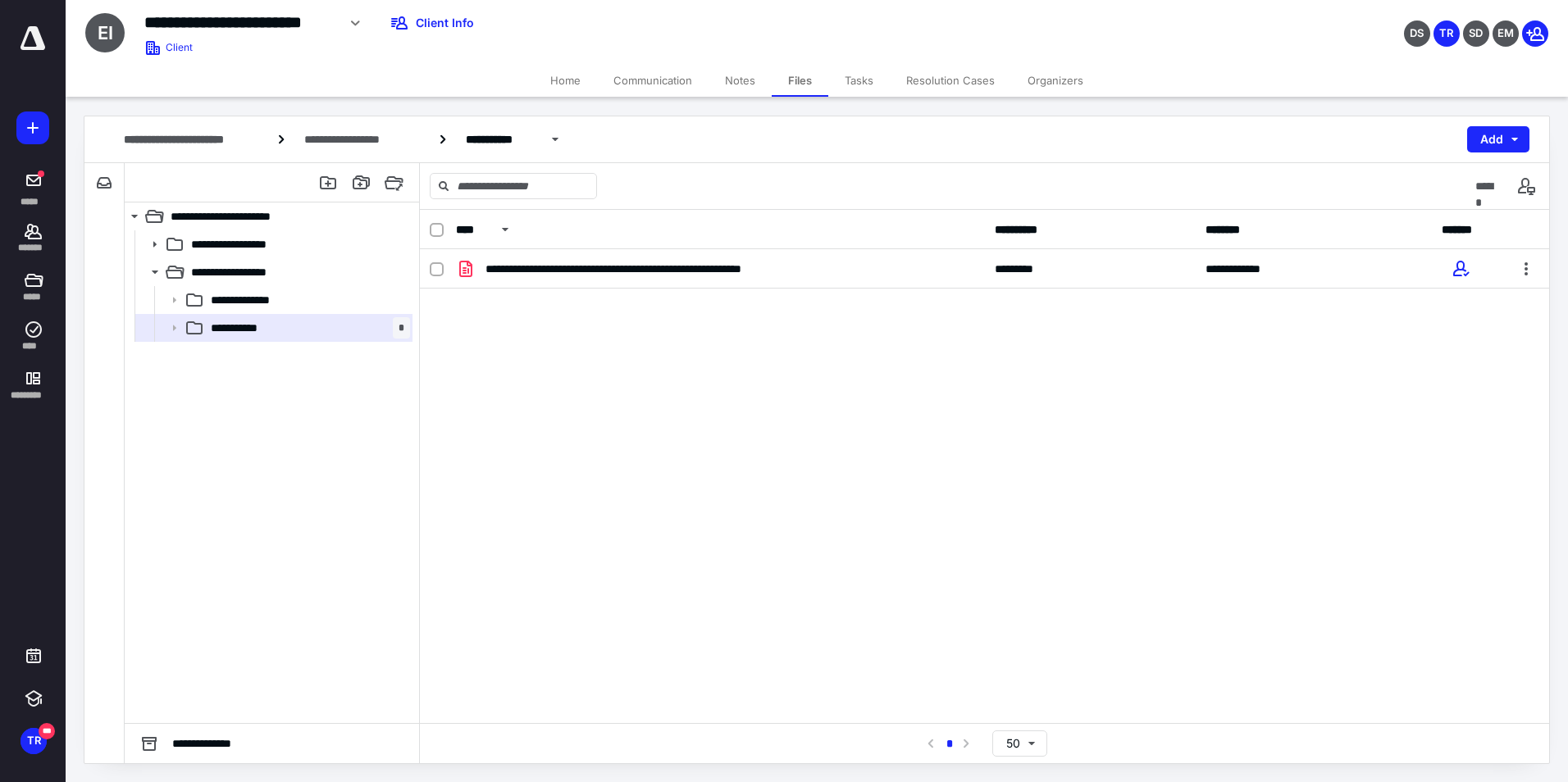 click on "Tasks" at bounding box center [859, 80] 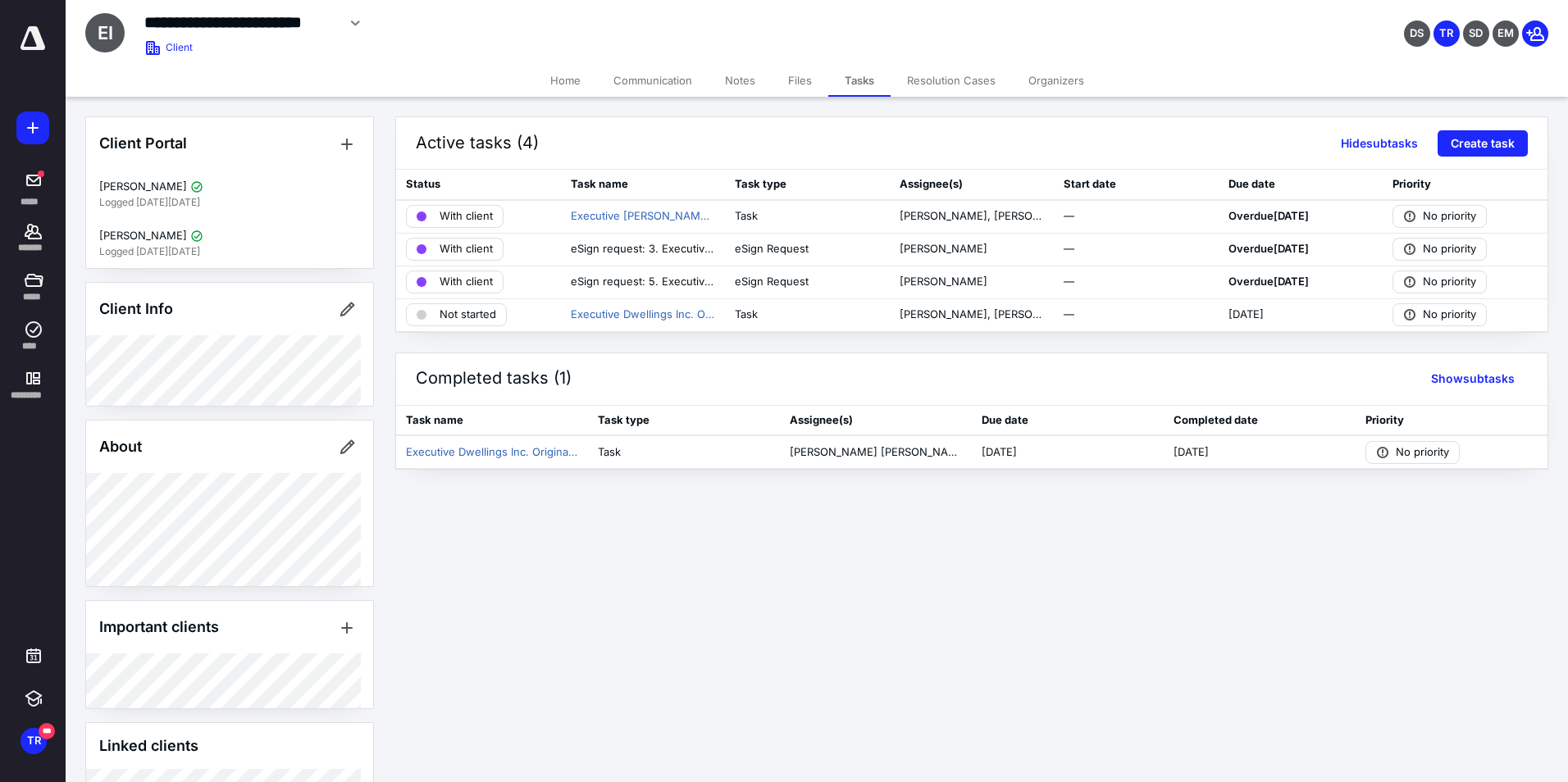 click on "**********" at bounding box center [784, 391] 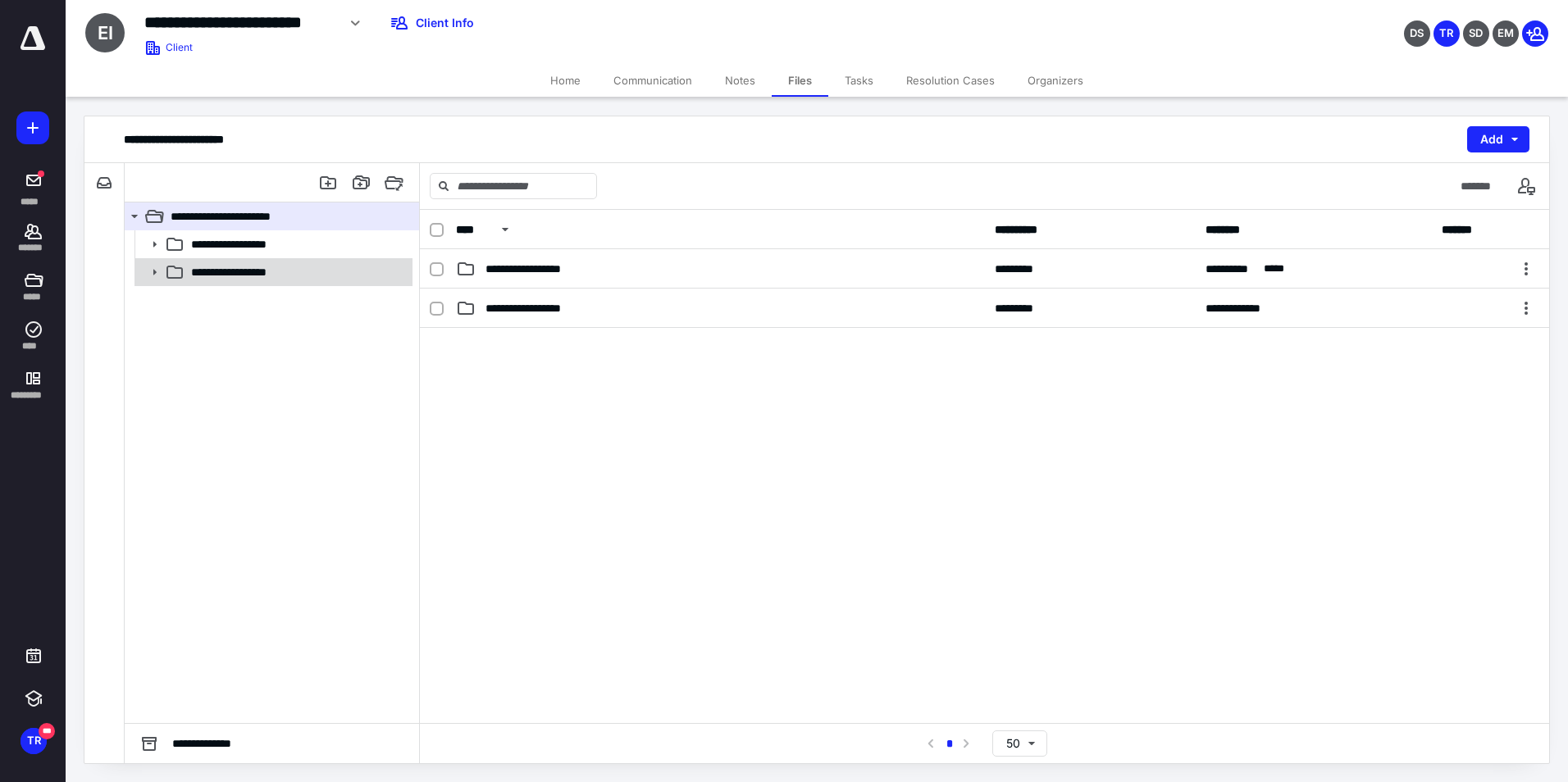 click 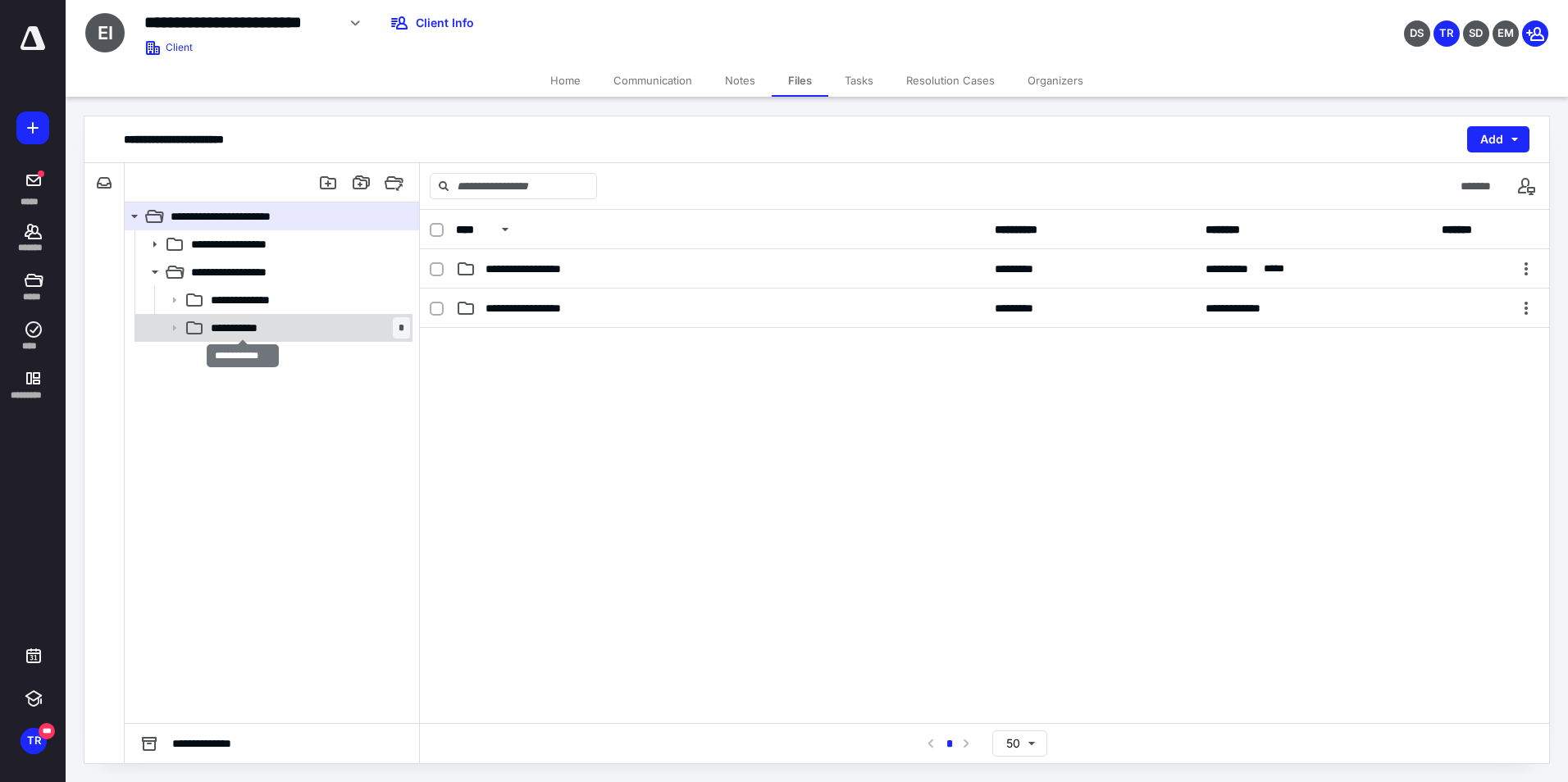 click on "**********" at bounding box center [243, 328] 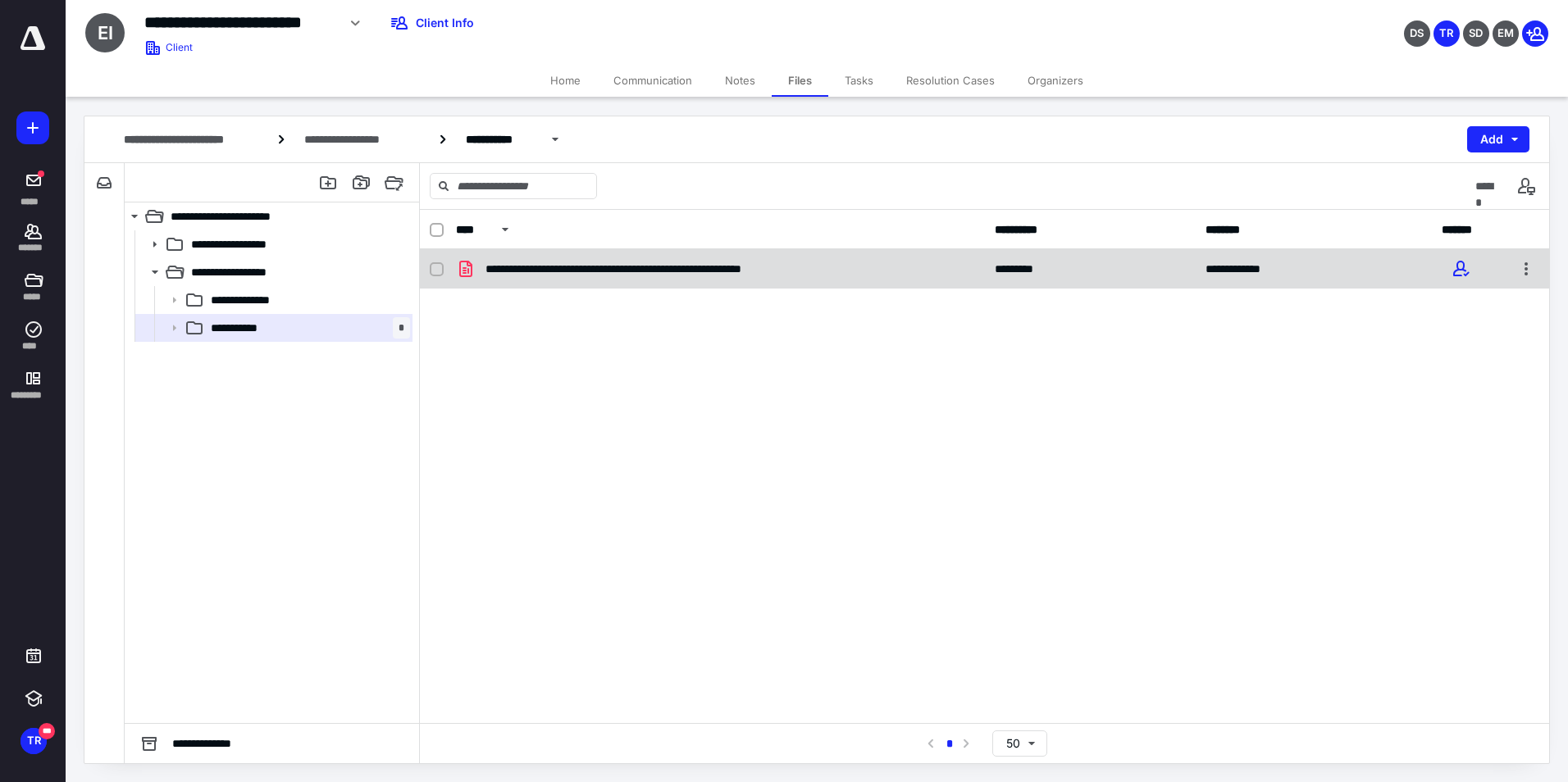 click on "**********" at bounding box center (658, 269) 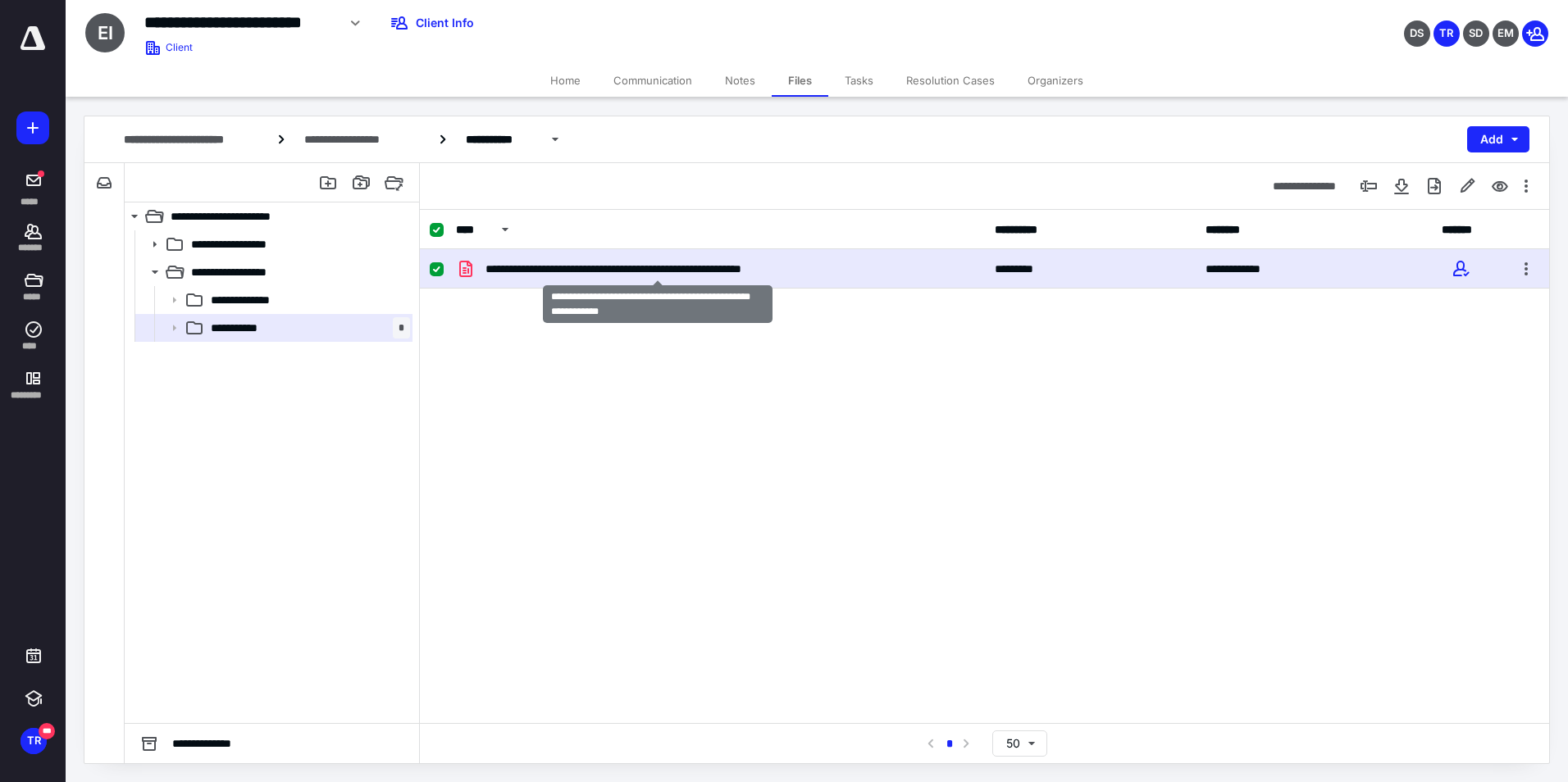 click on "**********" at bounding box center (658, 269) 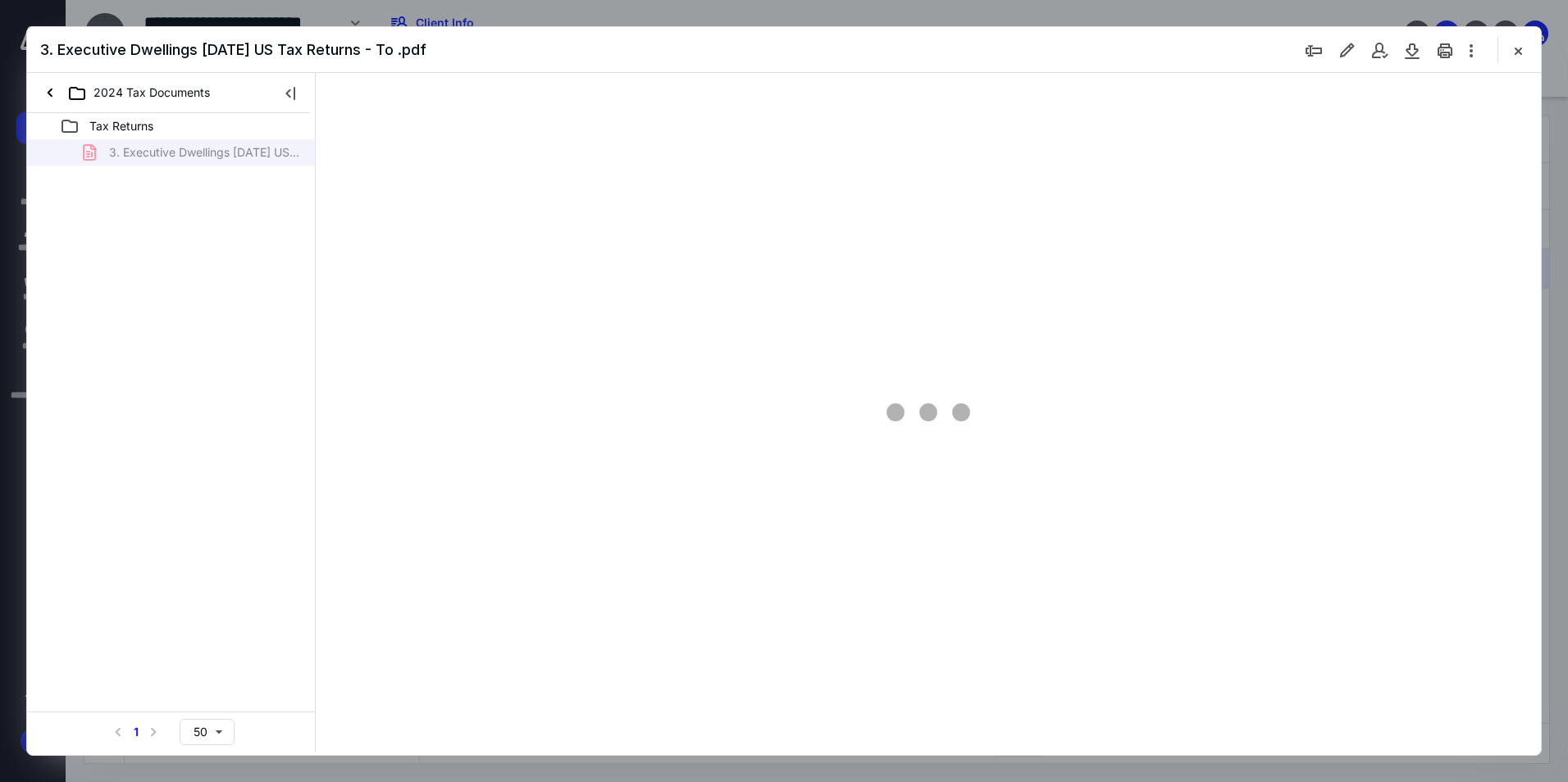 scroll, scrollTop: 0, scrollLeft: 0, axis: both 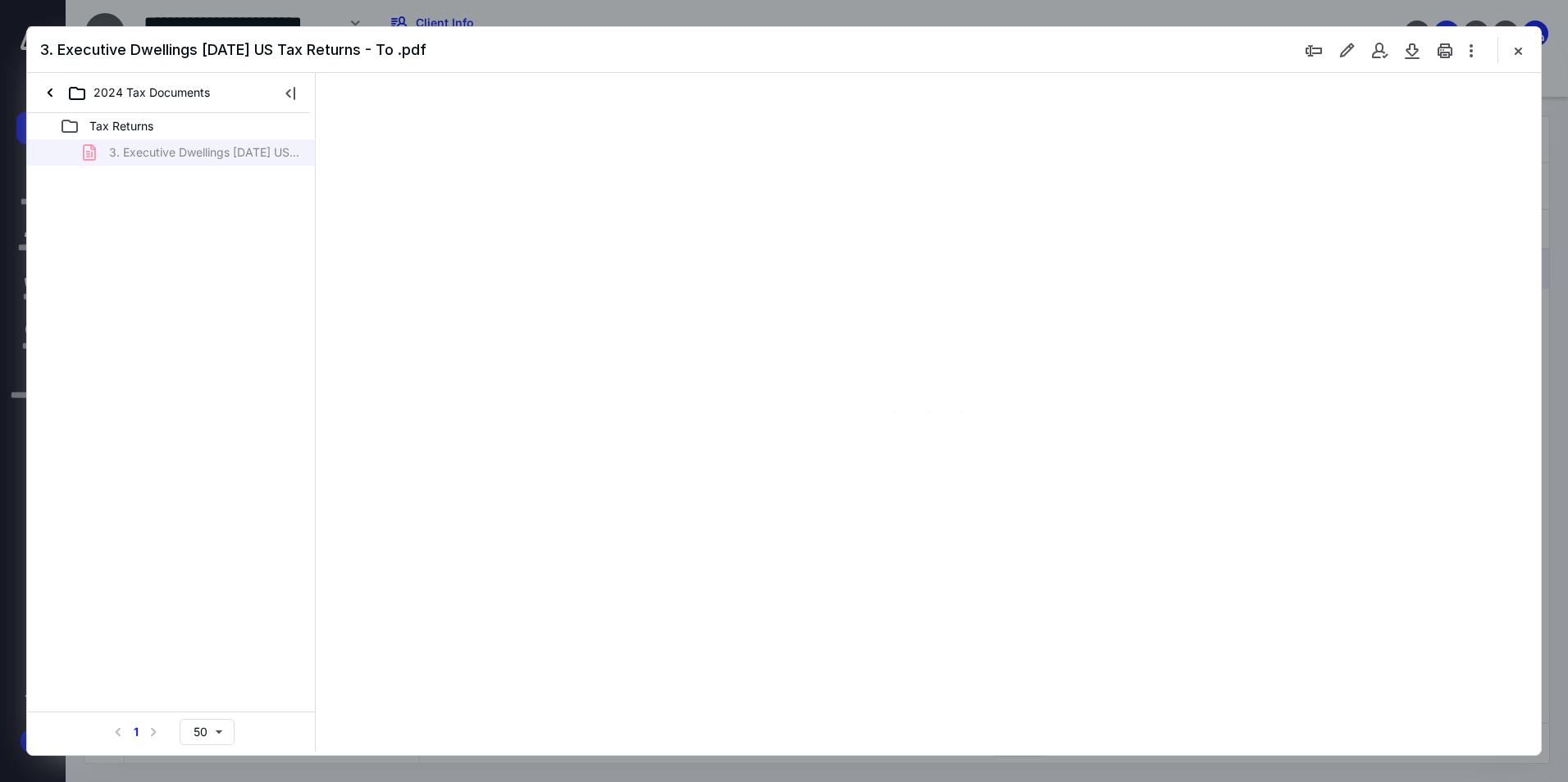 type on "94" 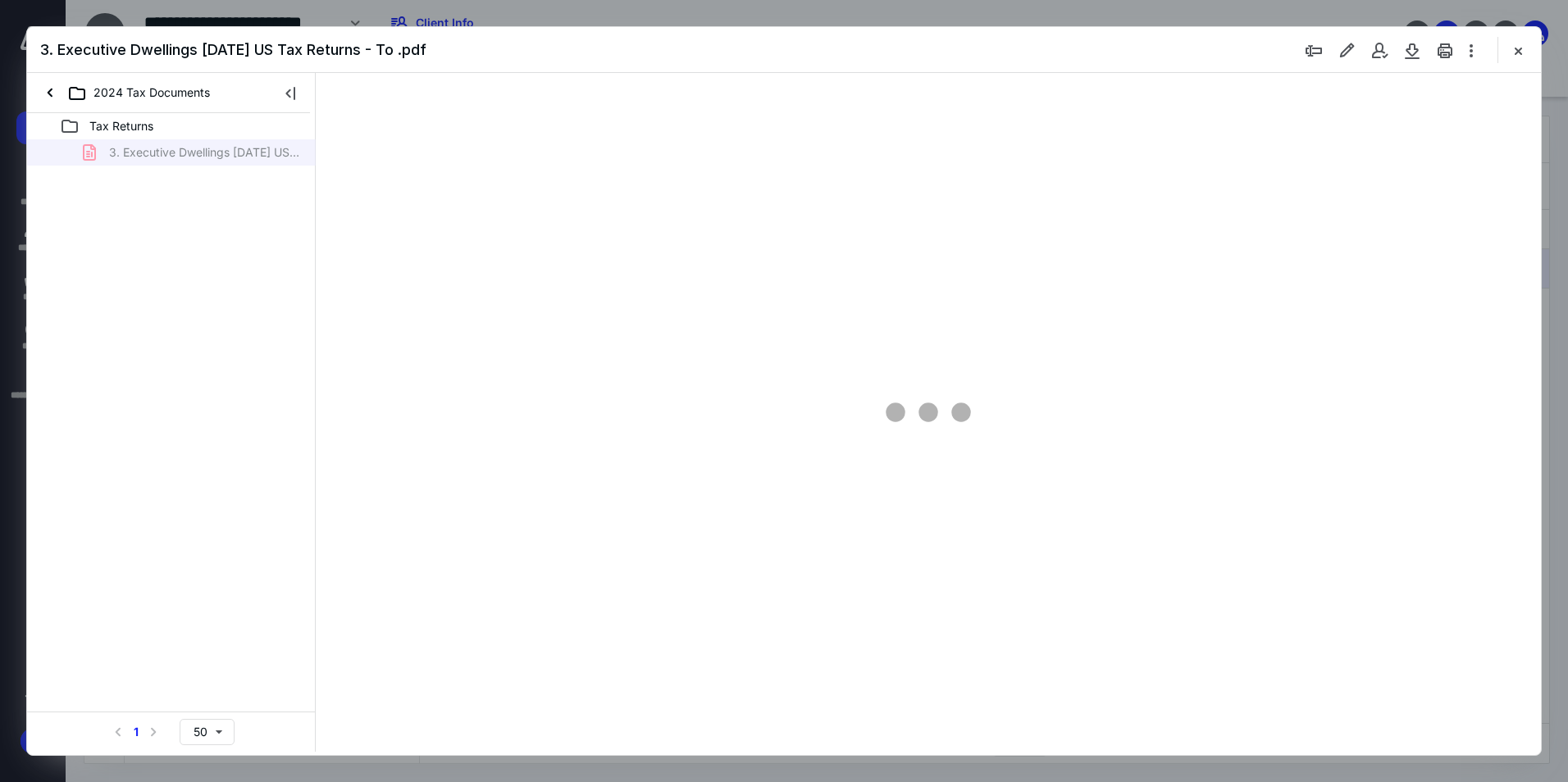 scroll, scrollTop: 66, scrollLeft: 0, axis: vertical 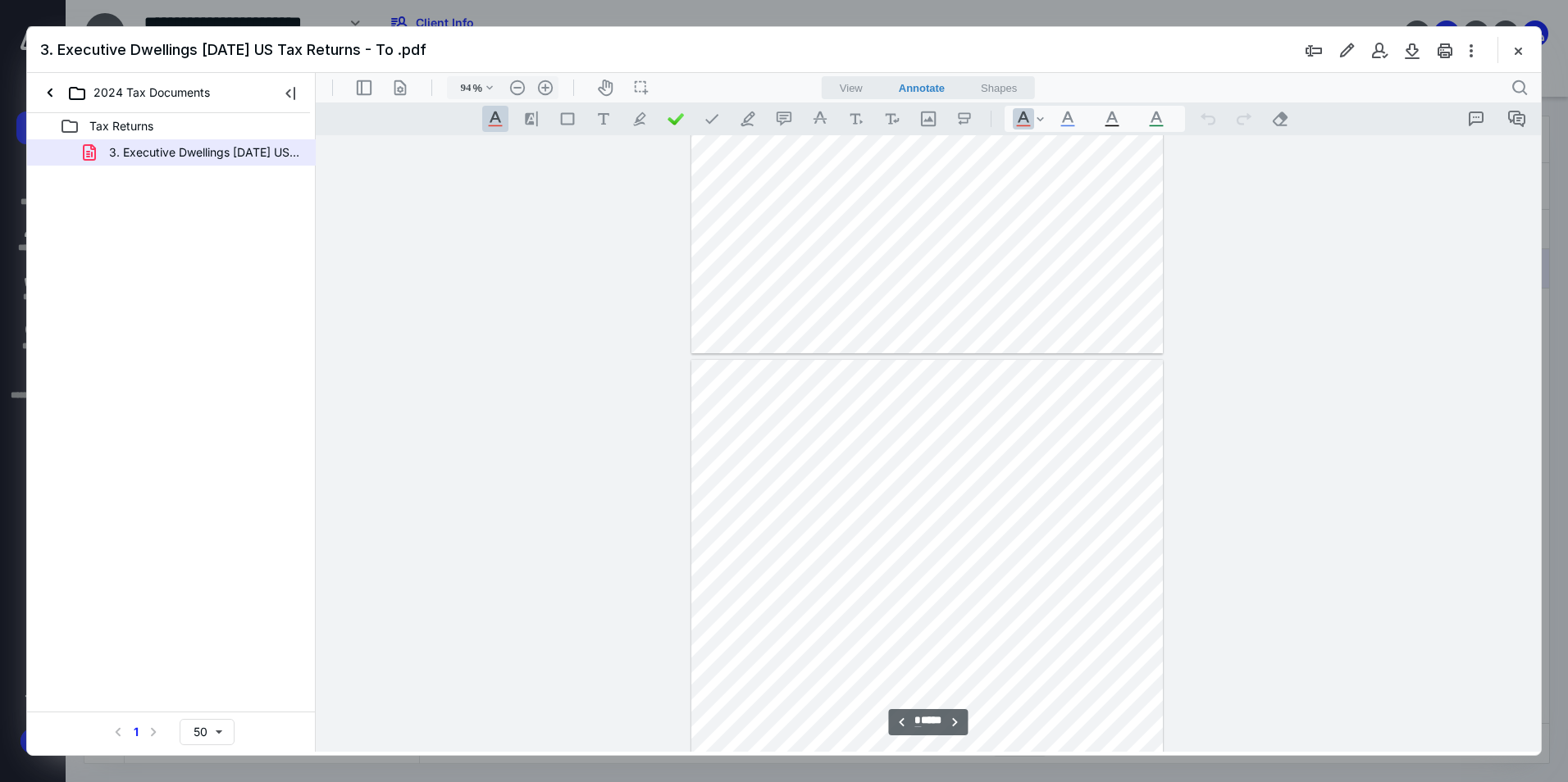 type on "*" 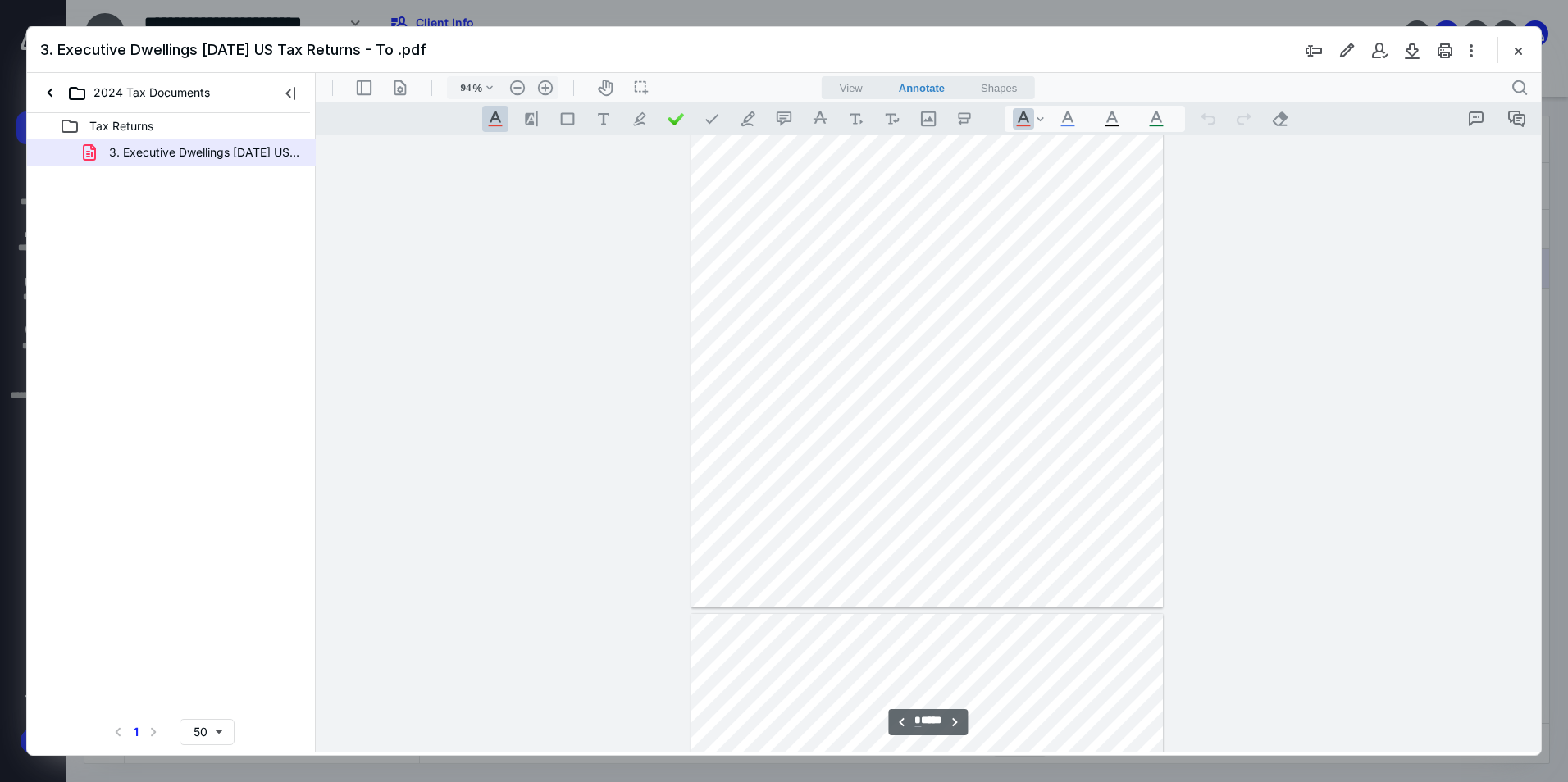 drag, startPoint x: 1511, startPoint y: 57, endPoint x: 1507, endPoint y: 75, distance: 18.439089 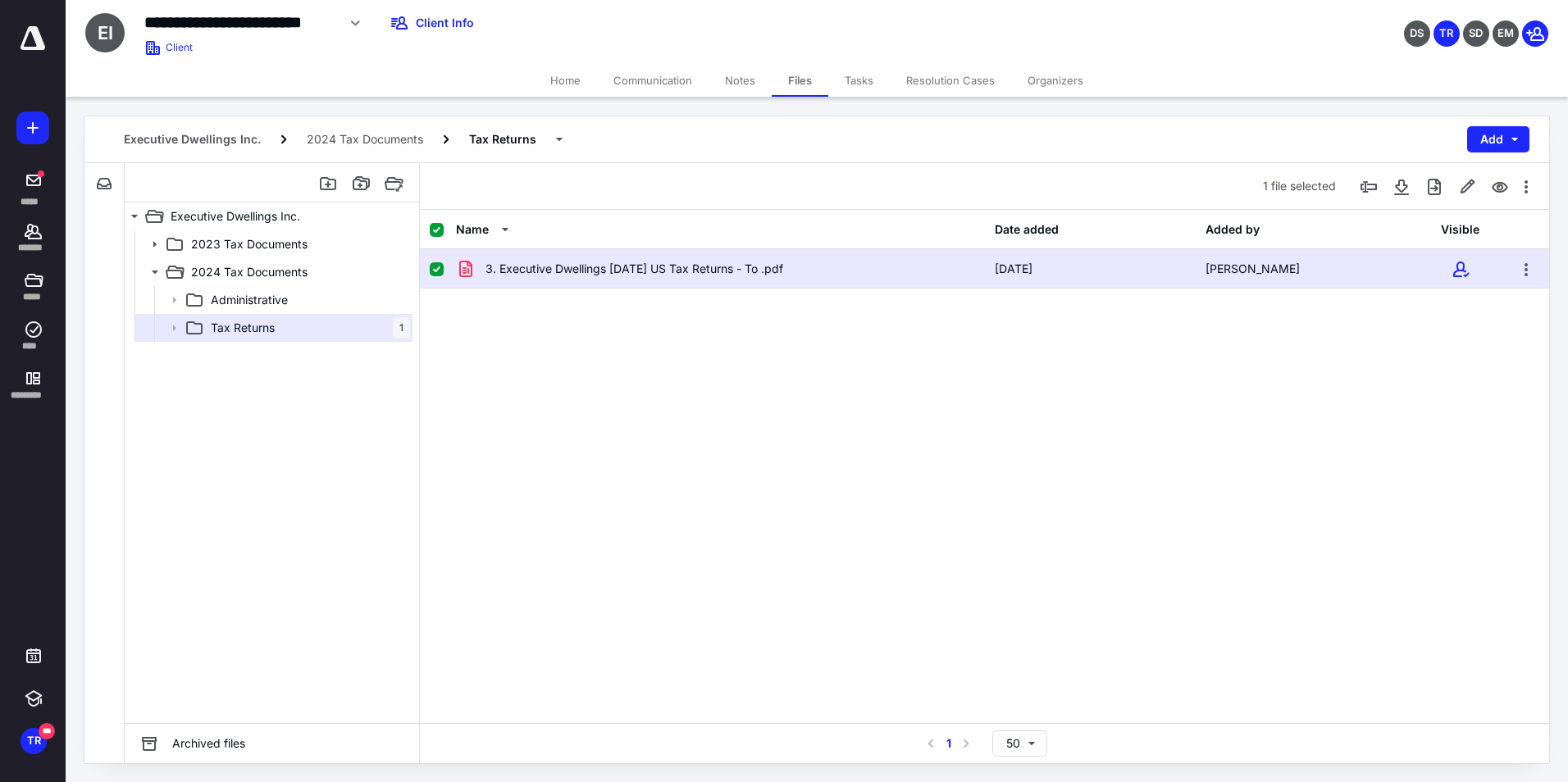 click on "3. Executive Dwellings March 31, 2025 US Tax Returns - To .pdf" at bounding box center [720, 269] 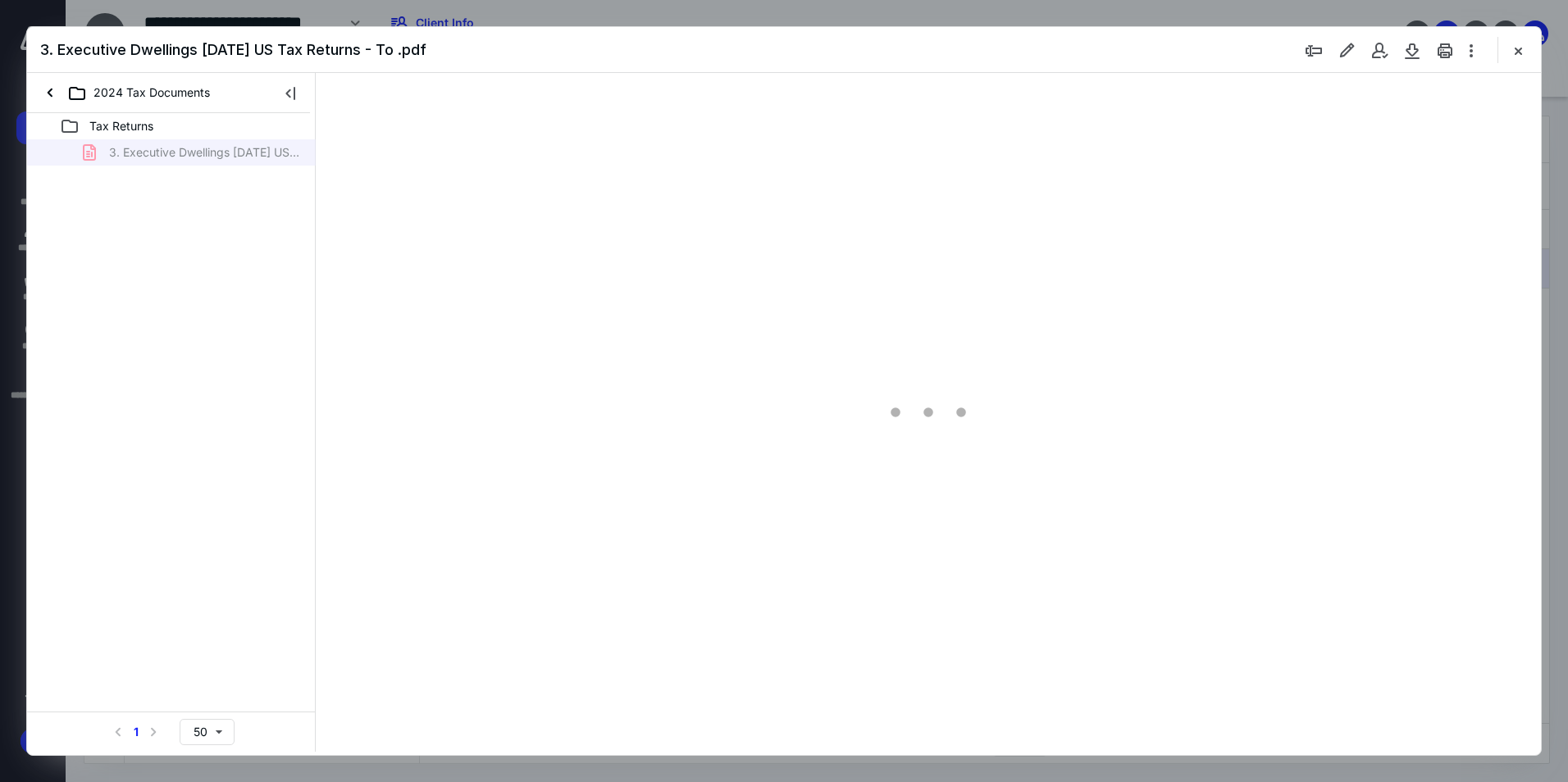 scroll, scrollTop: 0, scrollLeft: 0, axis: both 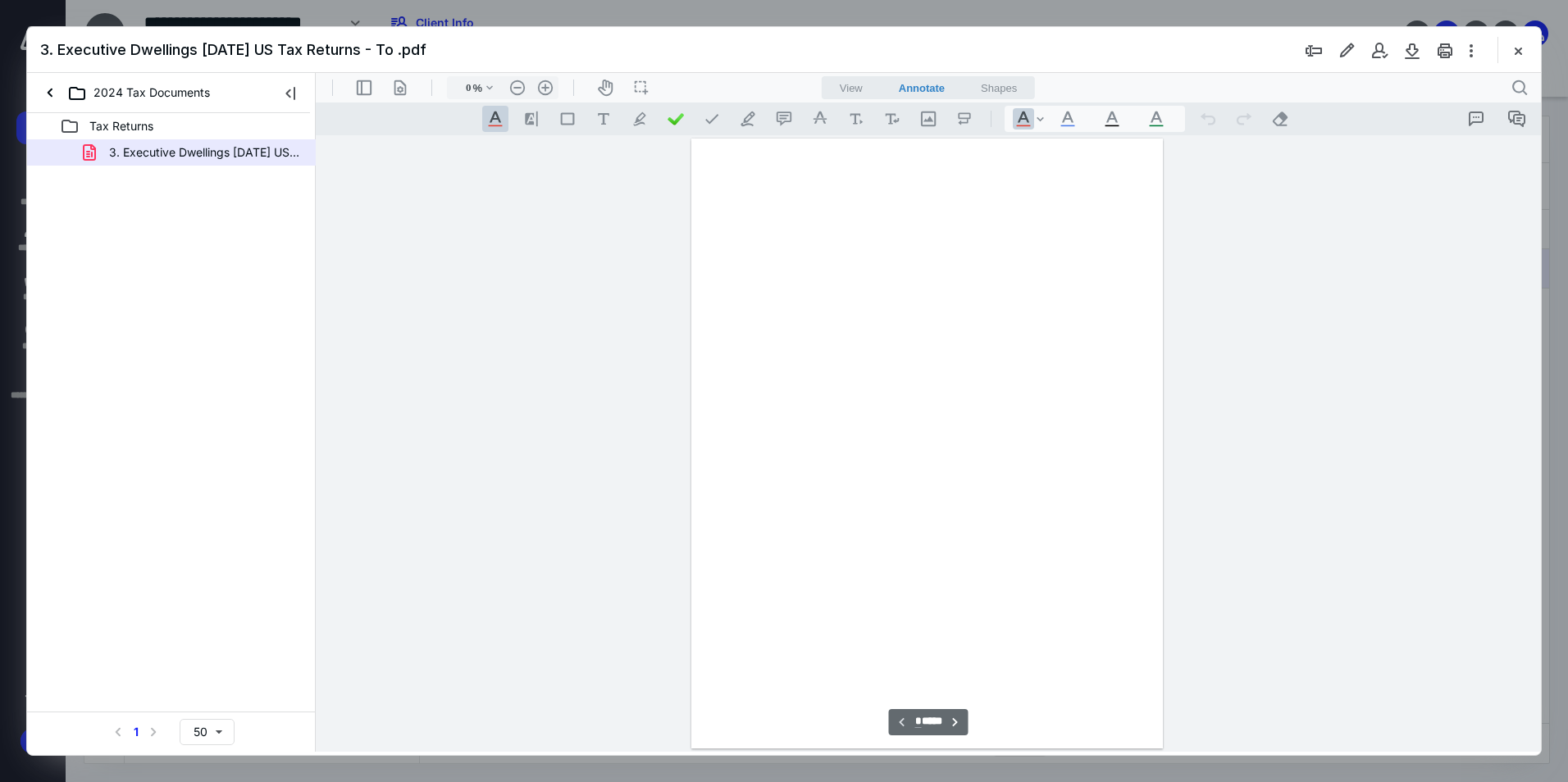 type on "94" 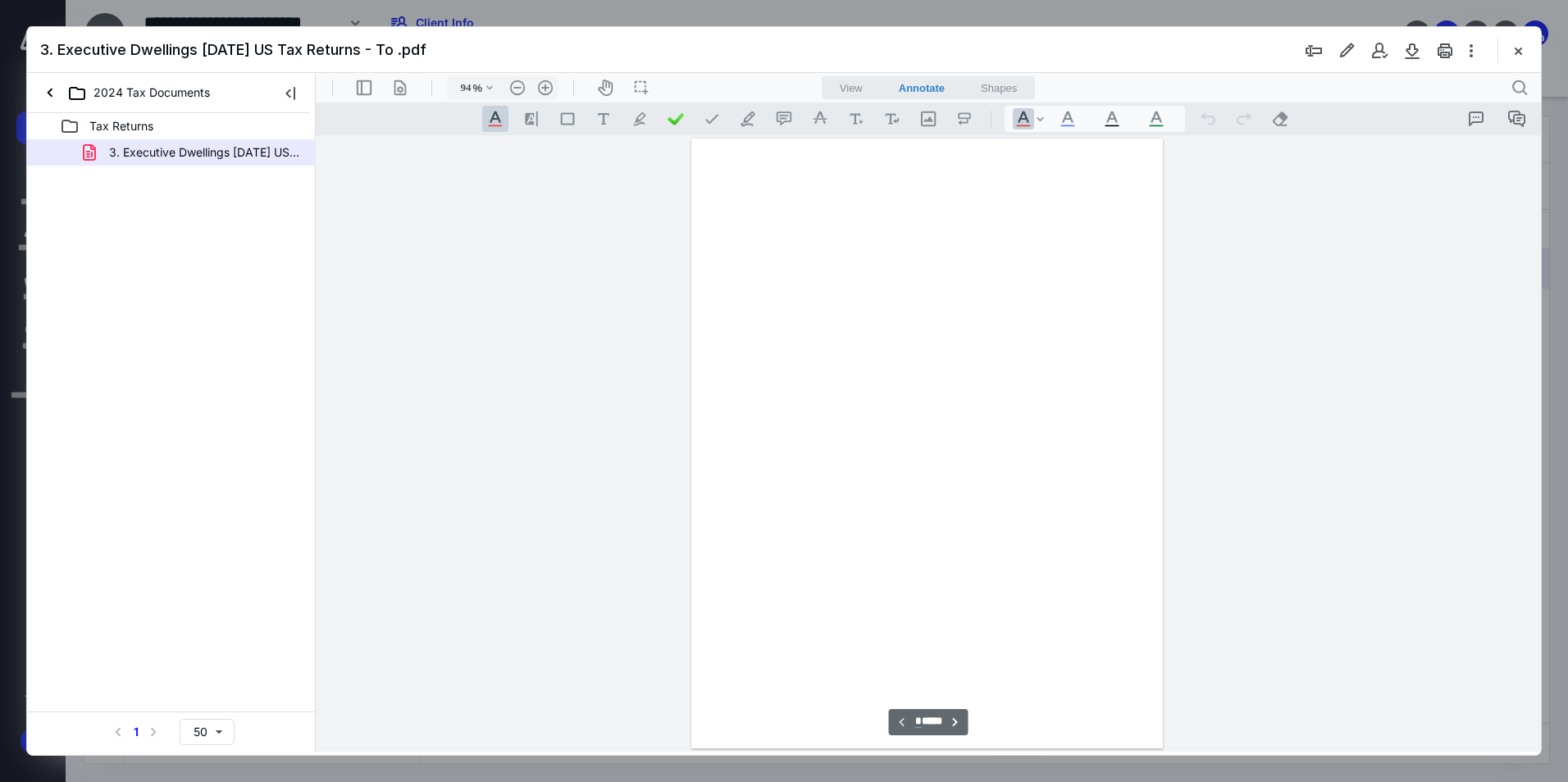 scroll, scrollTop: 66, scrollLeft: 0, axis: vertical 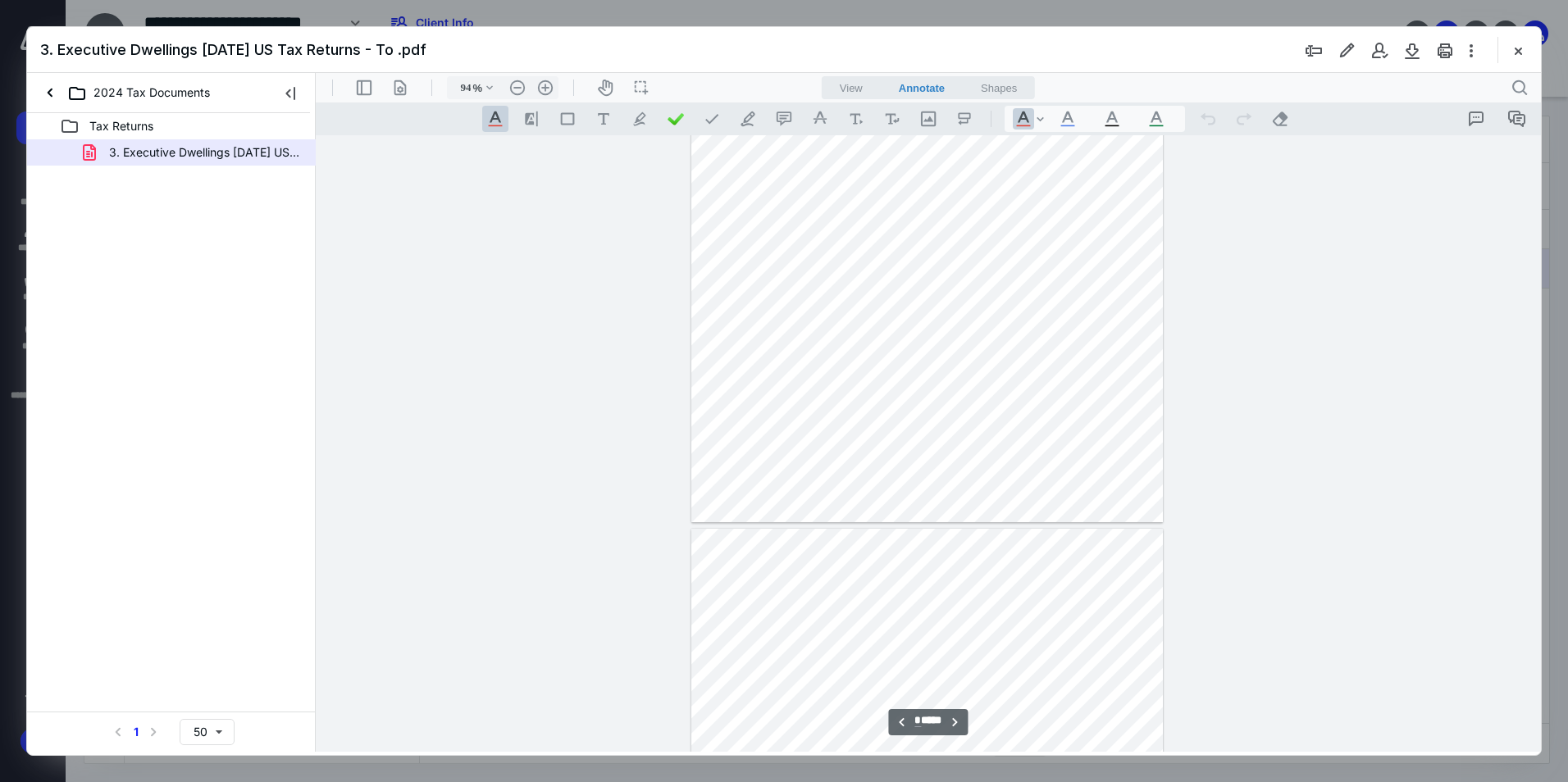 type on "*" 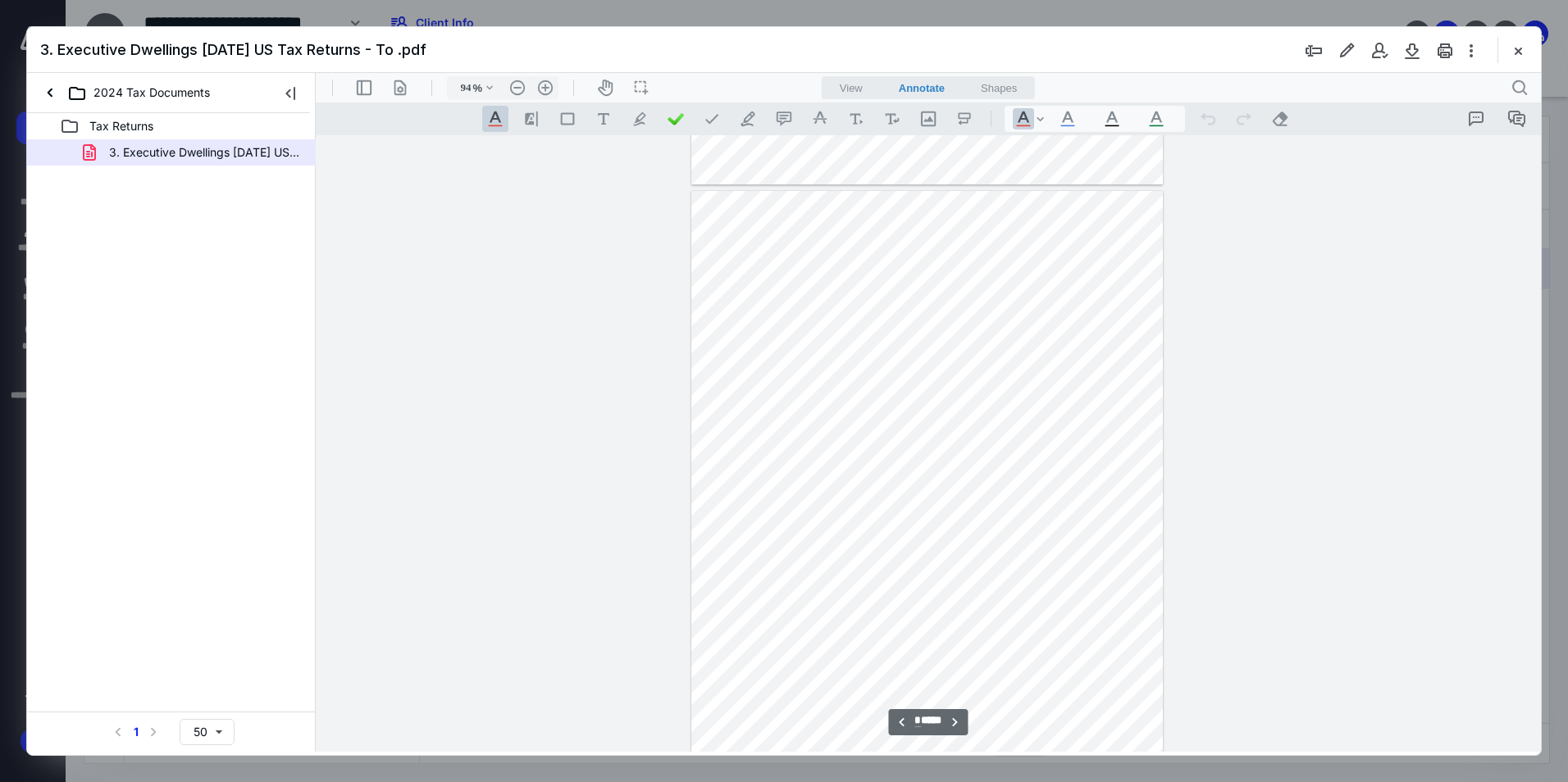 scroll, scrollTop: 1787, scrollLeft: 0, axis: vertical 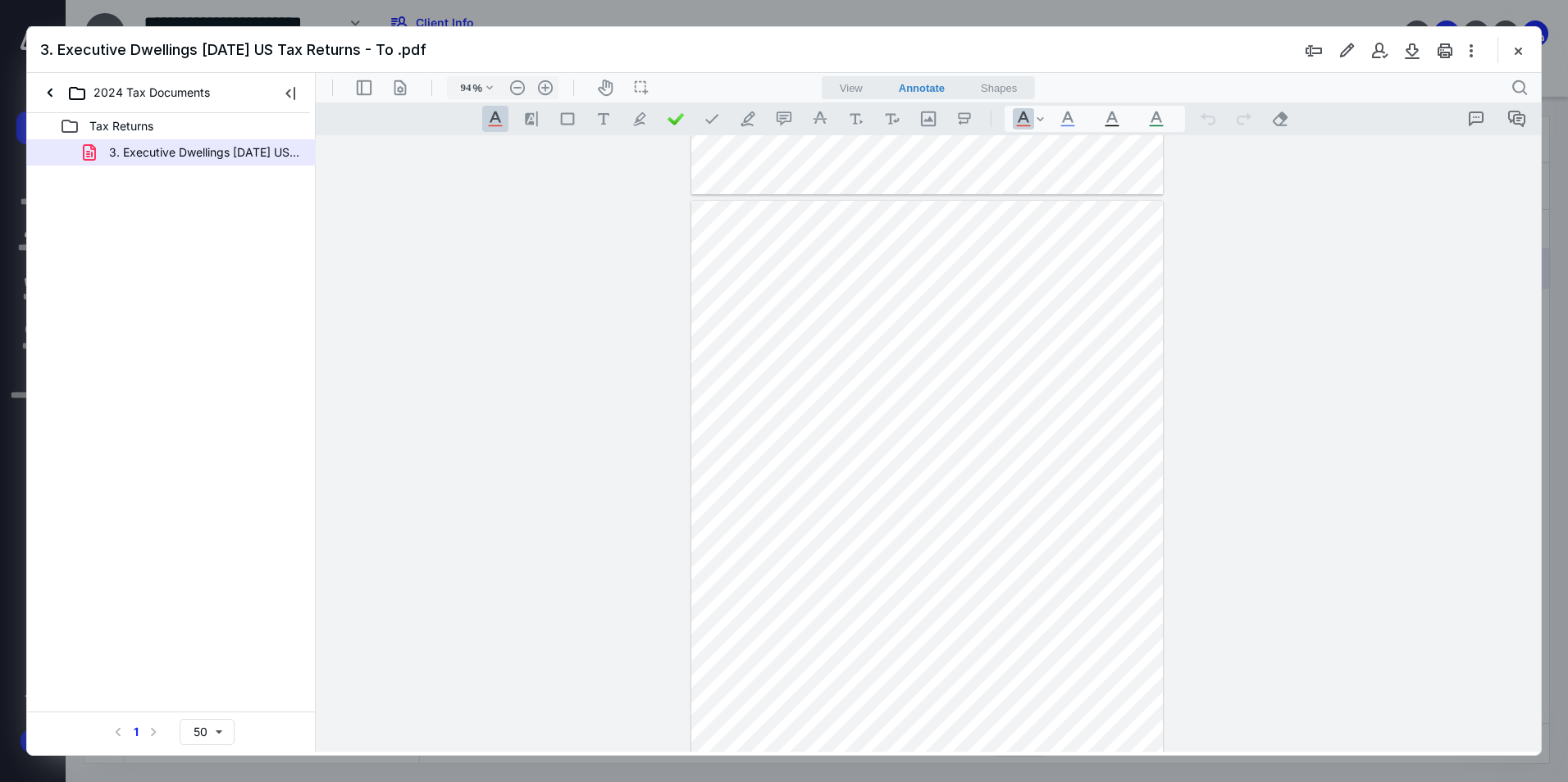 type on "144" 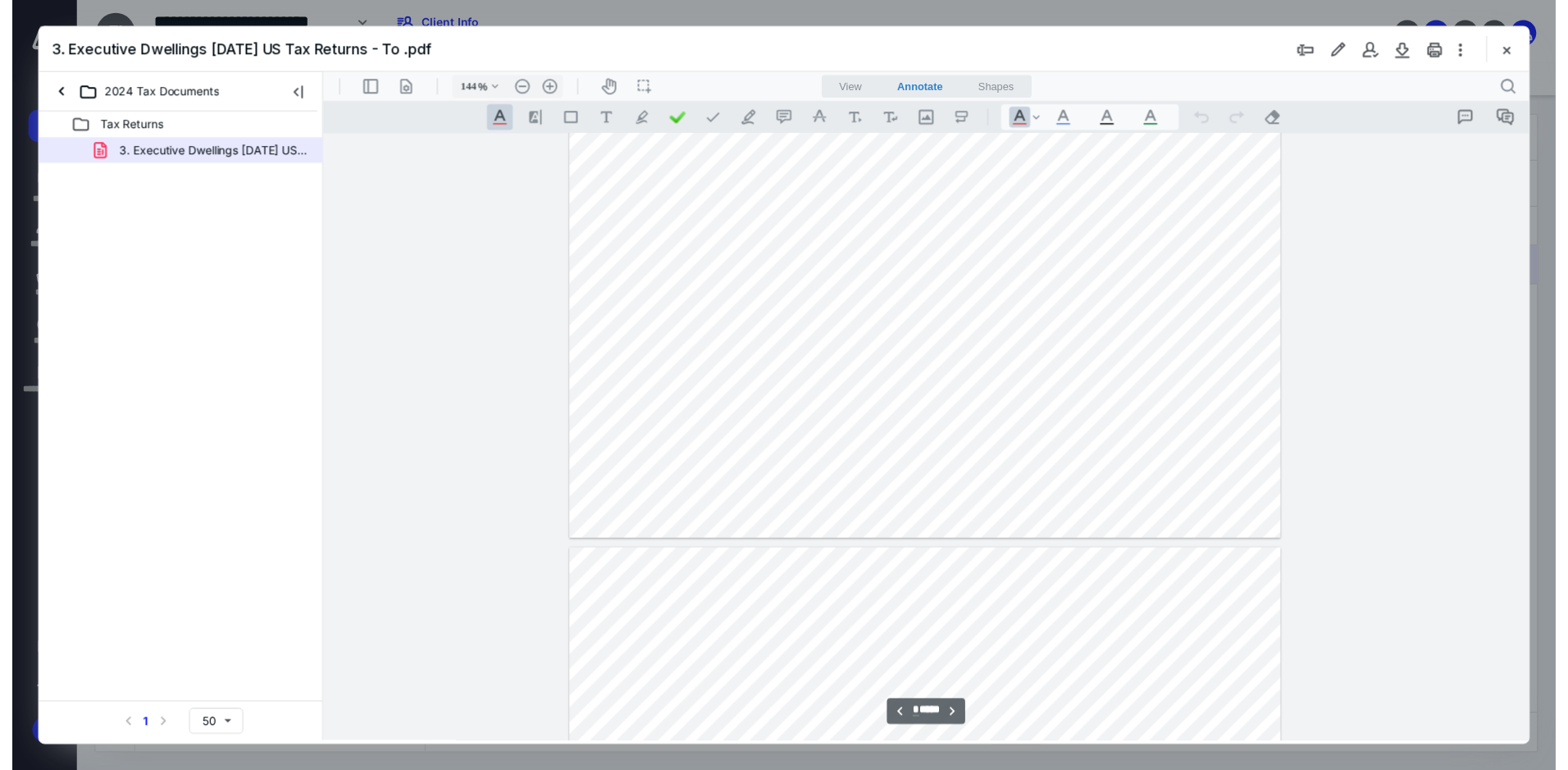scroll, scrollTop: 3364, scrollLeft: 0, axis: vertical 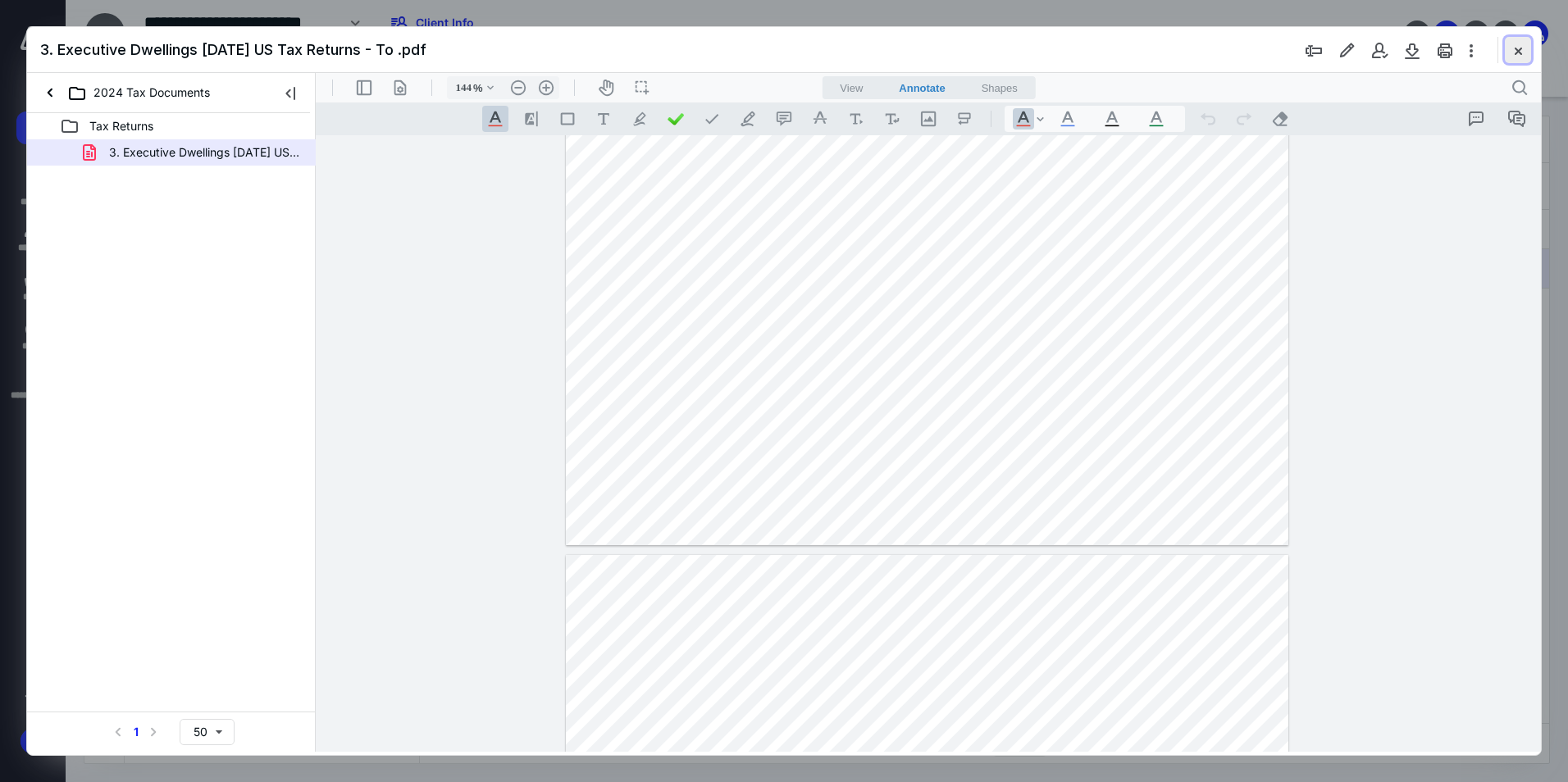 click at bounding box center [1518, 50] 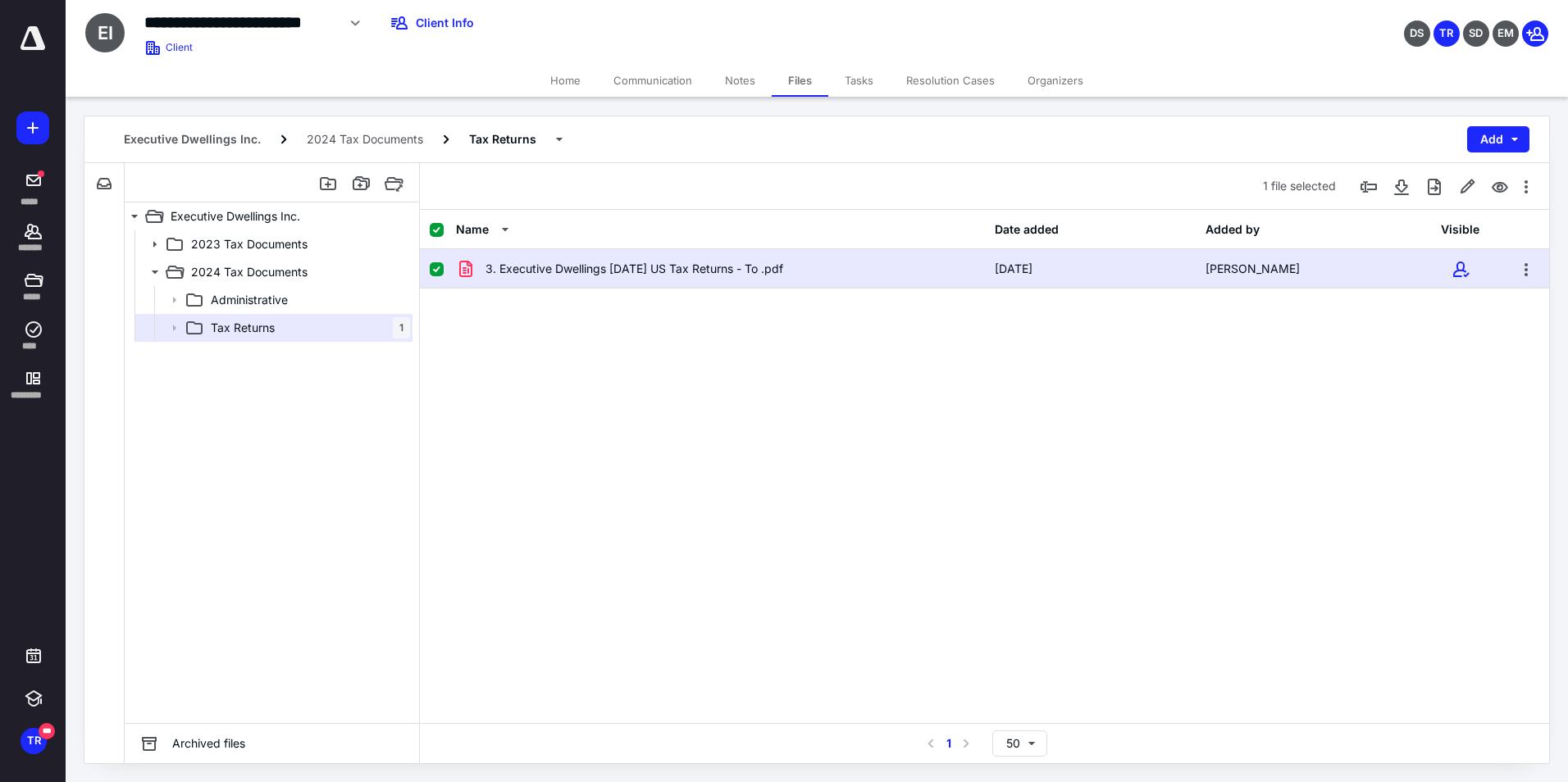 drag, startPoint x: 960, startPoint y: 406, endPoint x: 587, endPoint y: 280, distance: 393.70674 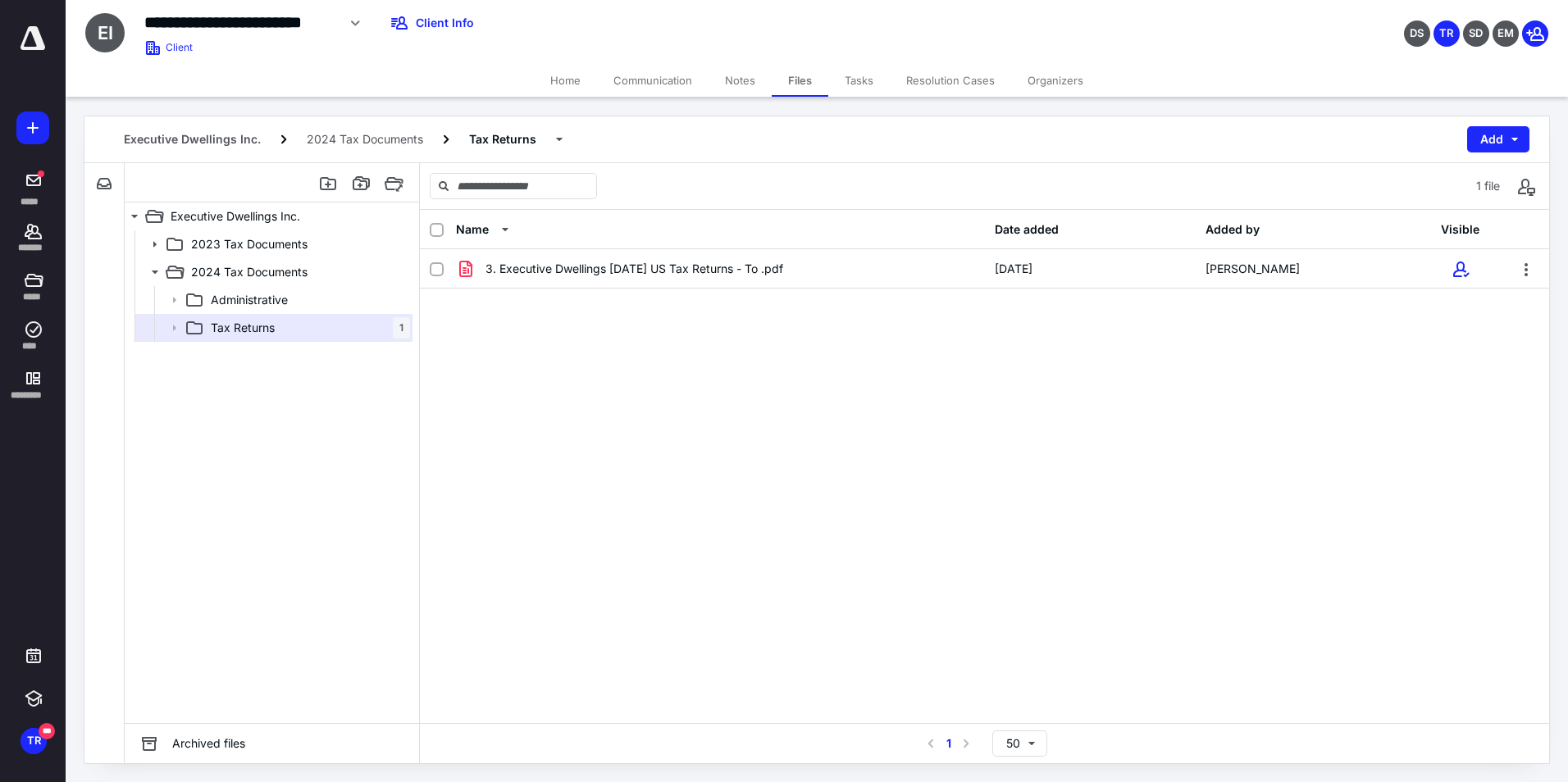 click on "3. Executive Dwellings March 31, 2025 US Tax Returns - To .pdf 18/6/2025 Elliott Milek" at bounding box center [984, 372] 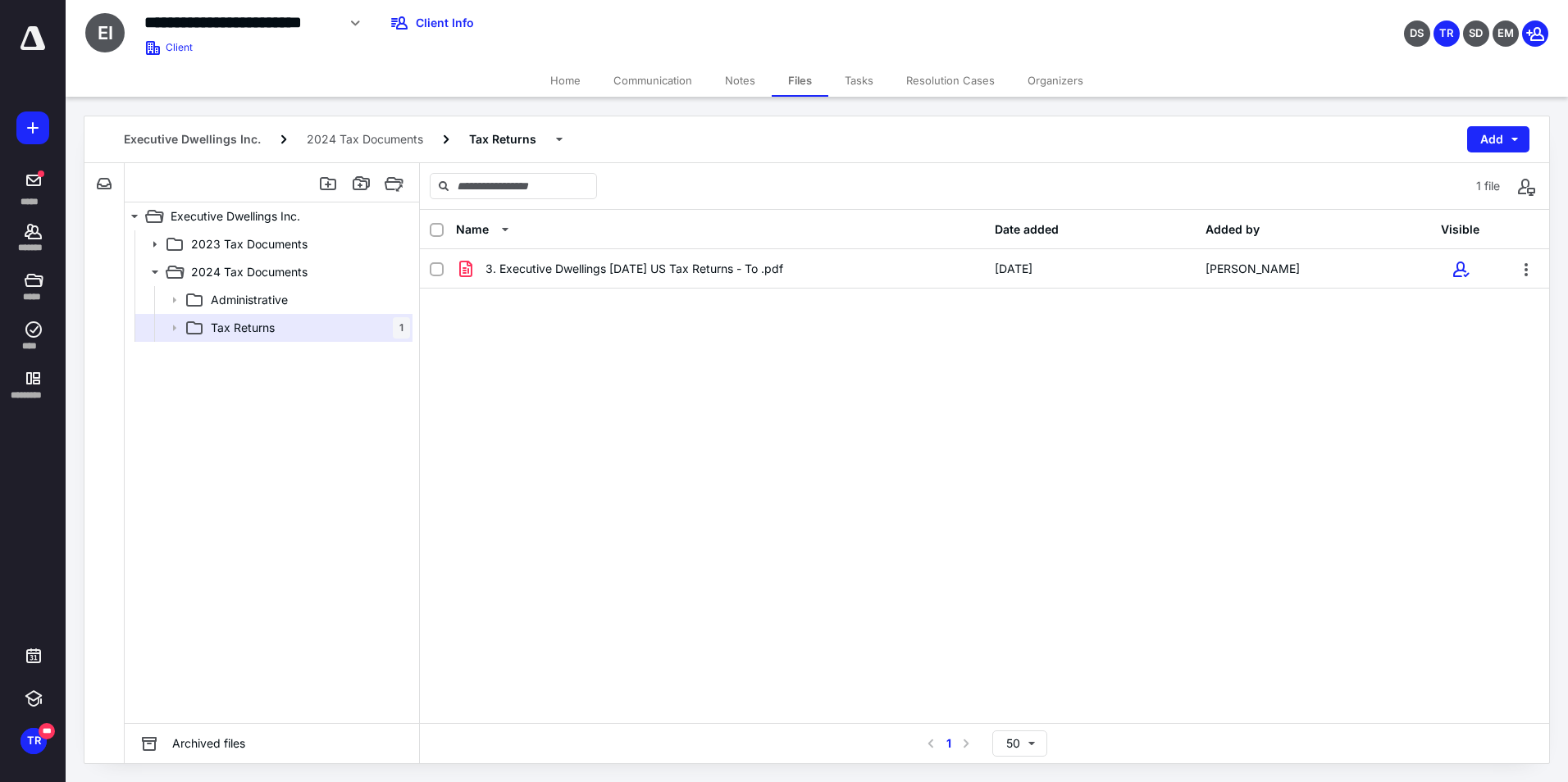 click at bounding box center (33, 39) 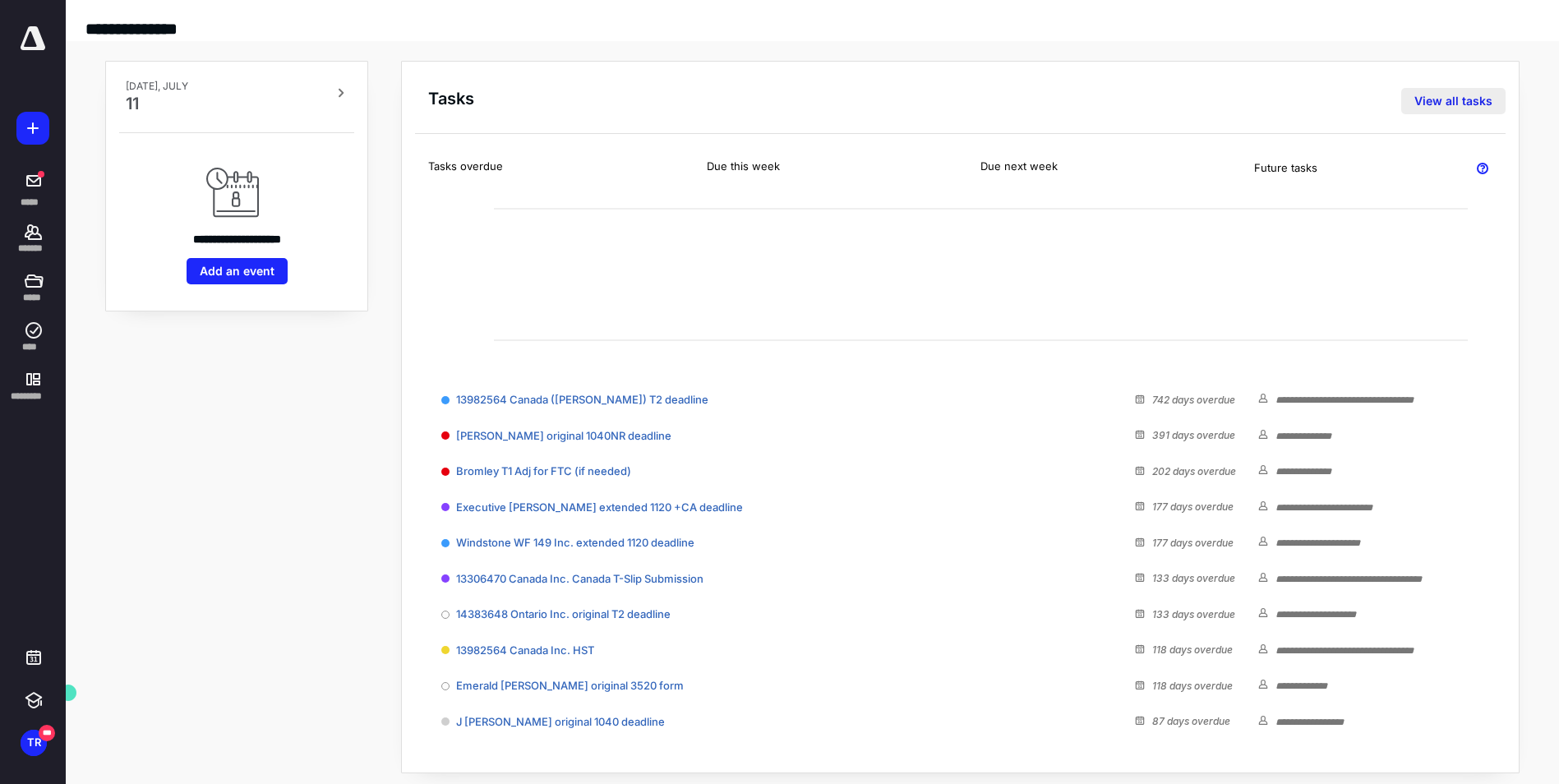 click on "View all tasks" at bounding box center (1453, 101) 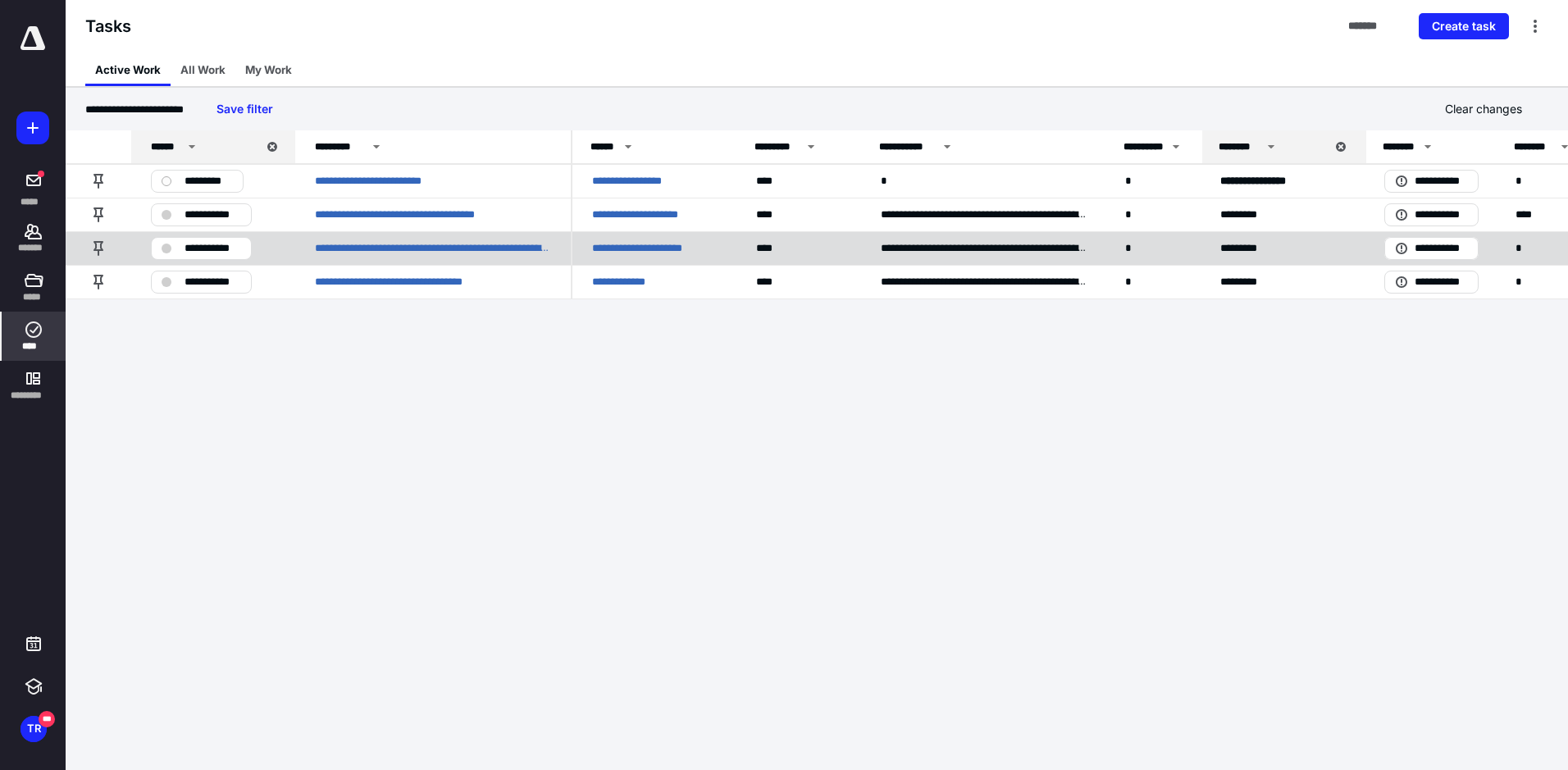 click on "**********" at bounding box center [652, 248] 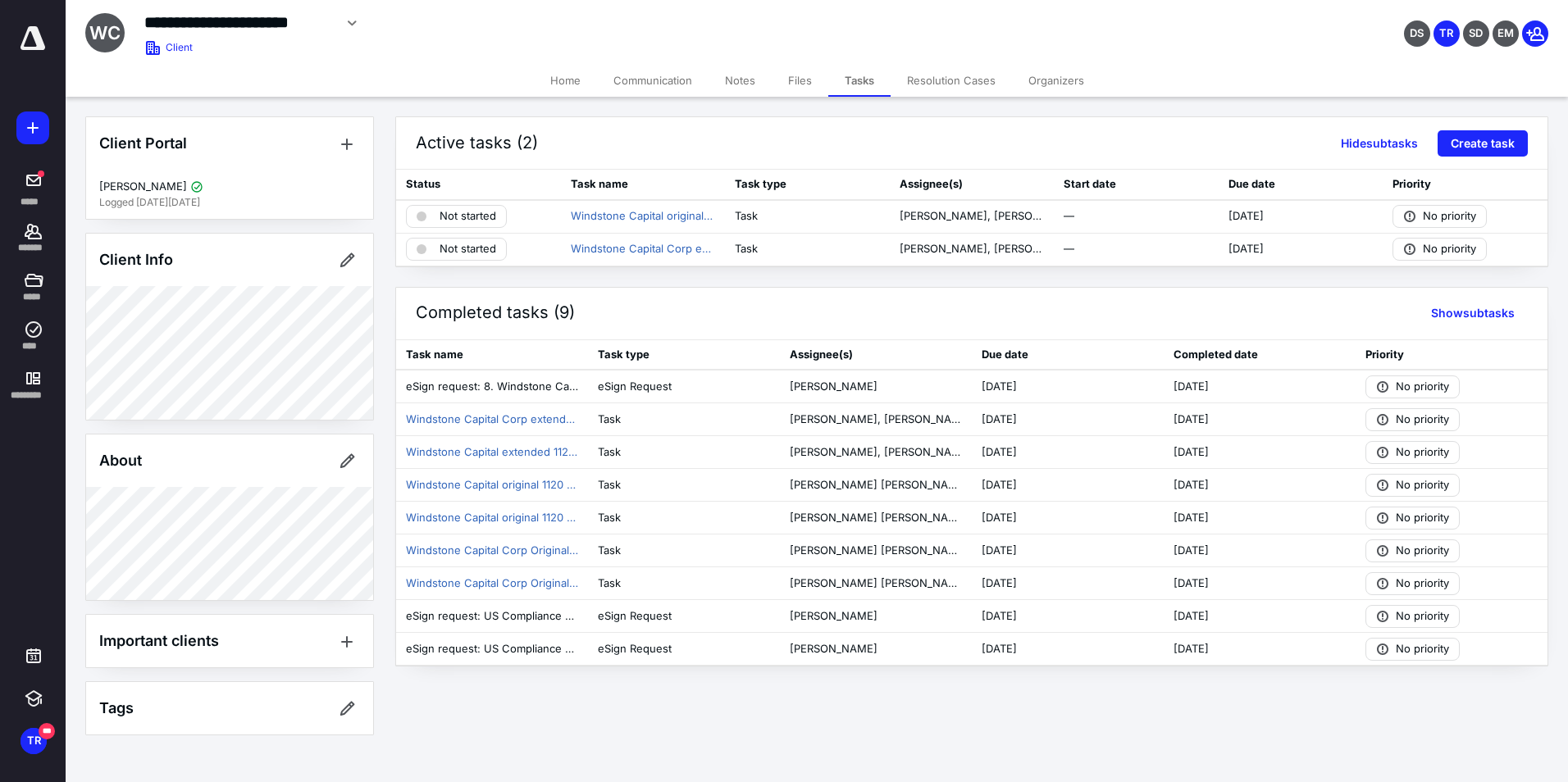 click on "Files" at bounding box center [800, 80] 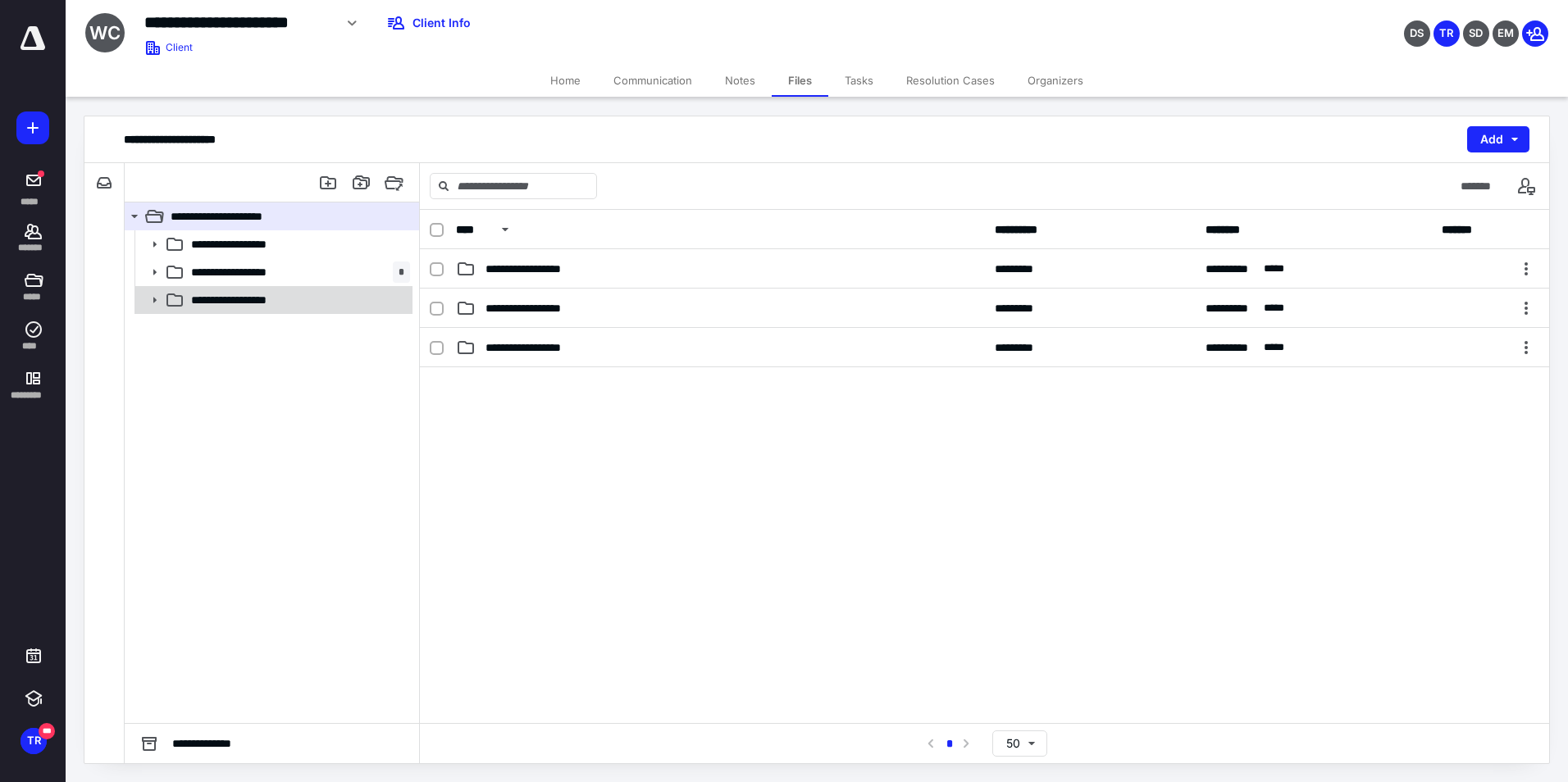 click 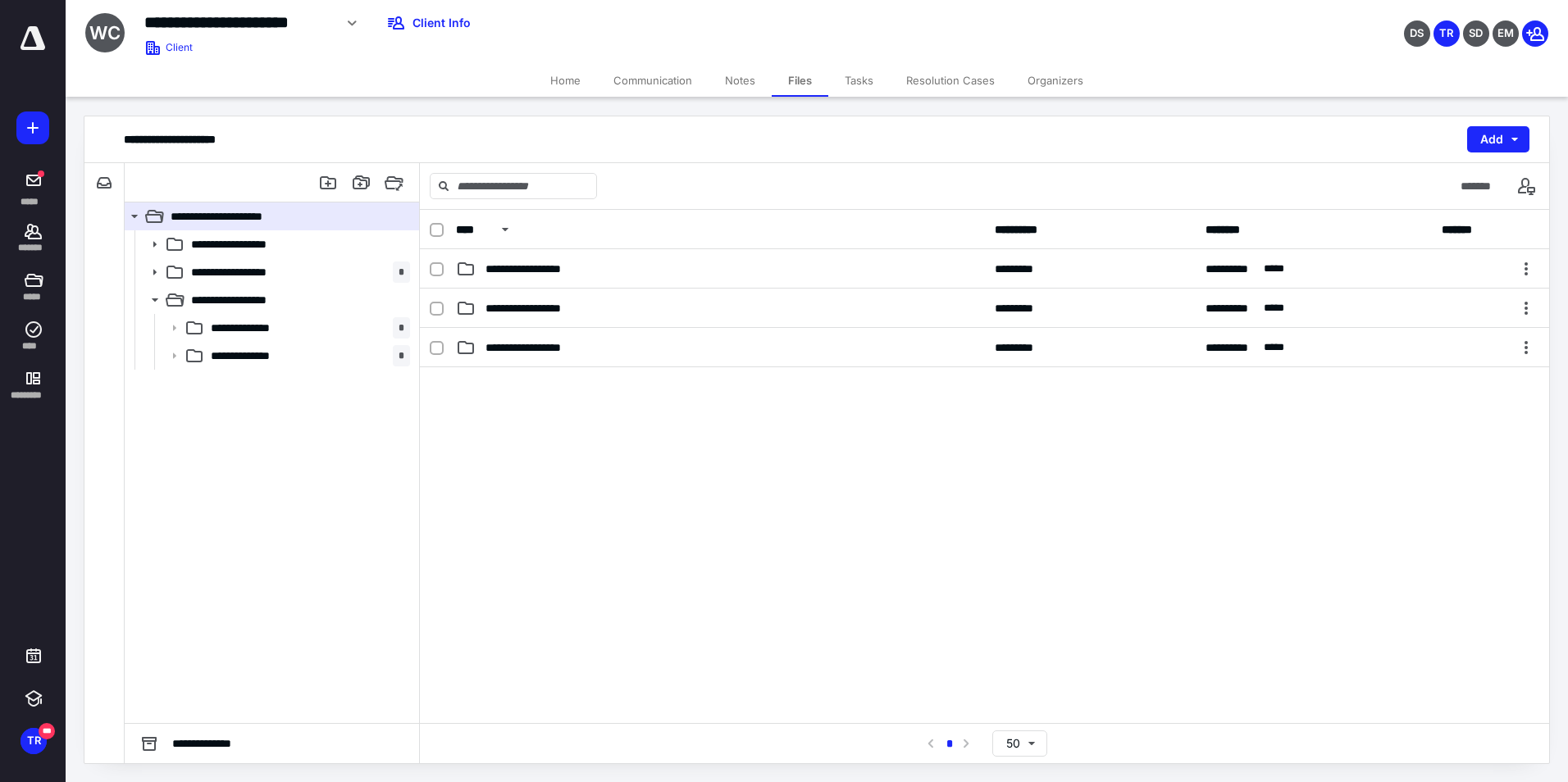 drag, startPoint x: 287, startPoint y: 353, endPoint x: 313, endPoint y: 371, distance: 31.622777 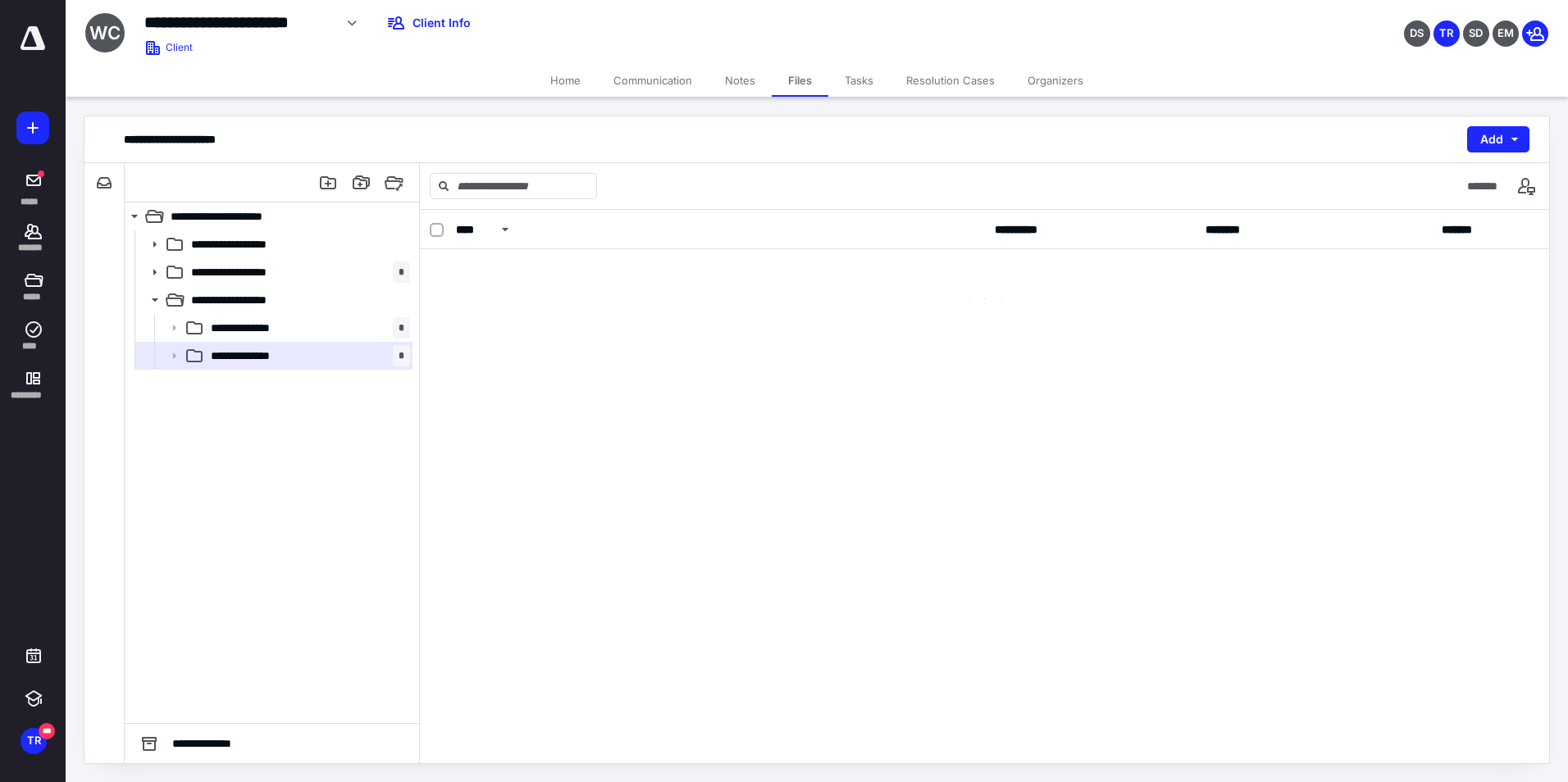 click on "**********" at bounding box center [984, 486] 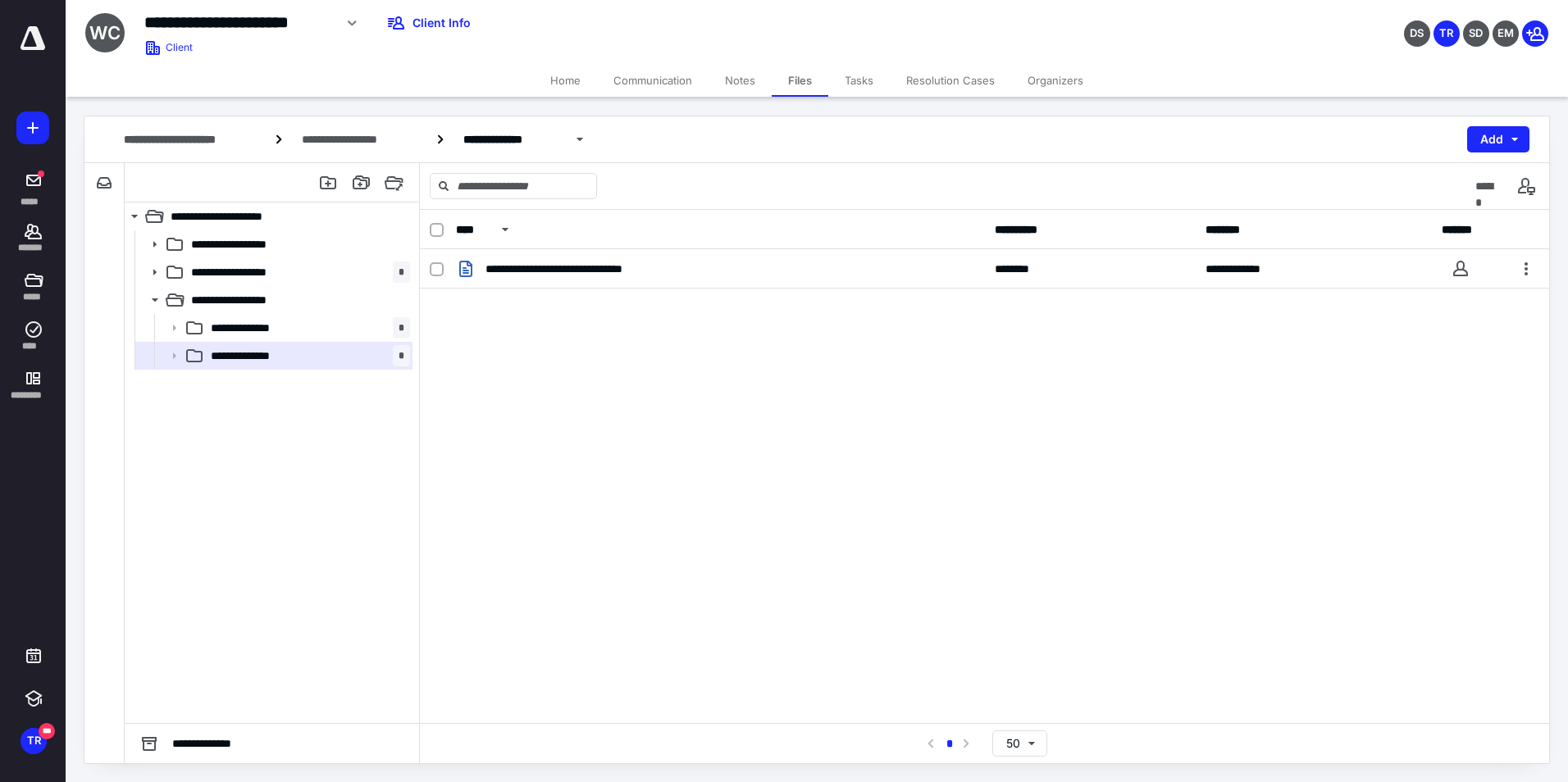 drag, startPoint x: 754, startPoint y: 83, endPoint x: 777, endPoint y: 83, distance: 23 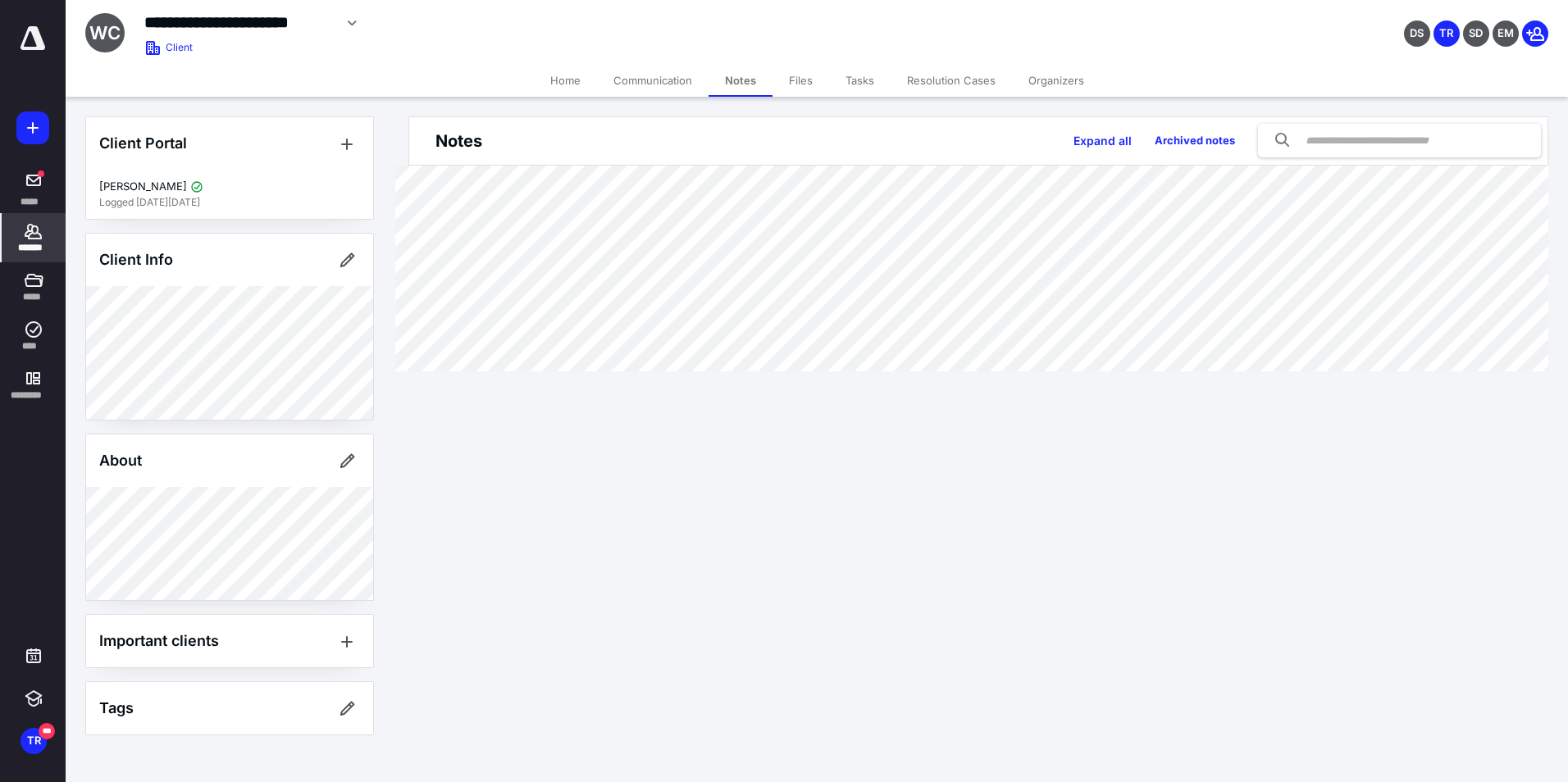 click on "Files" at bounding box center [800, 80] 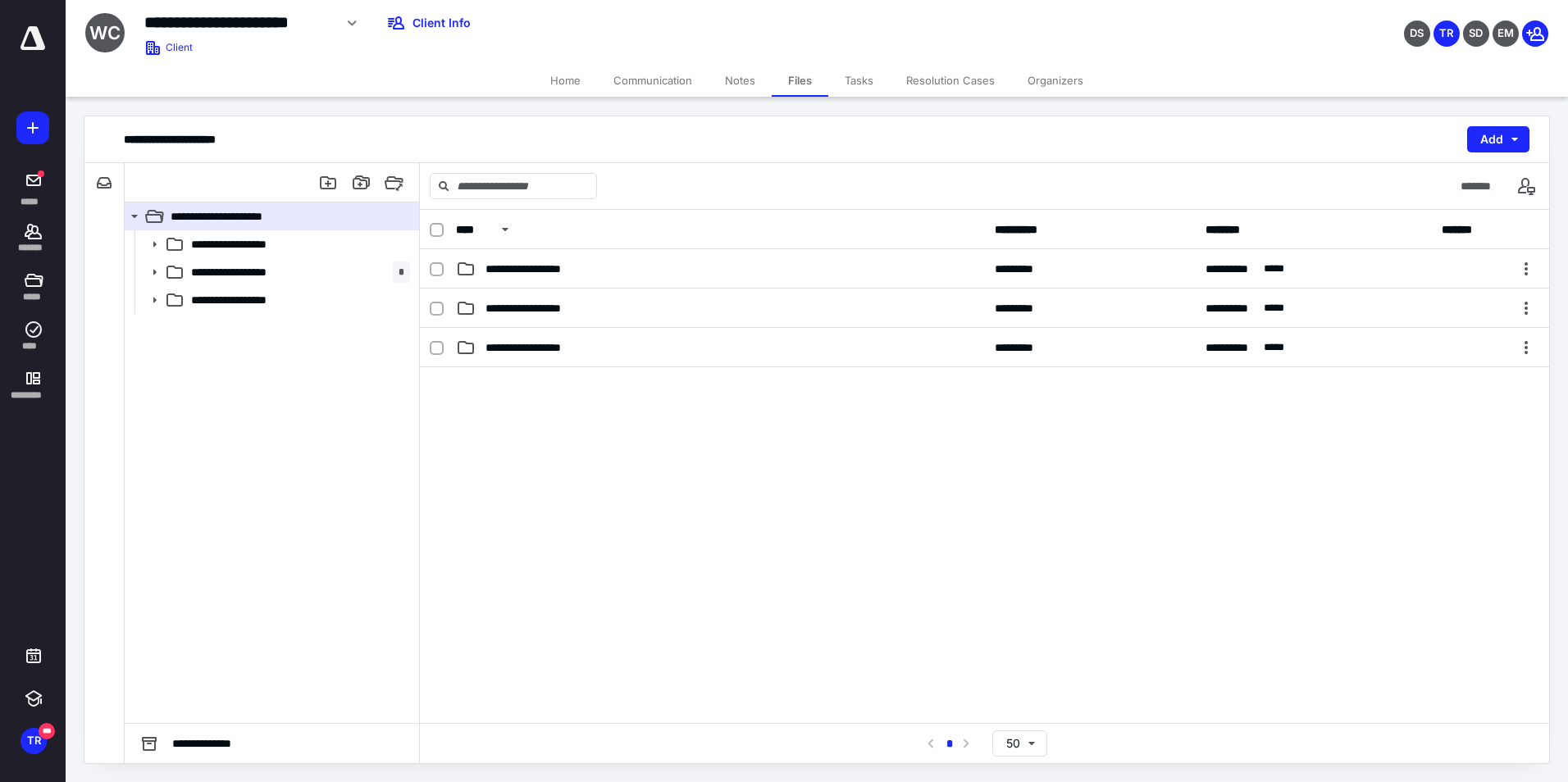 click on "Notes" at bounding box center [740, 80] 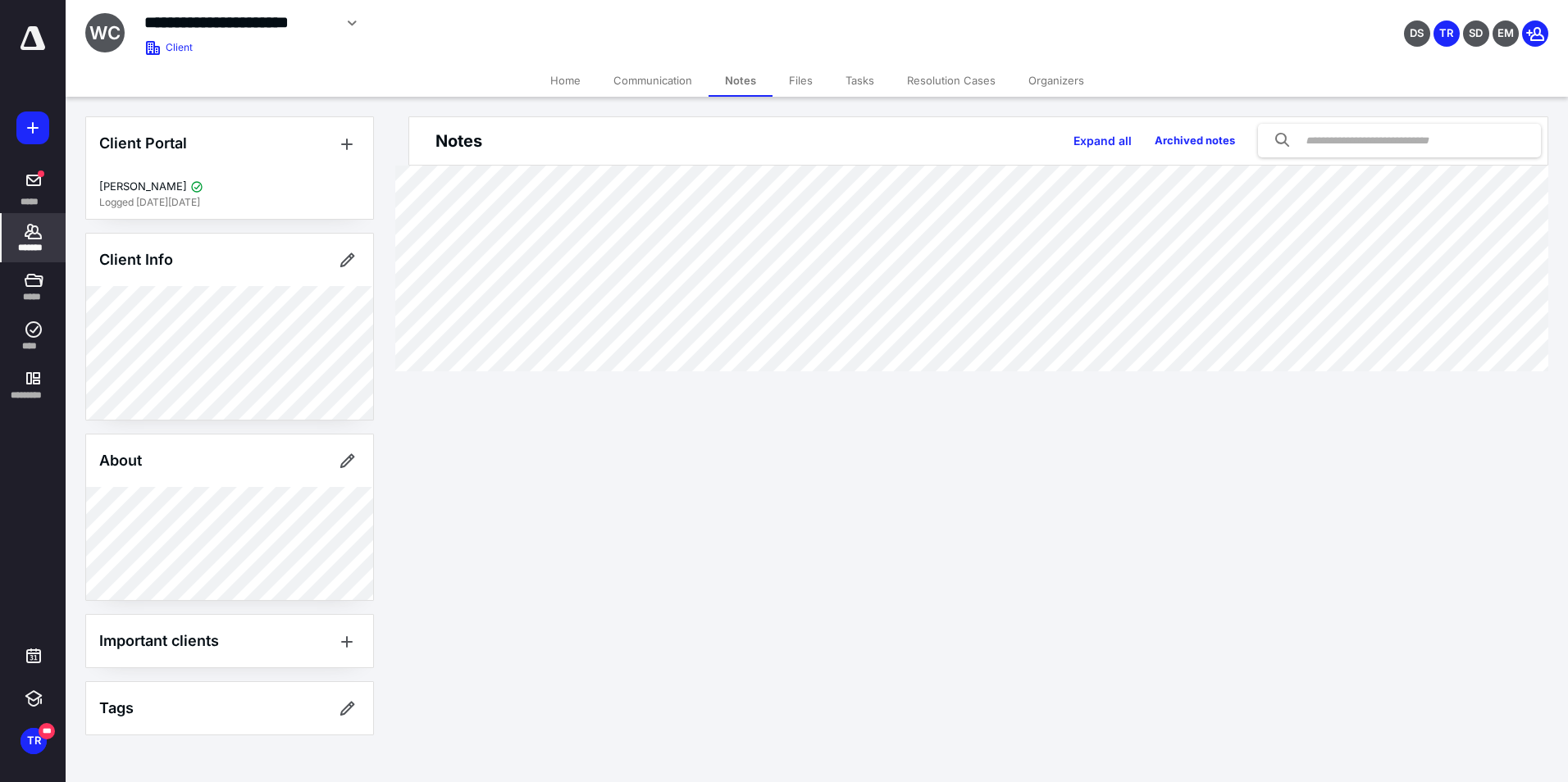 click on "**********" at bounding box center (784, 391) 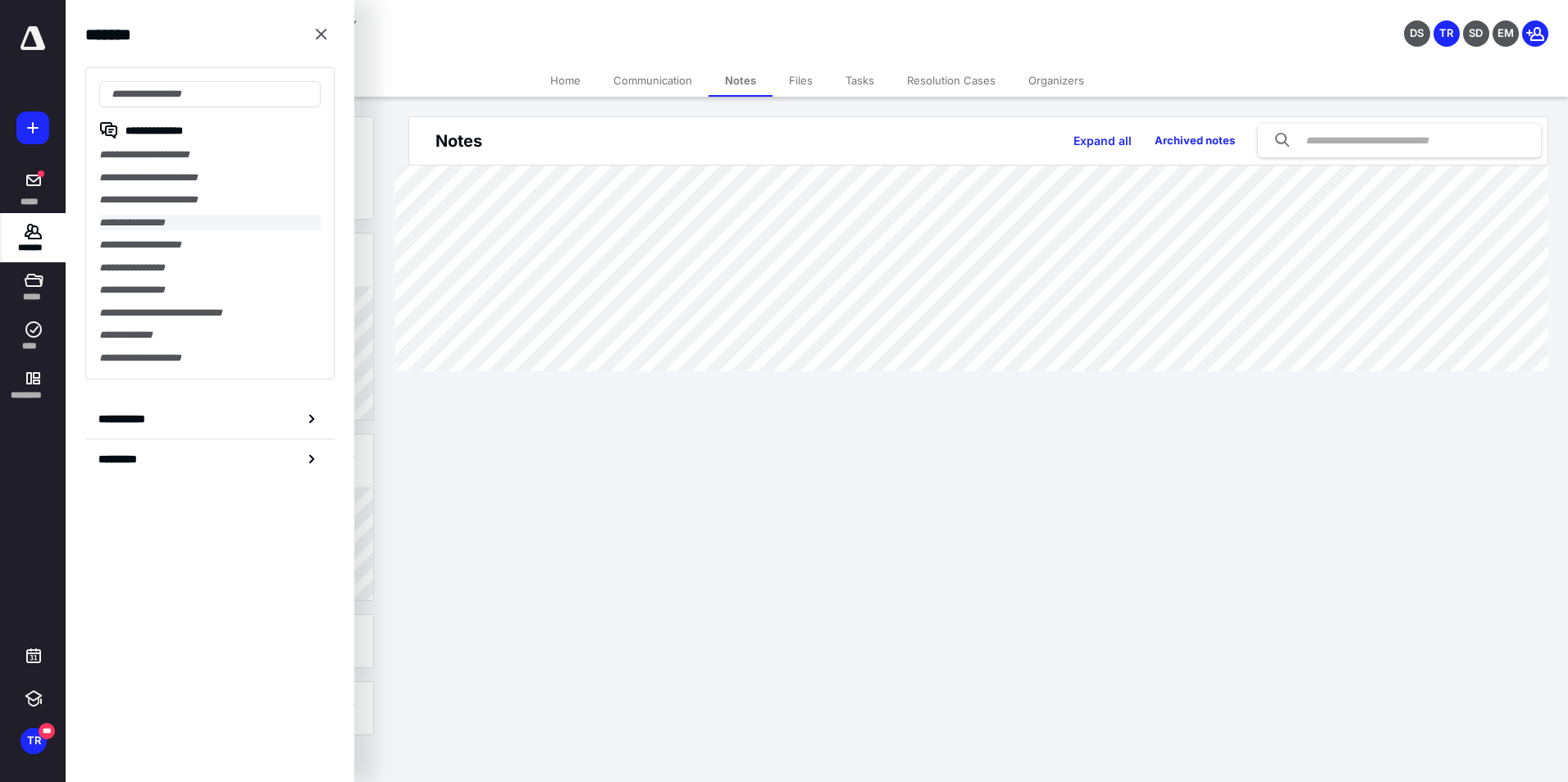 click on "**********" at bounding box center [210, 223] 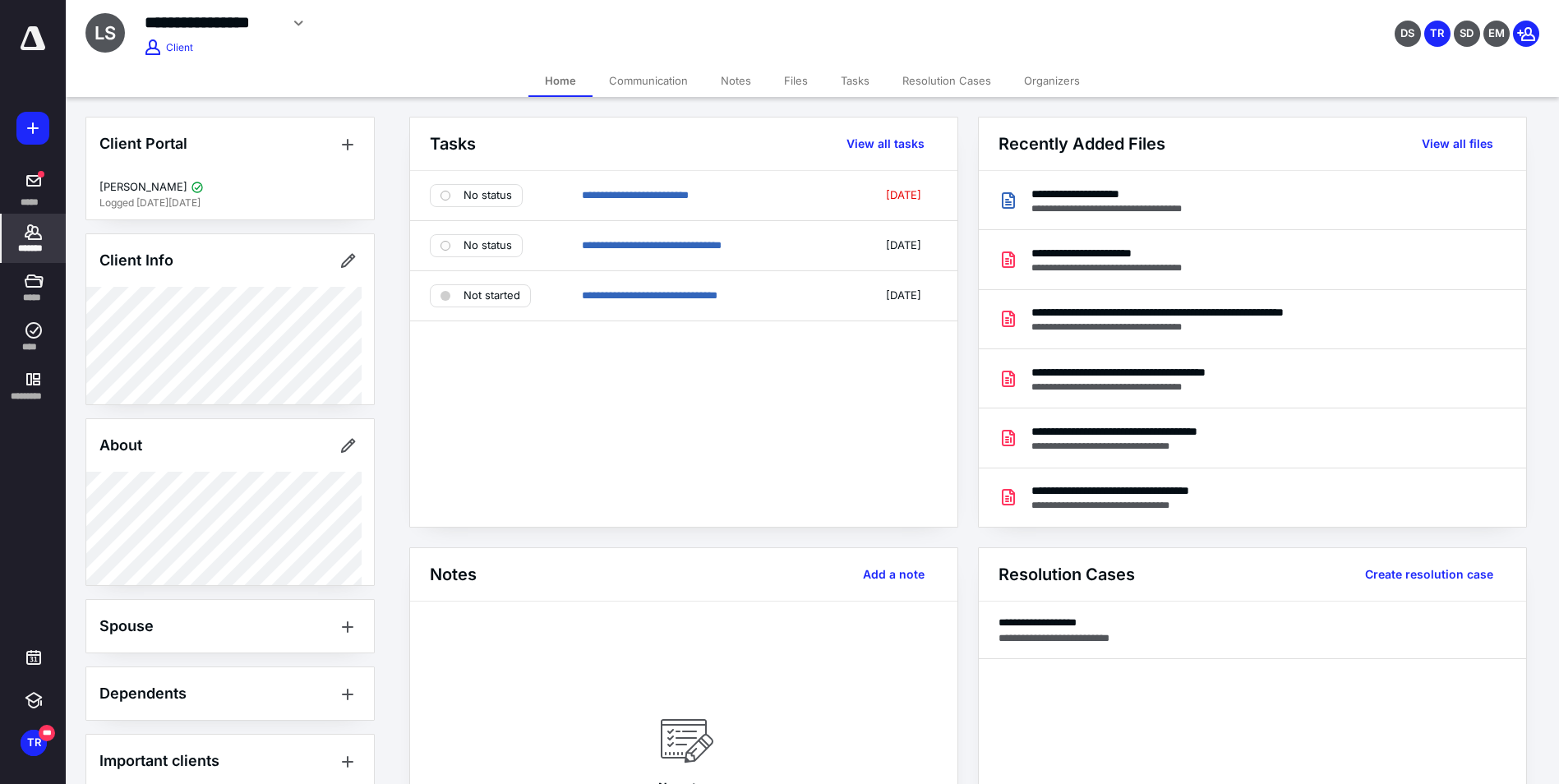 click 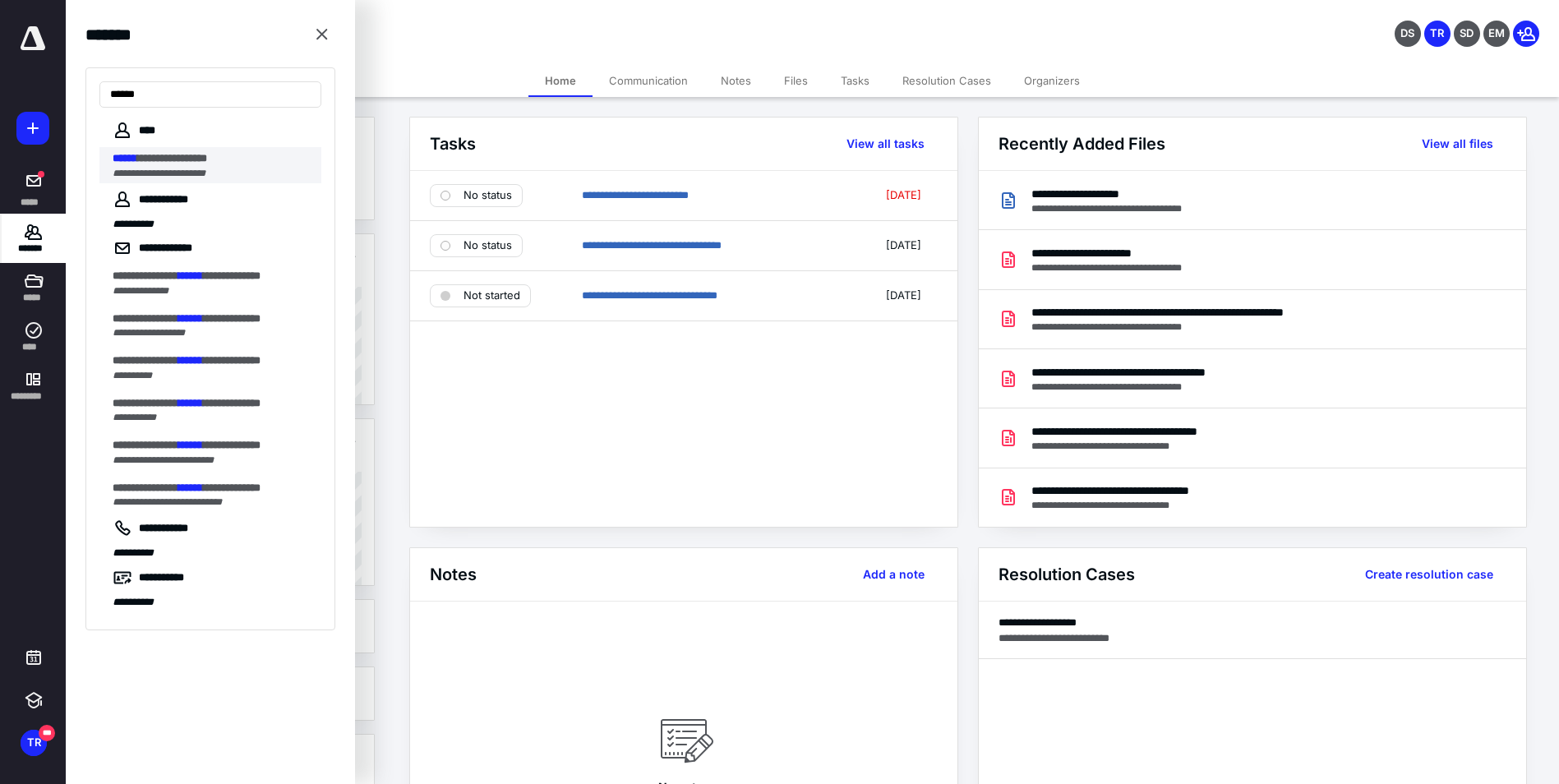 type on "******" 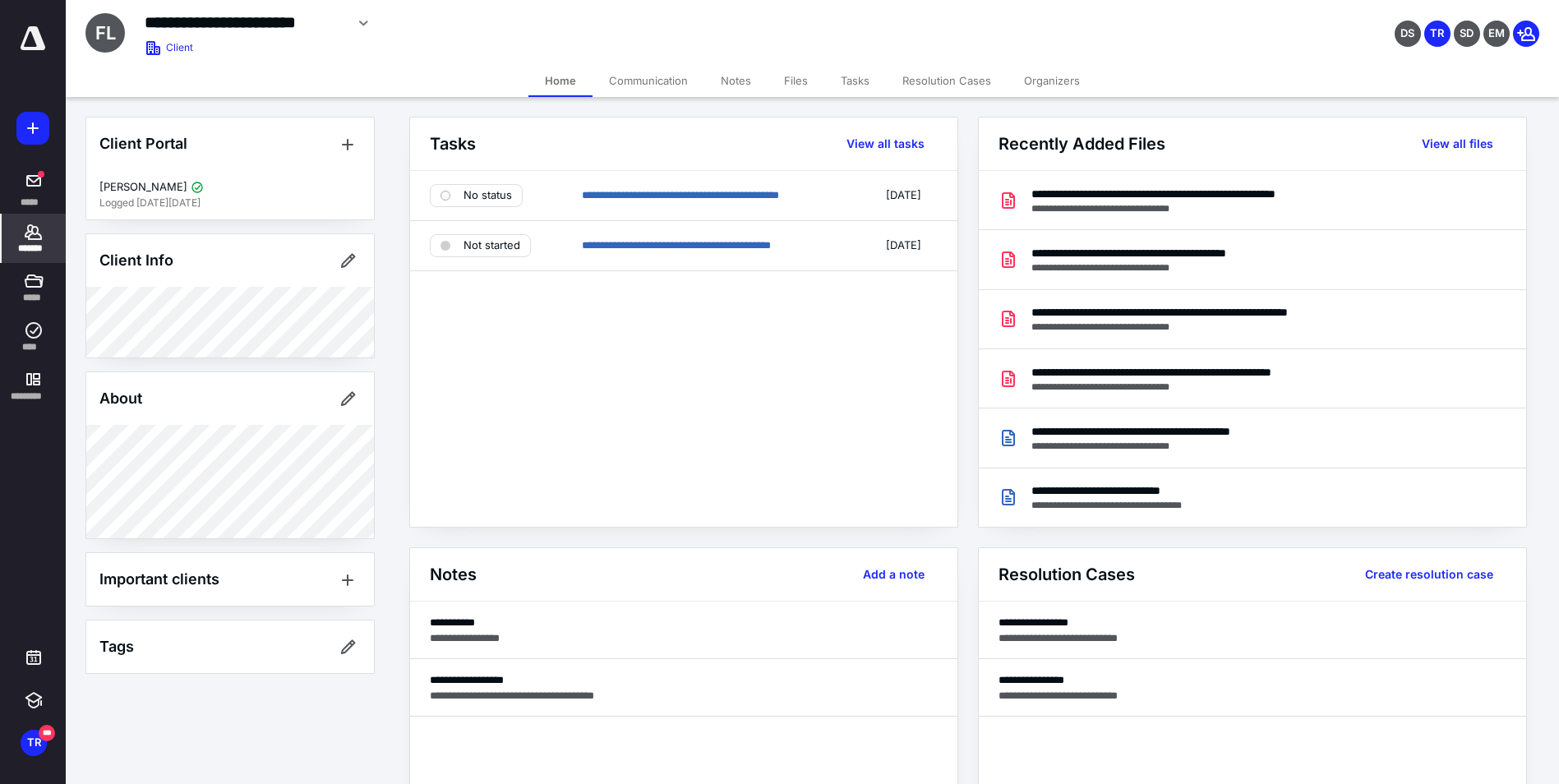 click on "Files" at bounding box center (796, 81) 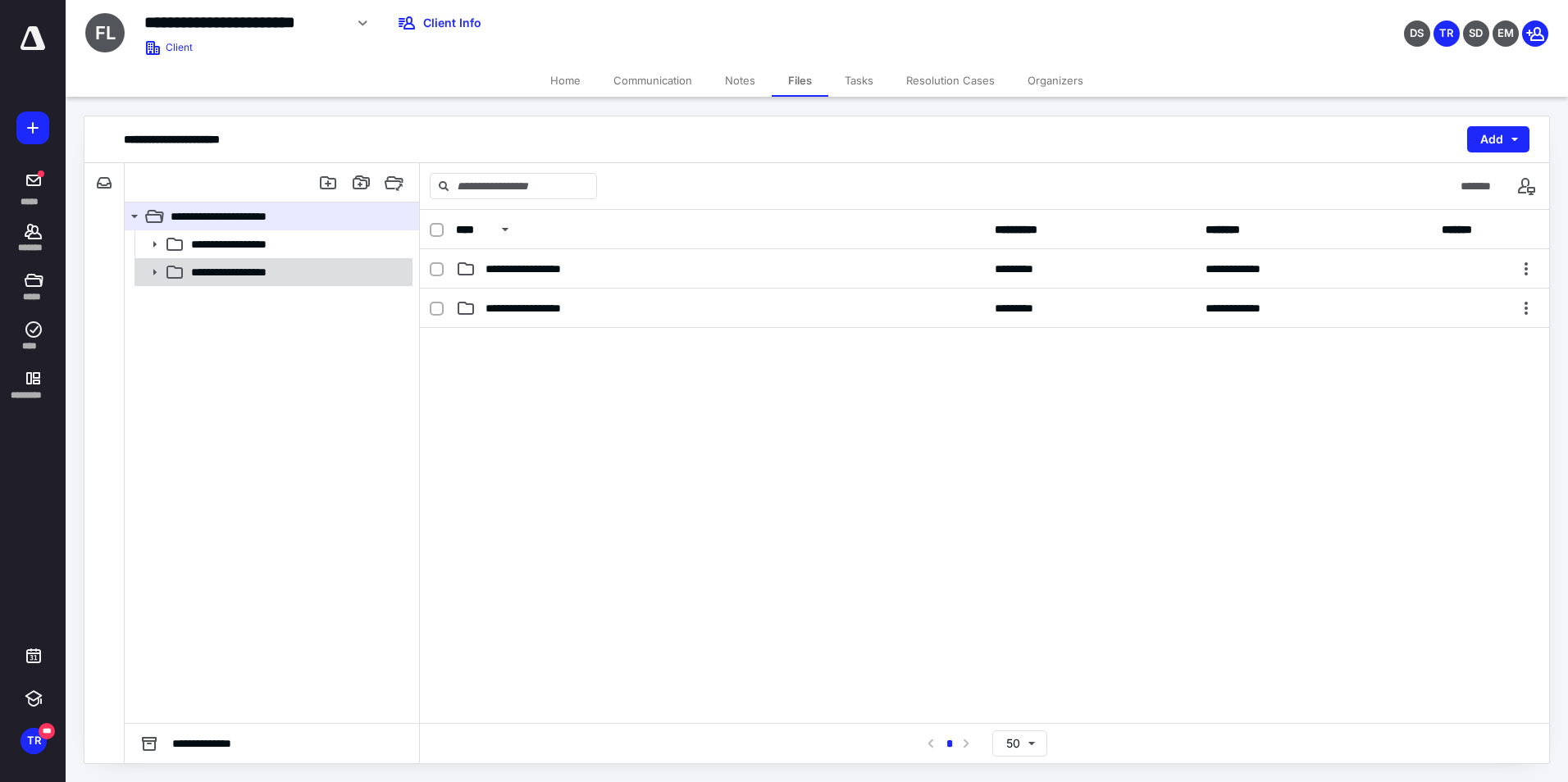 click 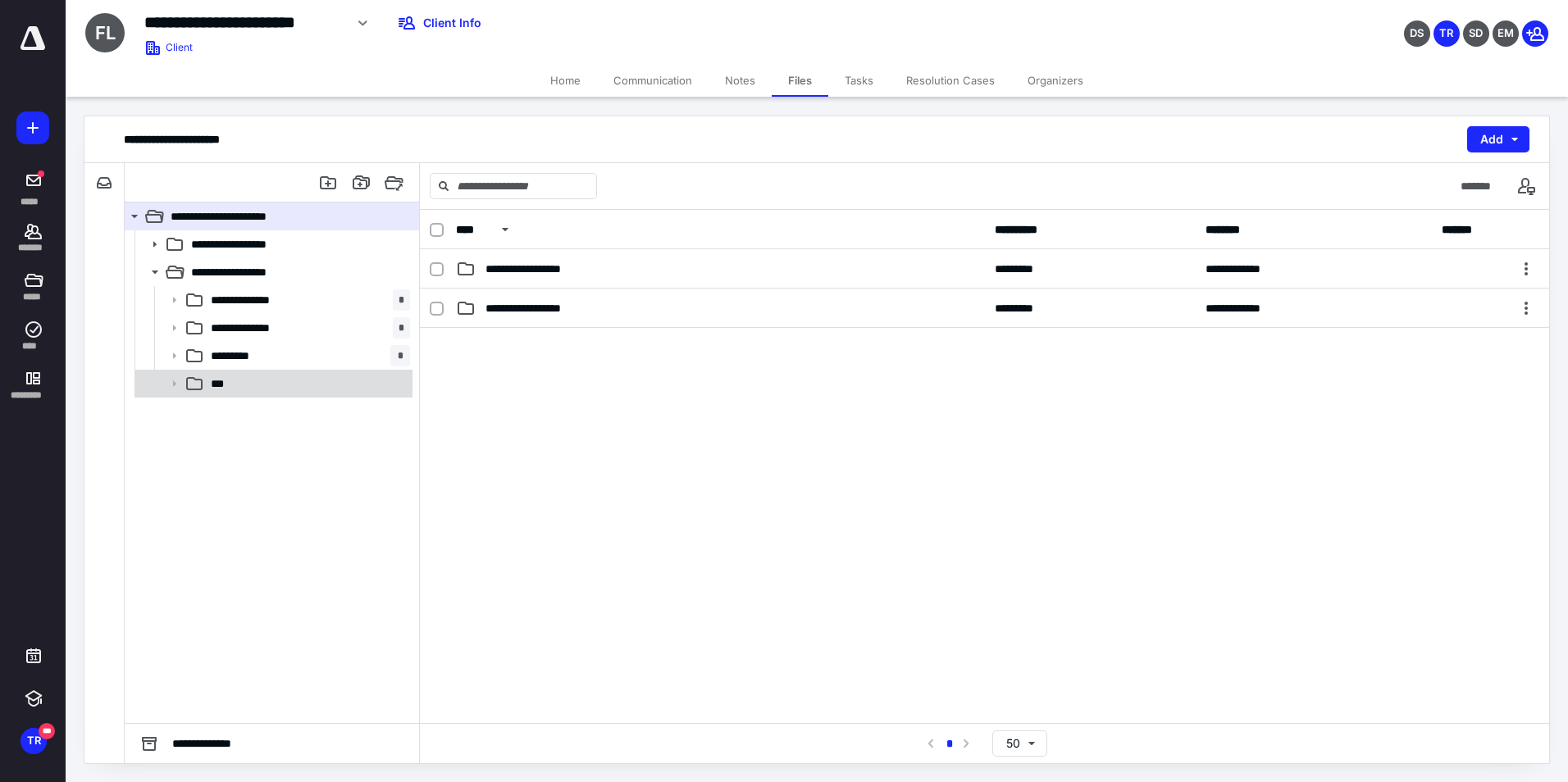 click on "***" at bounding box center [272, 384] 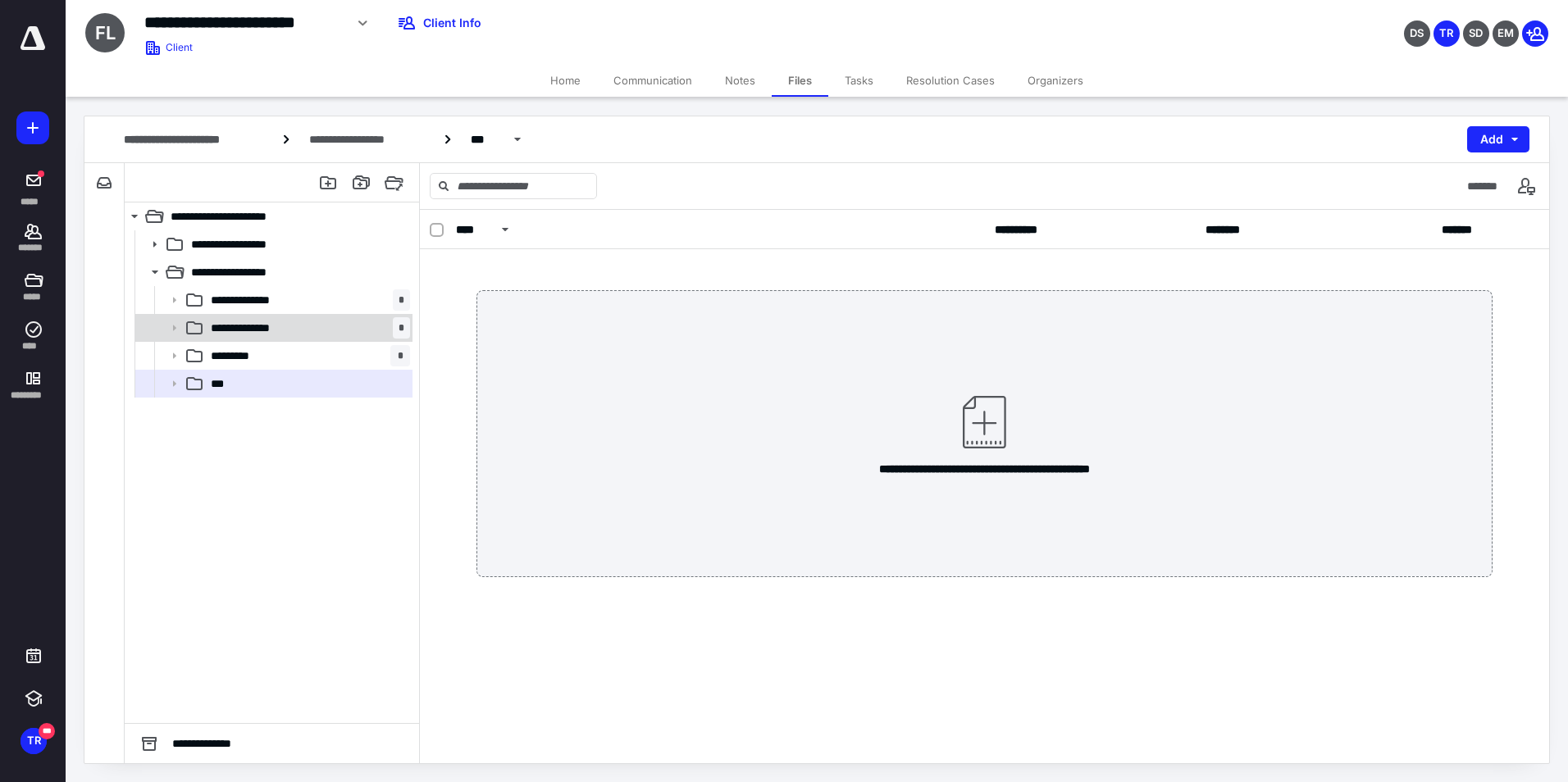 click on "**********" at bounding box center [272, 328] 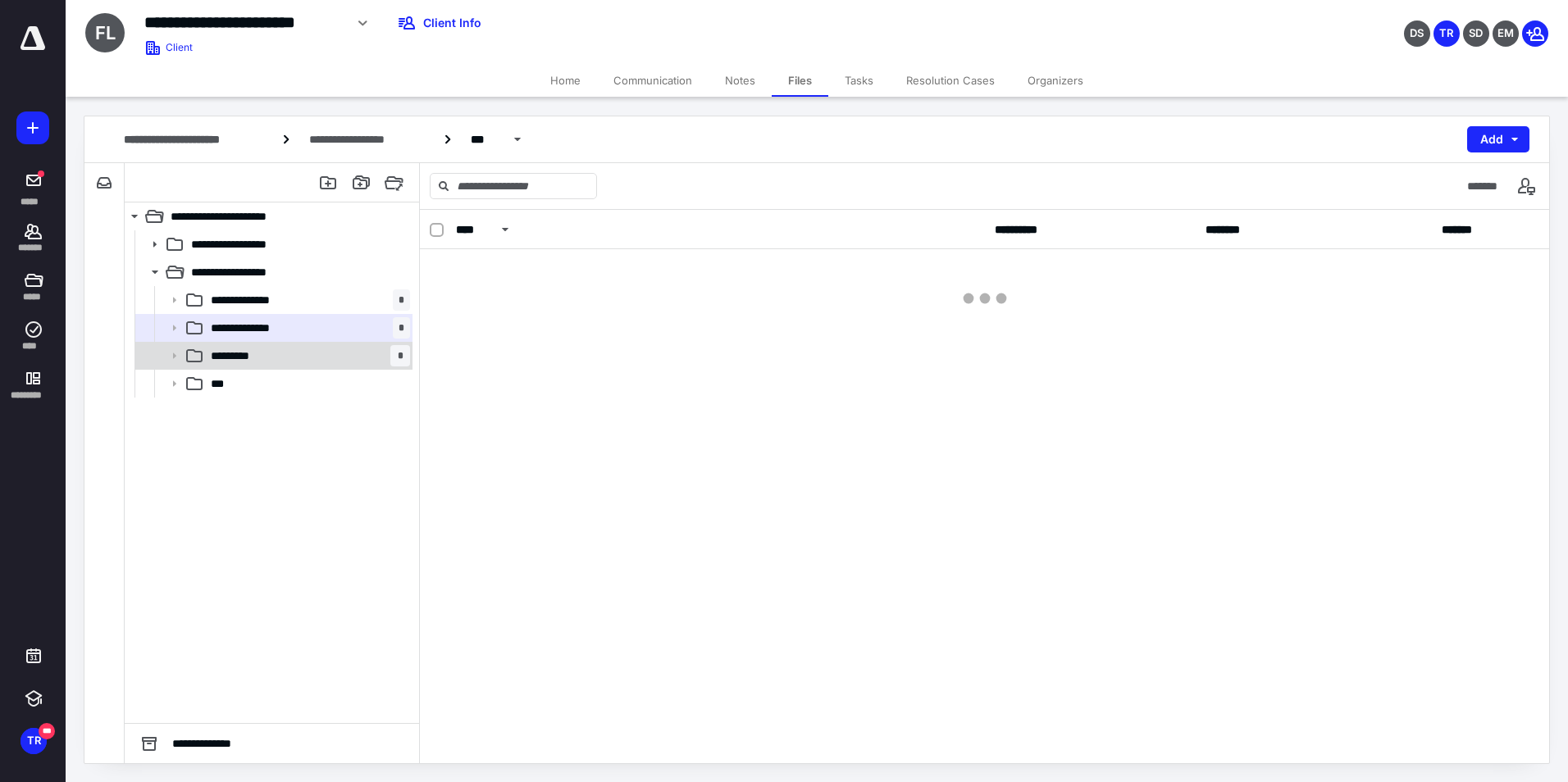 click on "********* *" at bounding box center (307, 356) 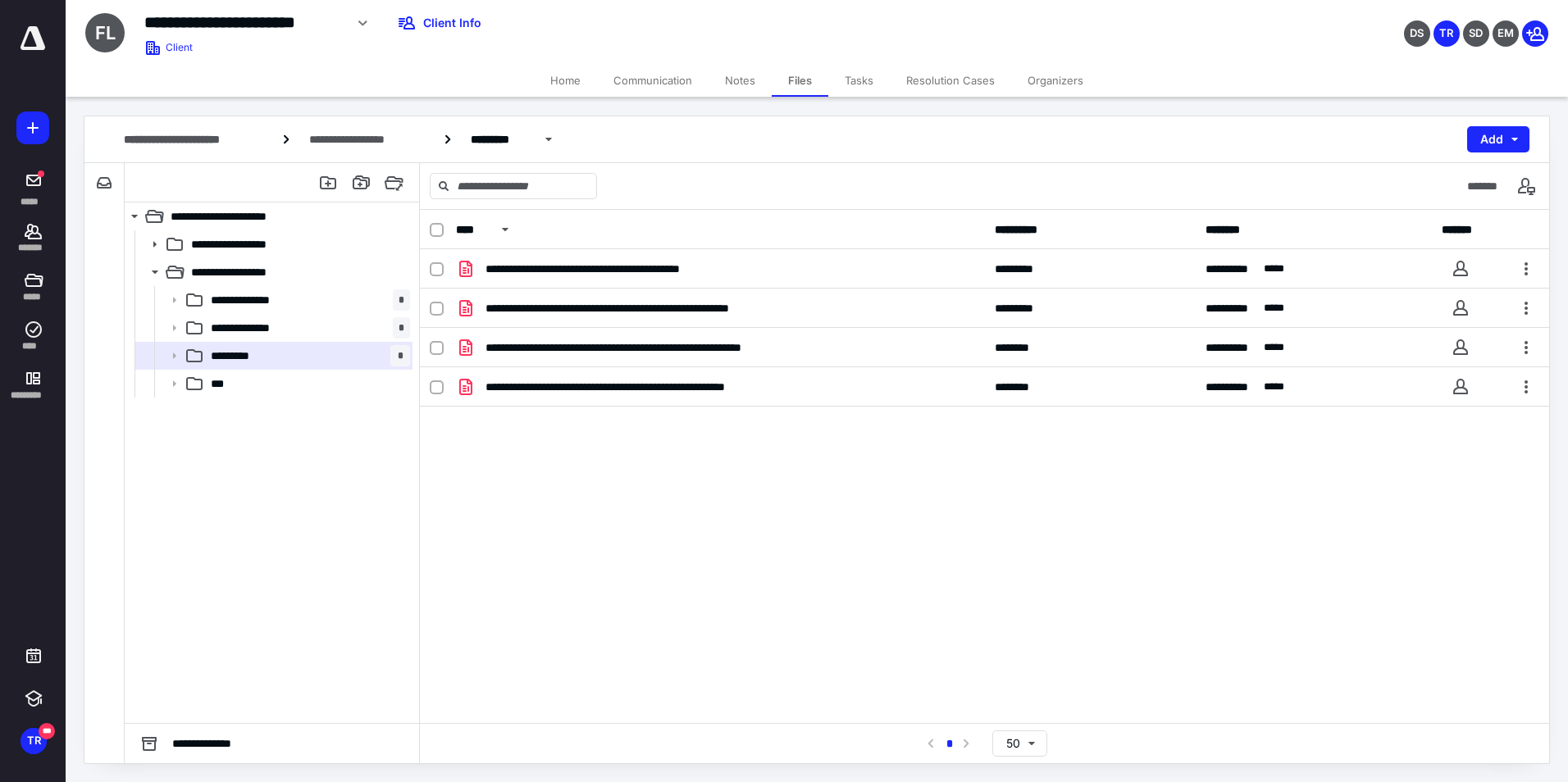 click on "**********" at bounding box center (984, 372) 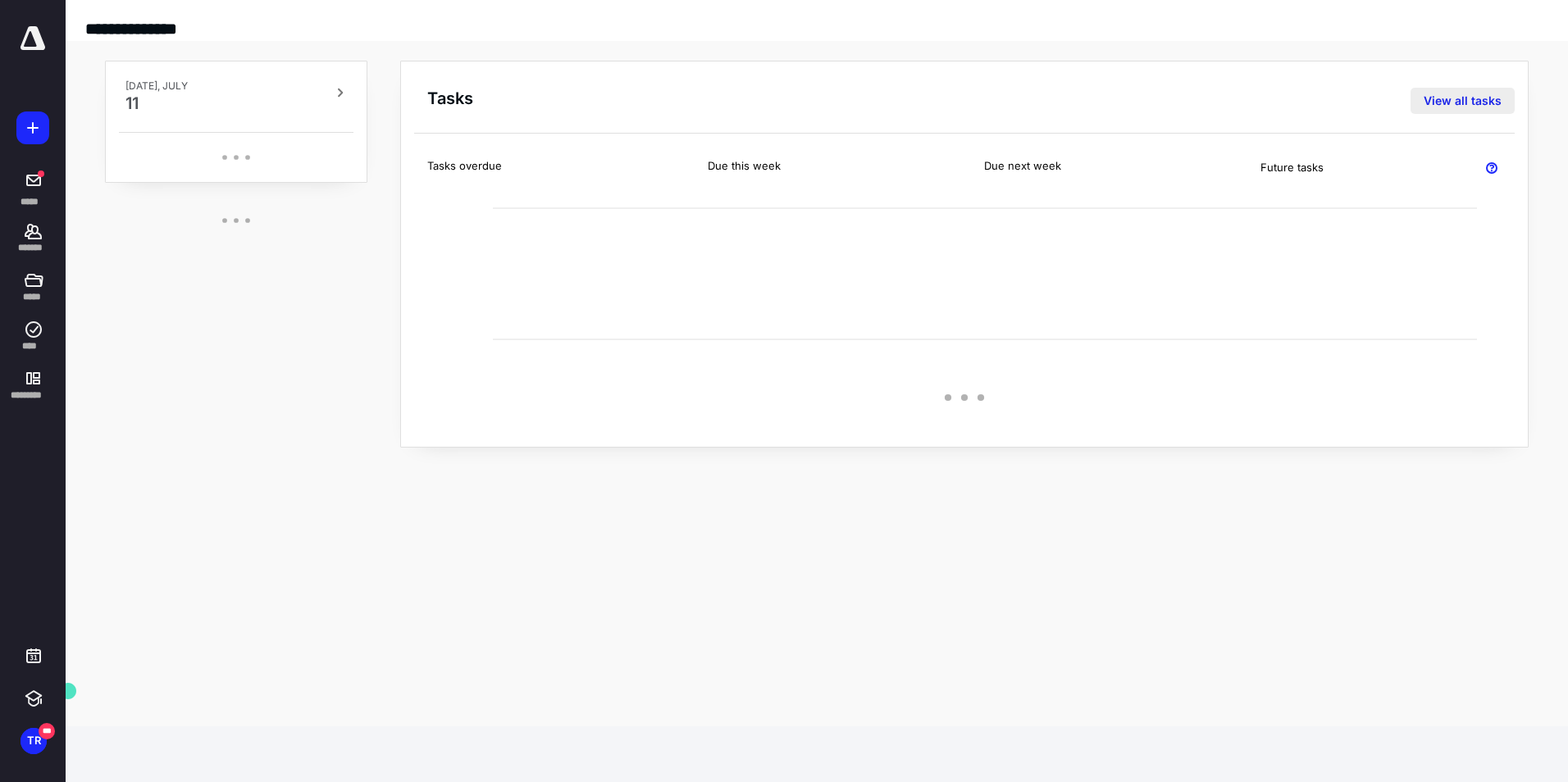 click on "View all tasks" at bounding box center (1462, 101) 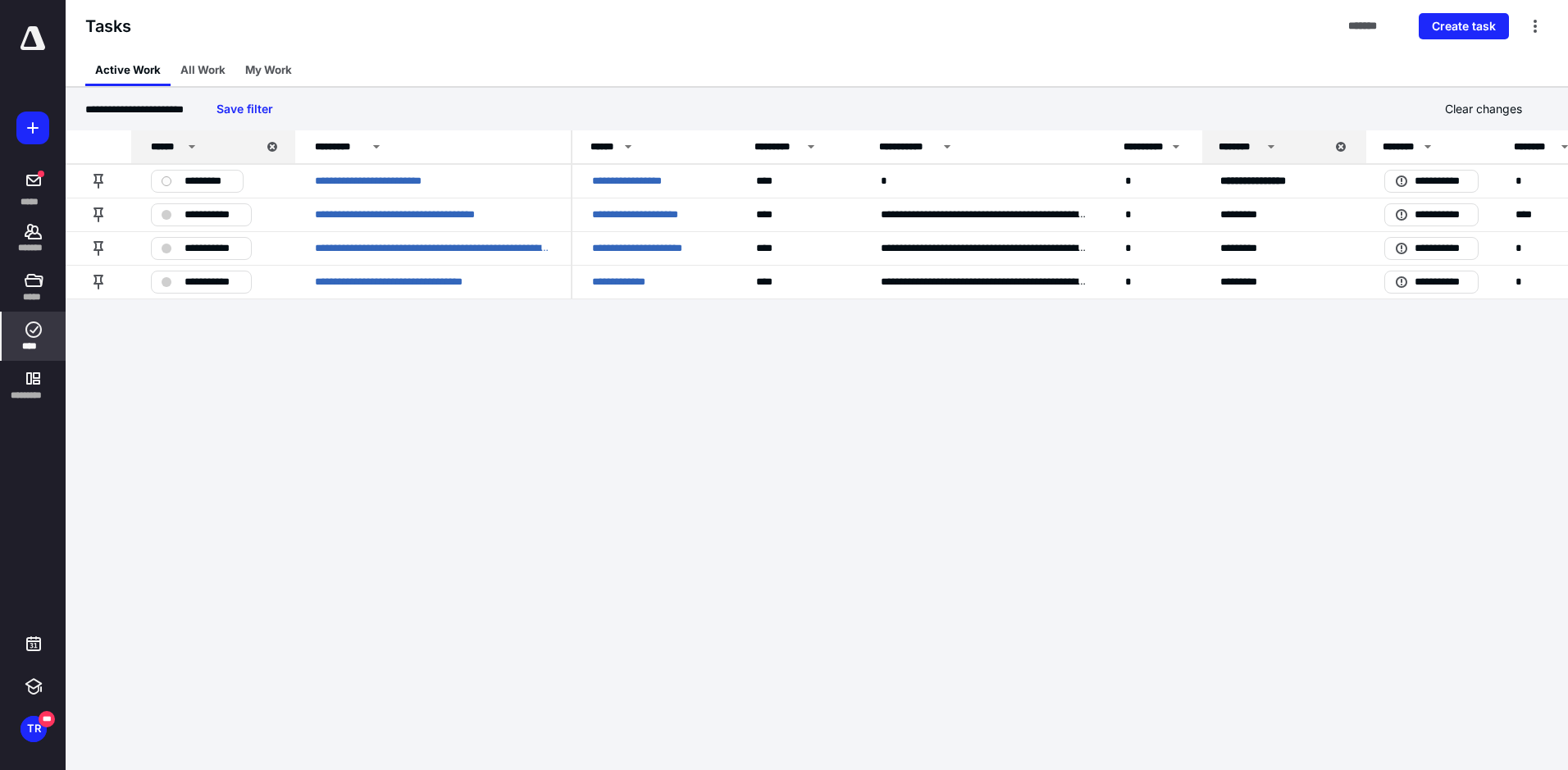 click on "**********" at bounding box center [784, 385] 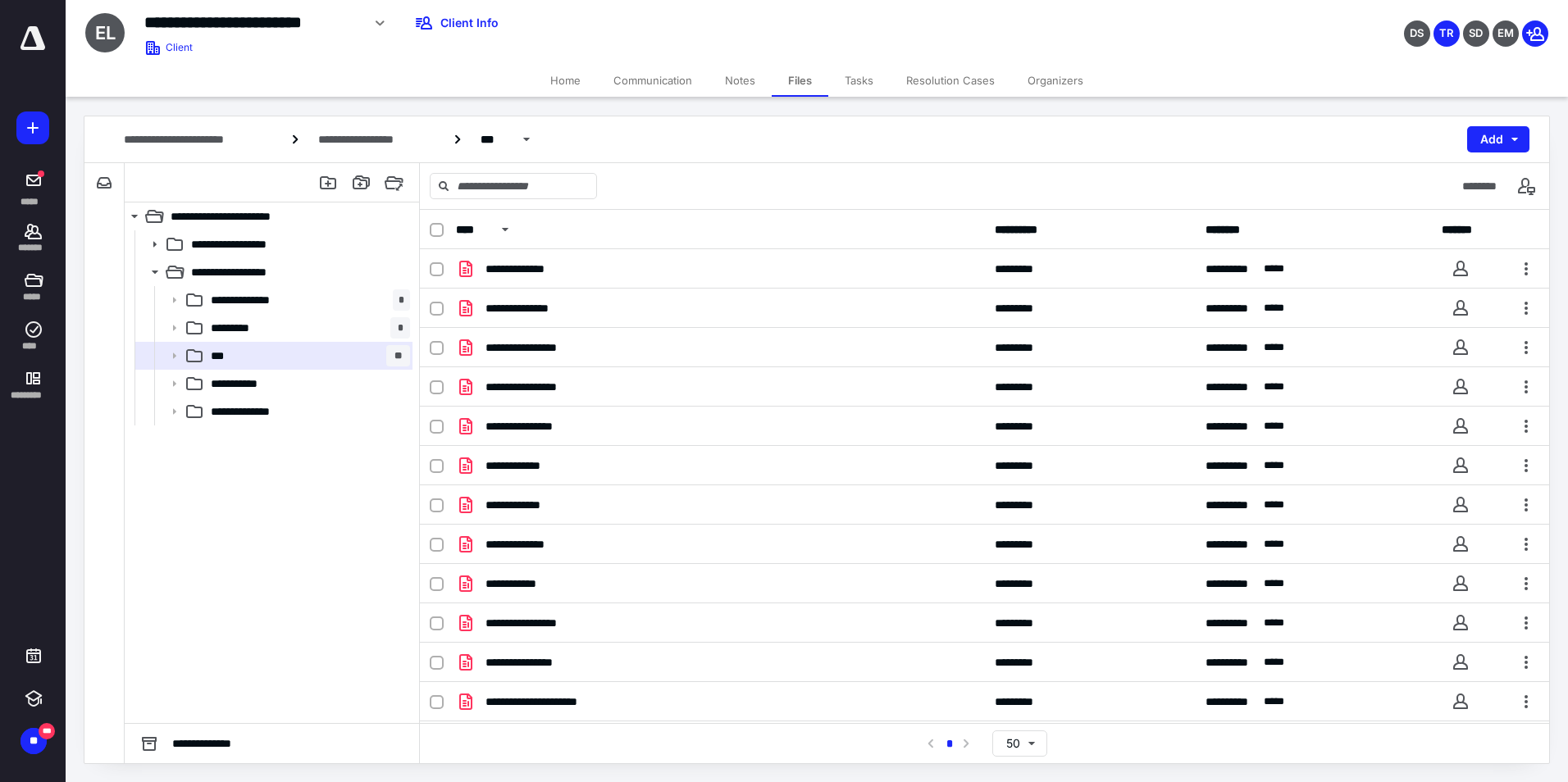 scroll, scrollTop: 0, scrollLeft: 0, axis: both 